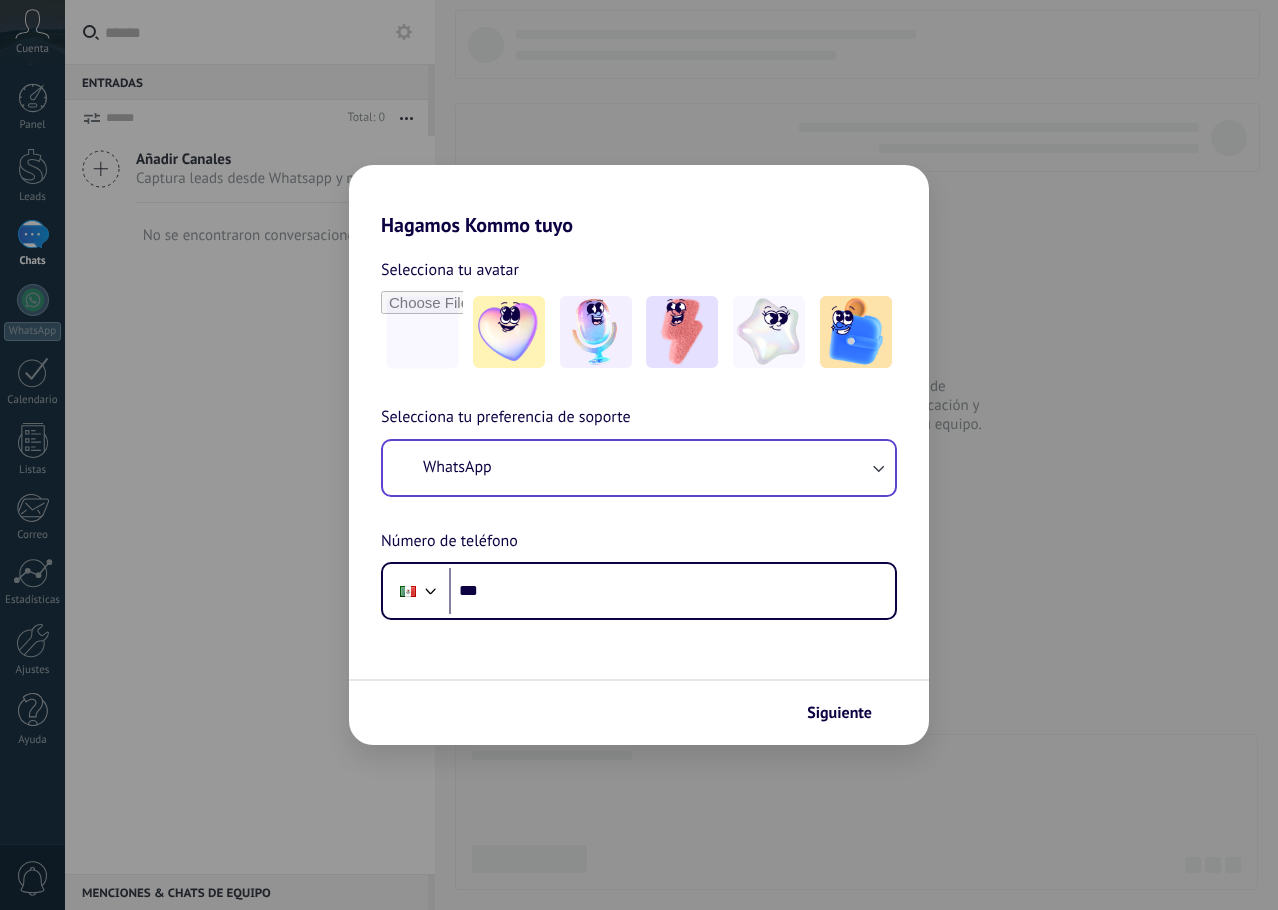 scroll, scrollTop: 0, scrollLeft: 0, axis: both 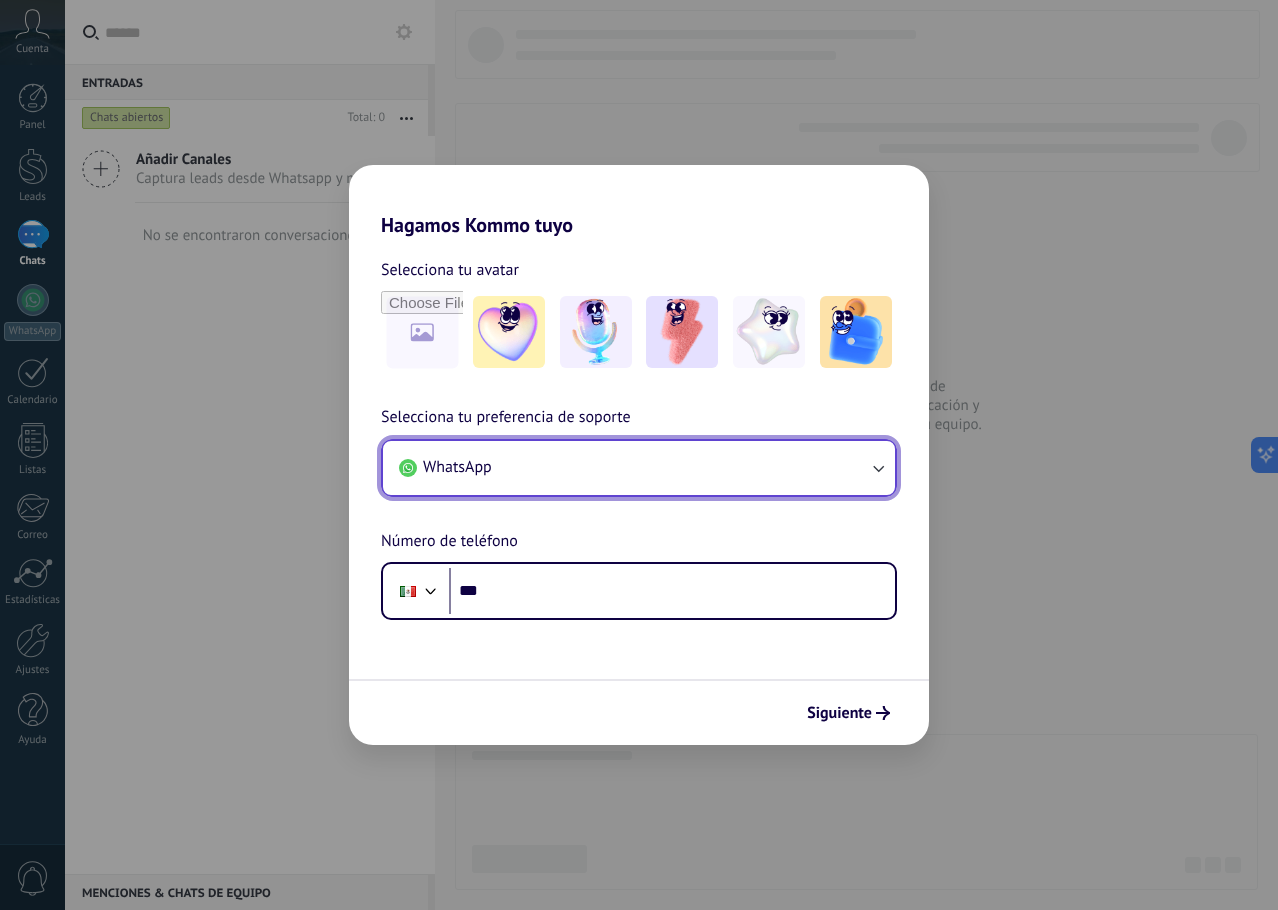click on "WhatsApp" at bounding box center (639, 468) 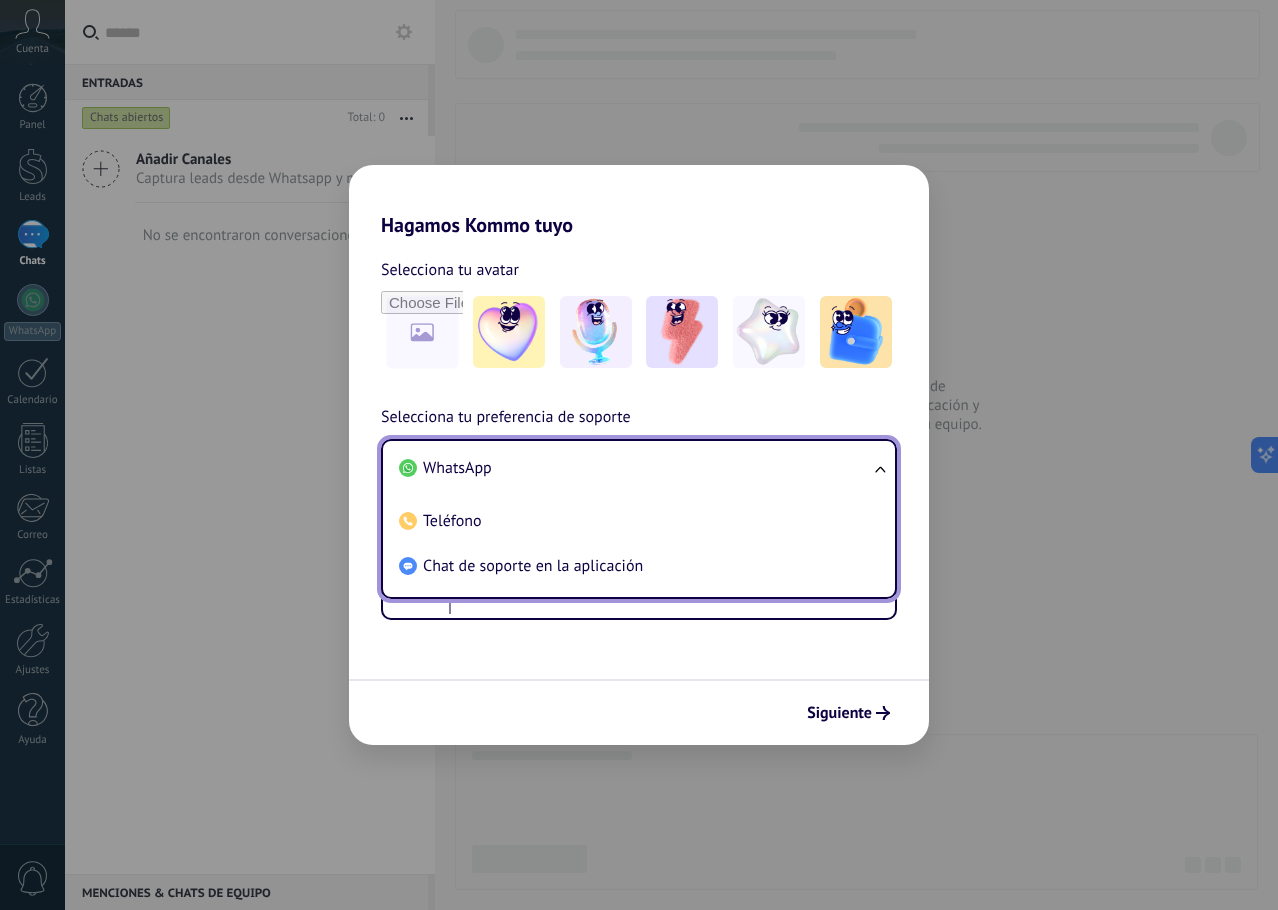 click on "WhatsApp" at bounding box center [635, 468] 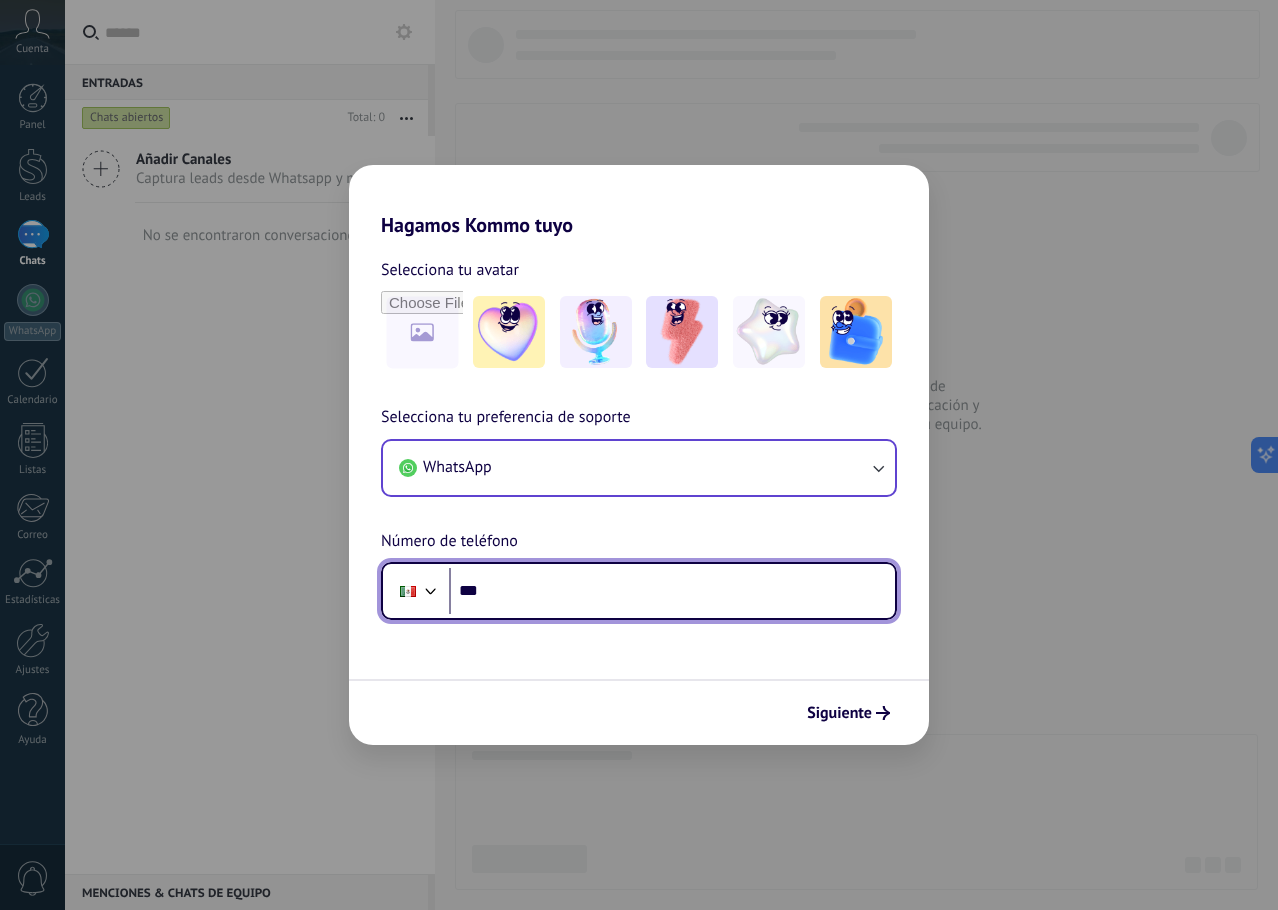click on "***" at bounding box center [672, 591] 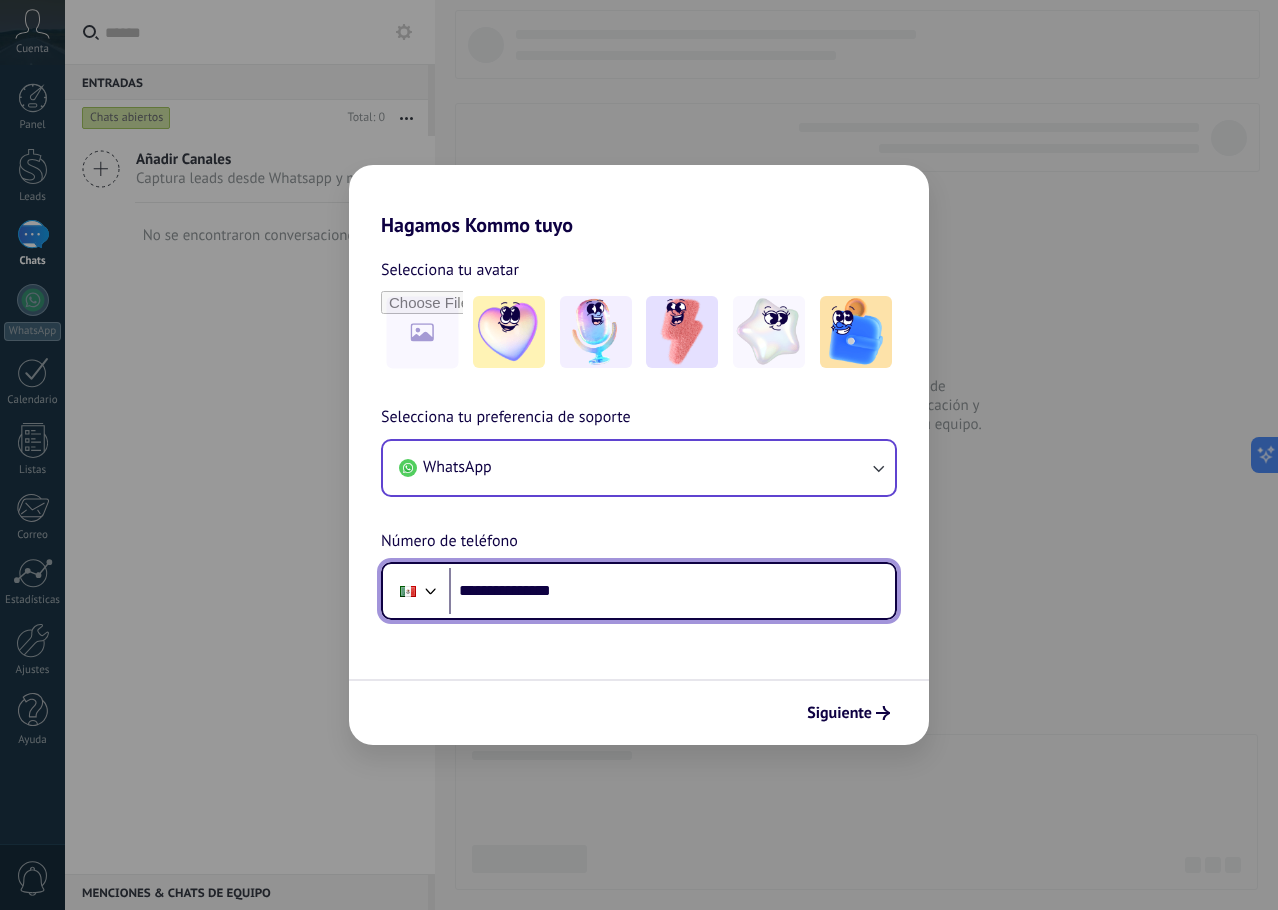 type on "**********" 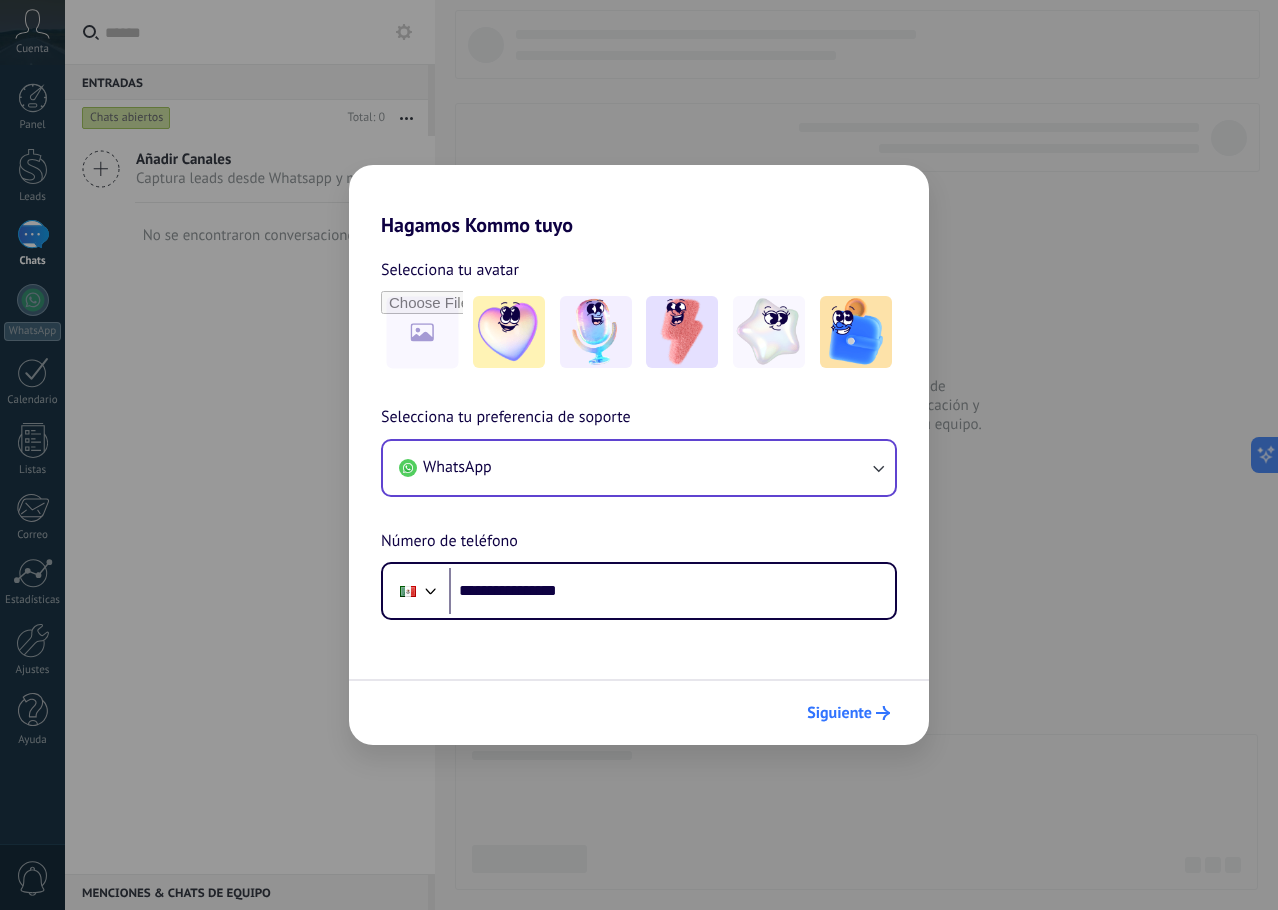 click on "Siguiente" at bounding box center (839, 713) 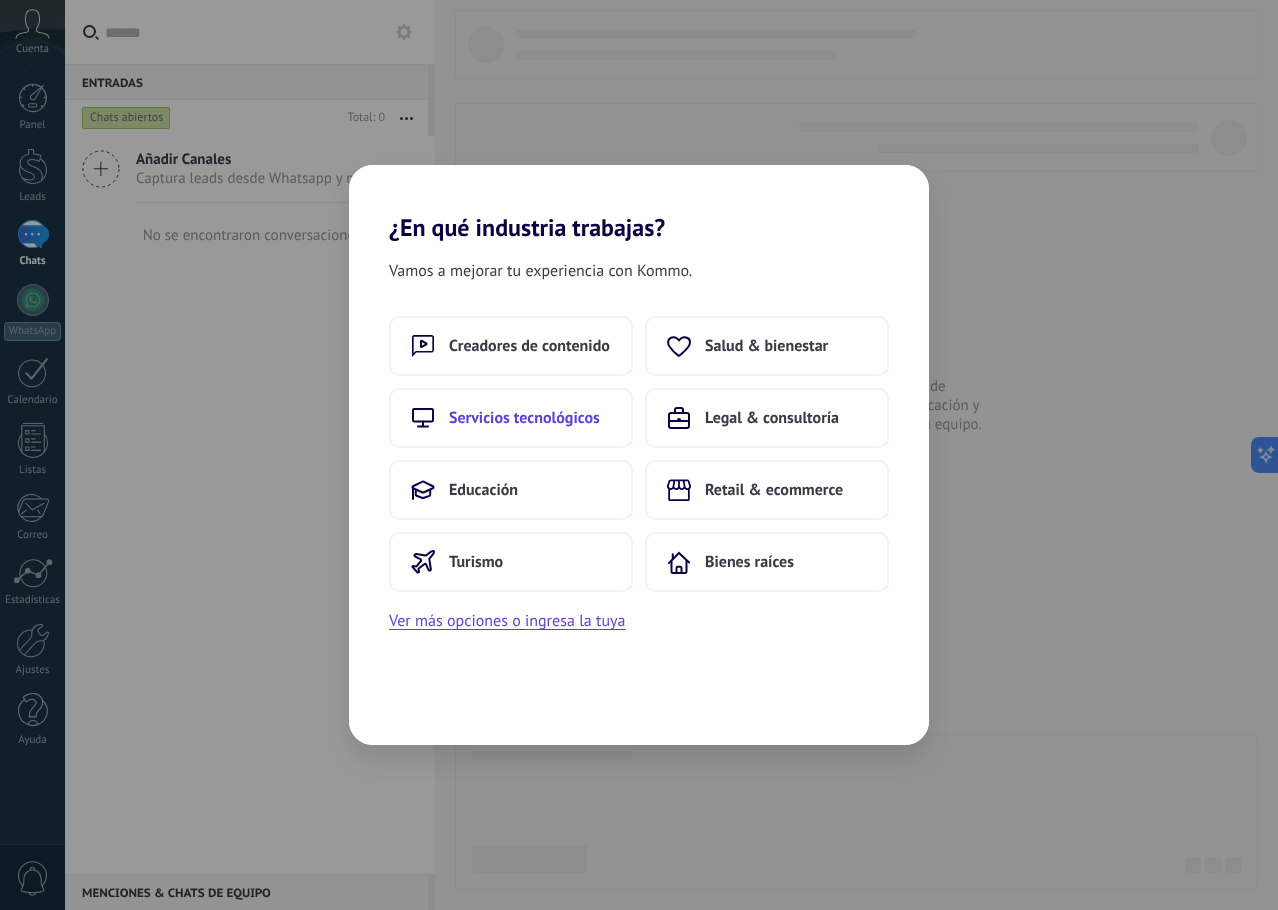 click on "Servicios tecnológicos" at bounding box center [524, 418] 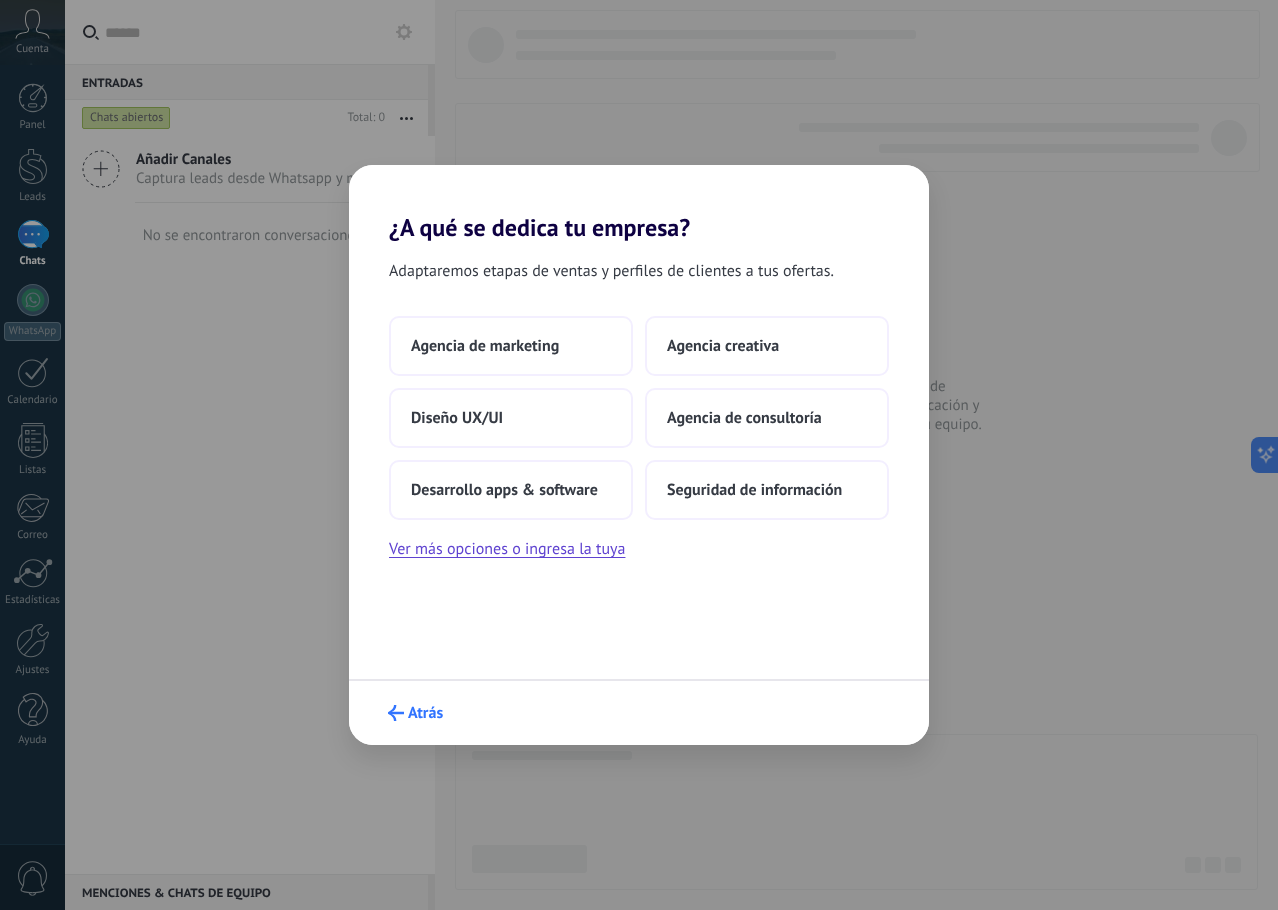 click 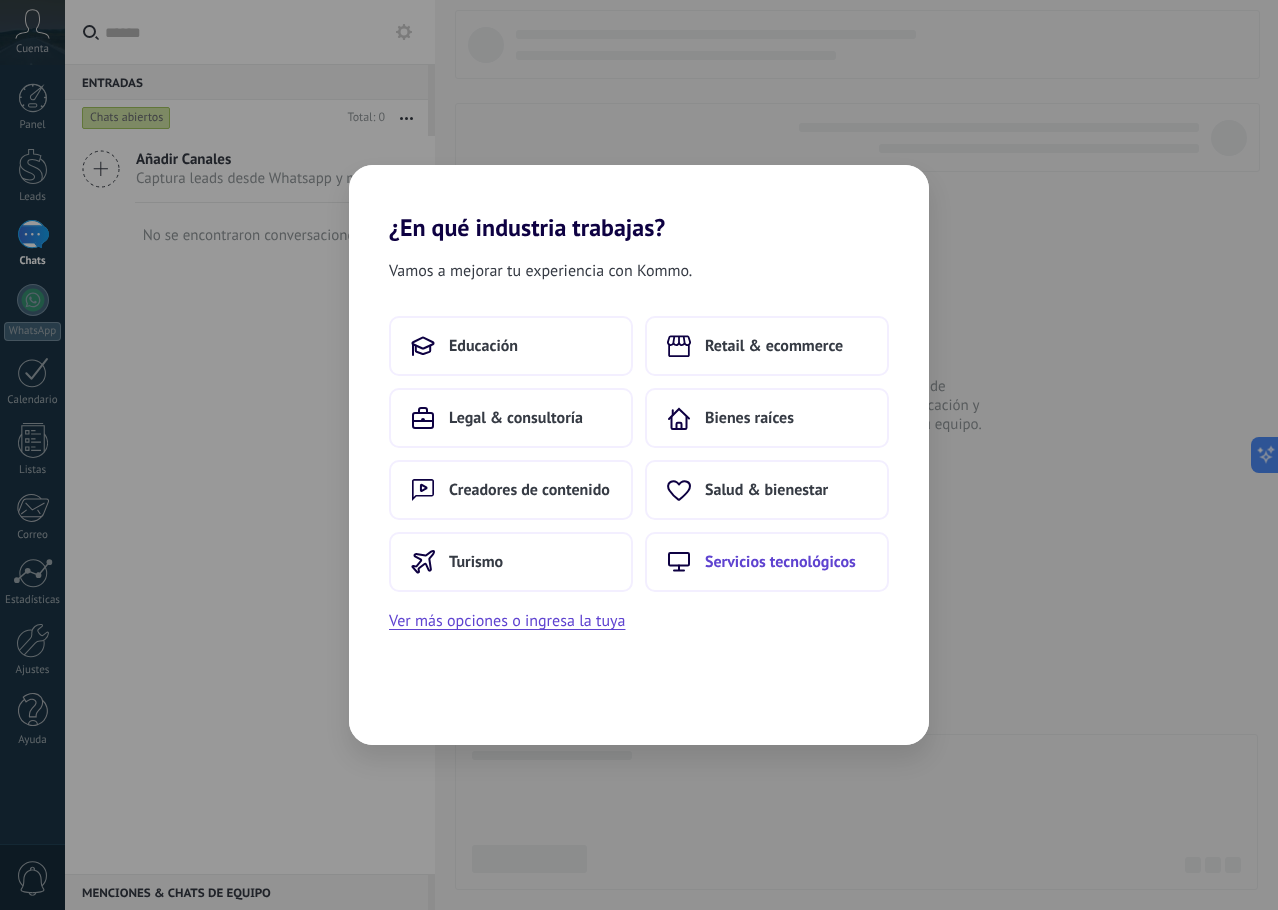 click on "Servicios tecnológicos" at bounding box center [780, 562] 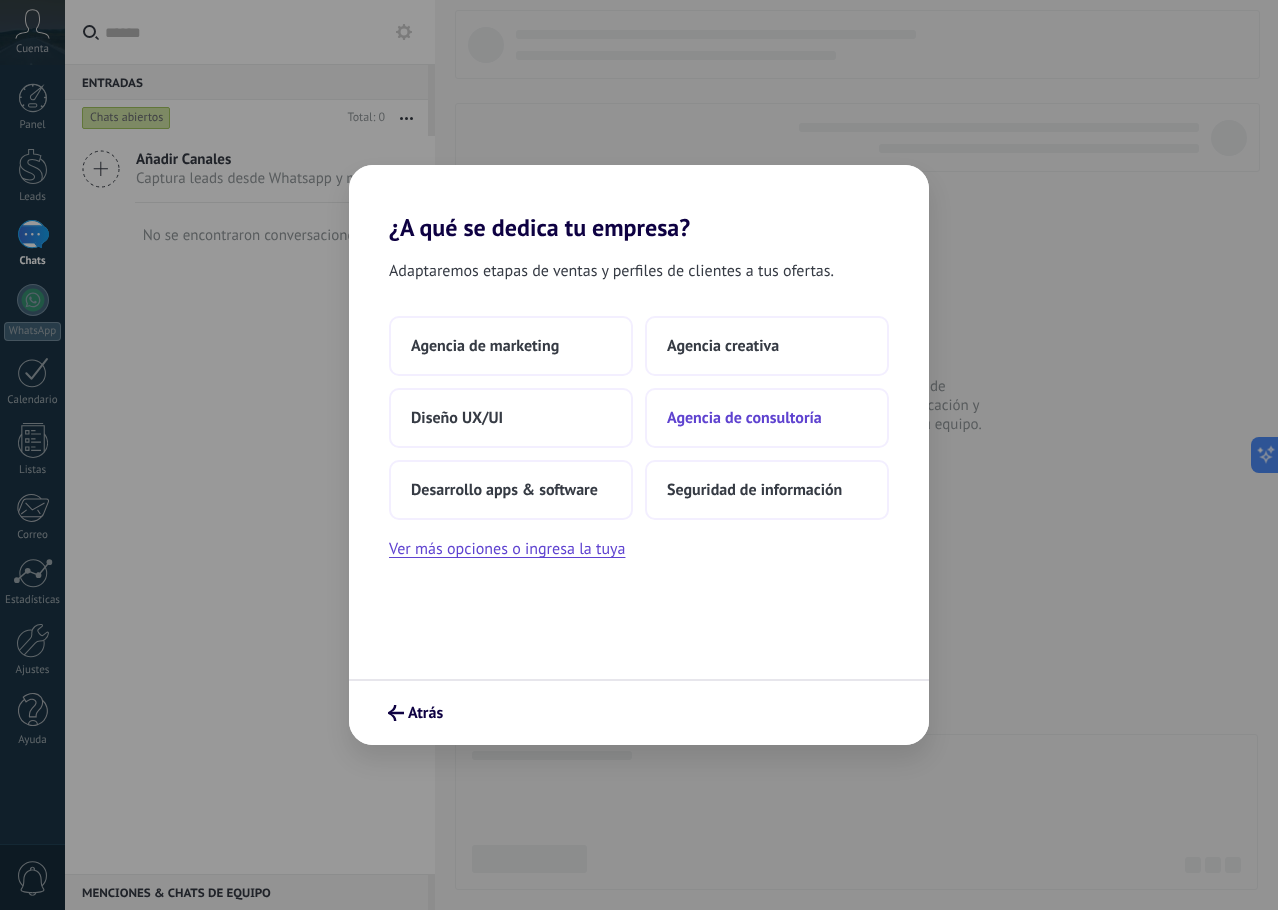 click on "Agencia de consultoría" at bounding box center [767, 418] 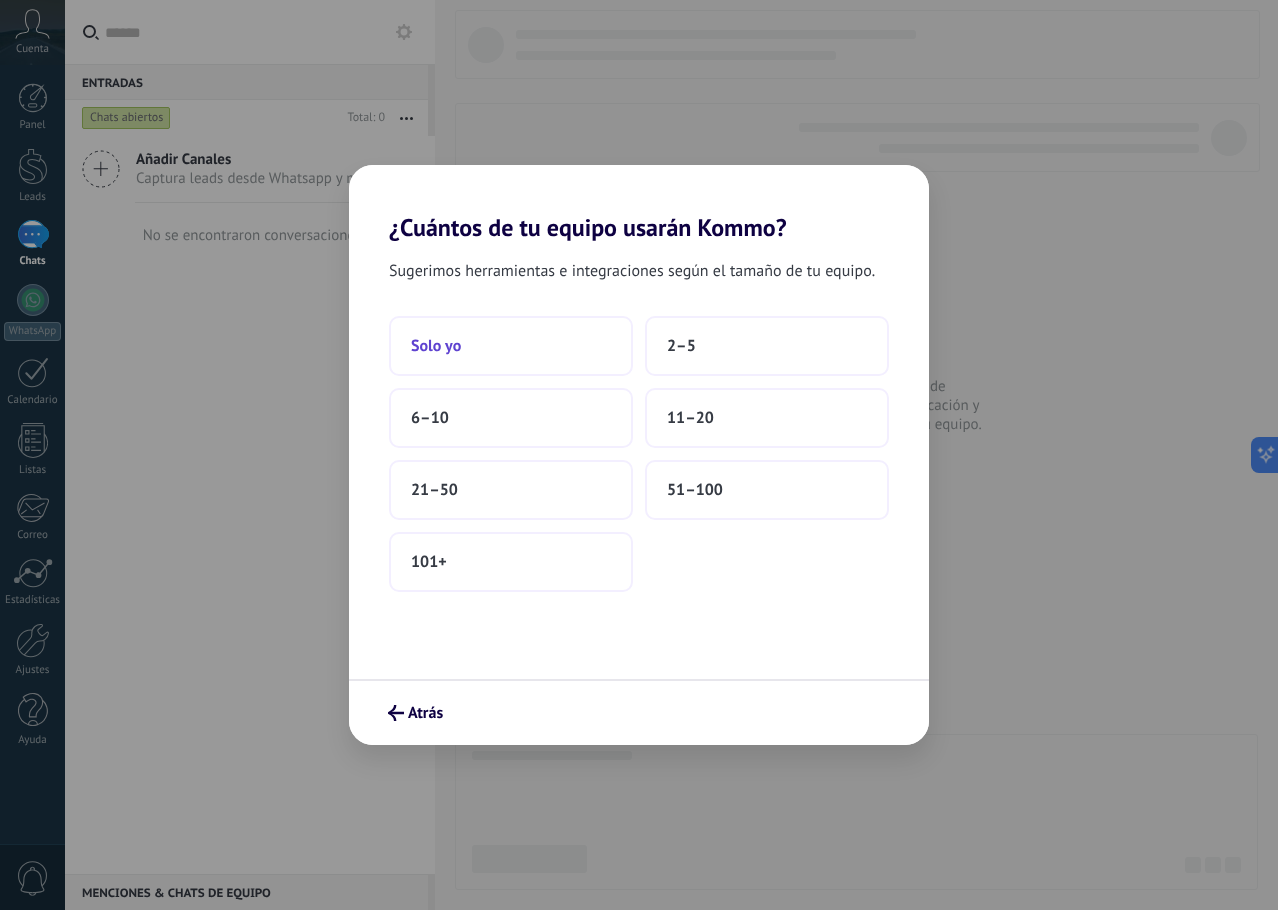 click on "Solo yo" at bounding box center (511, 346) 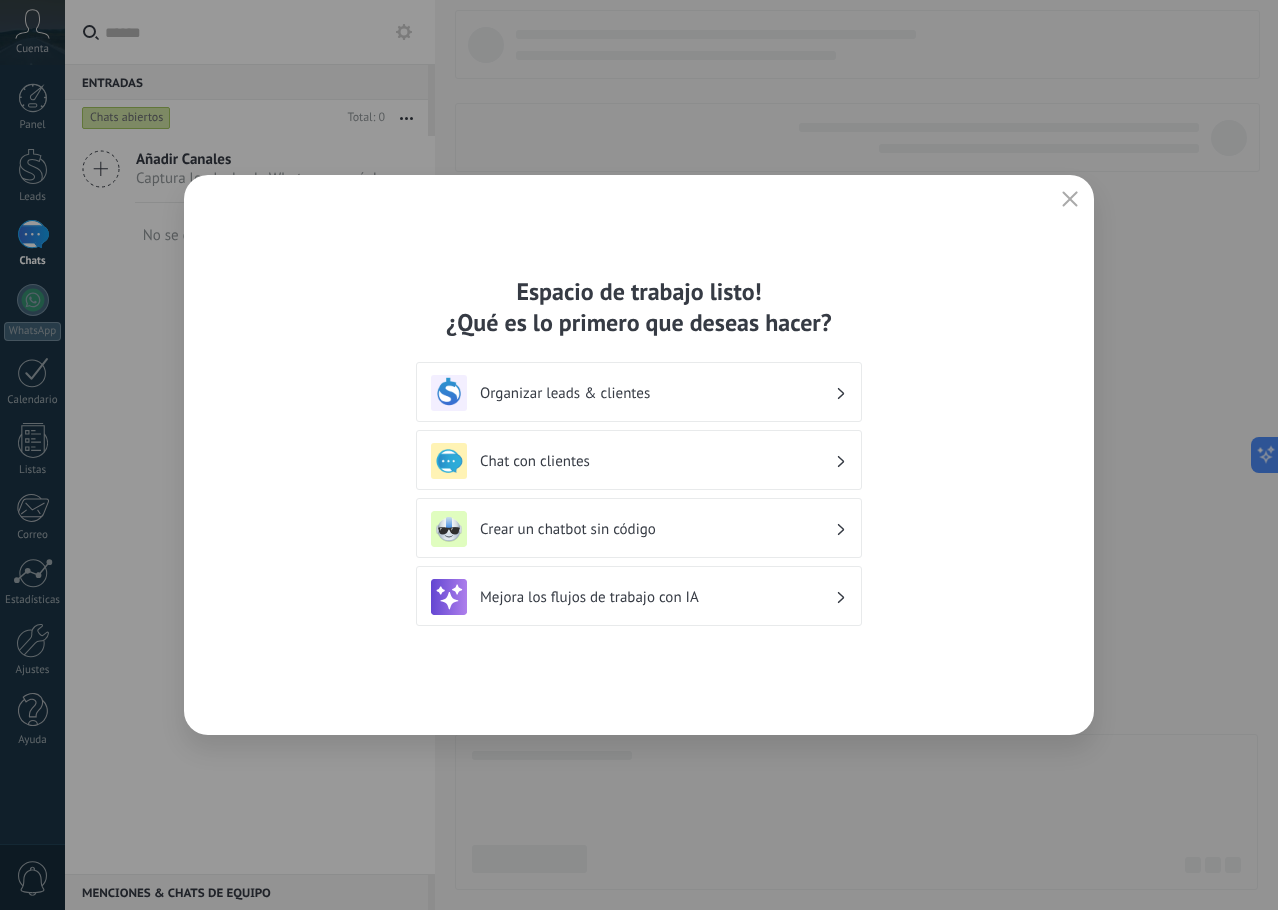 click on "Organizar leads & clientes" at bounding box center [657, 393] 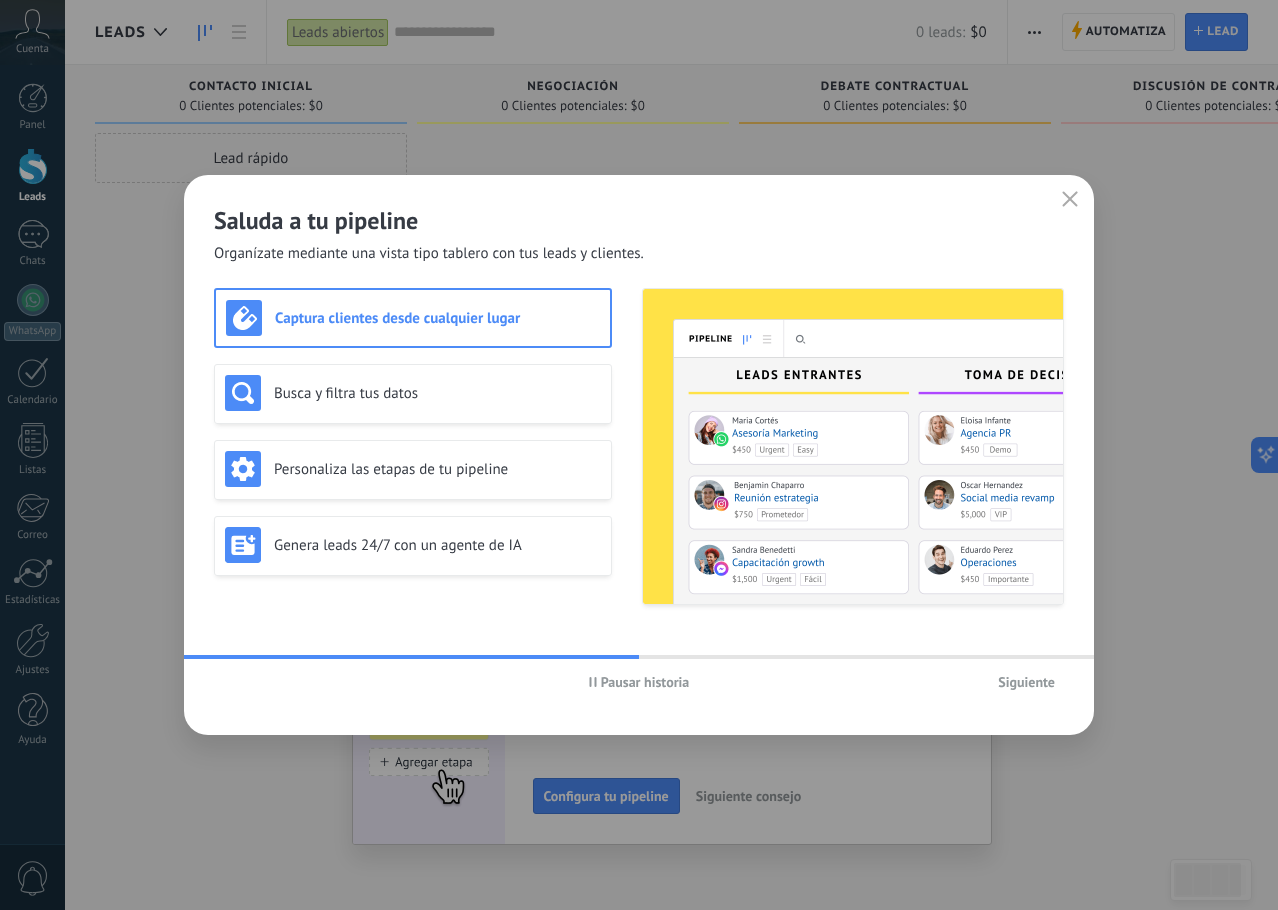 click on "Captura clientes desde cualquier lugar" at bounding box center [437, 318] 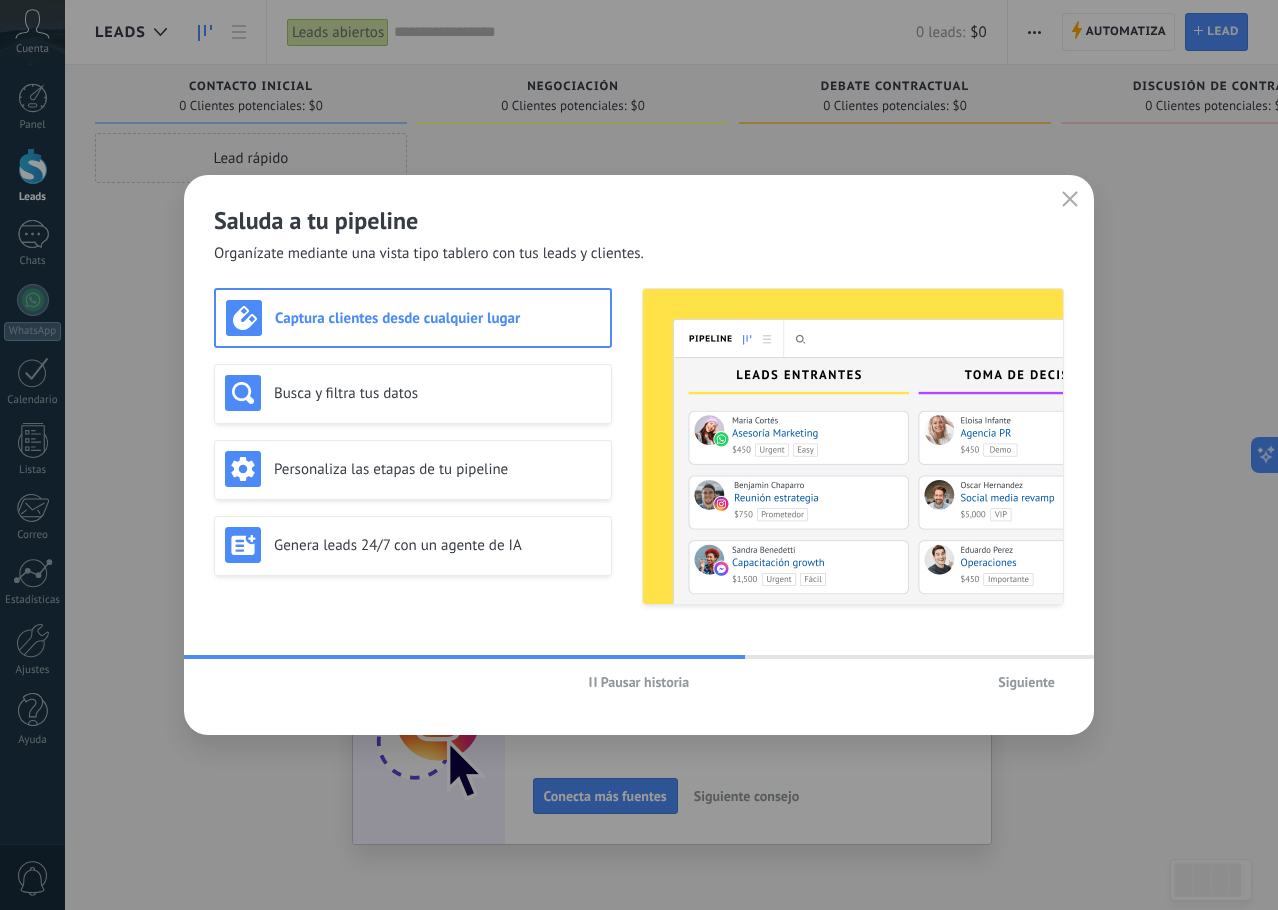click on "Siguiente" at bounding box center [1026, 682] 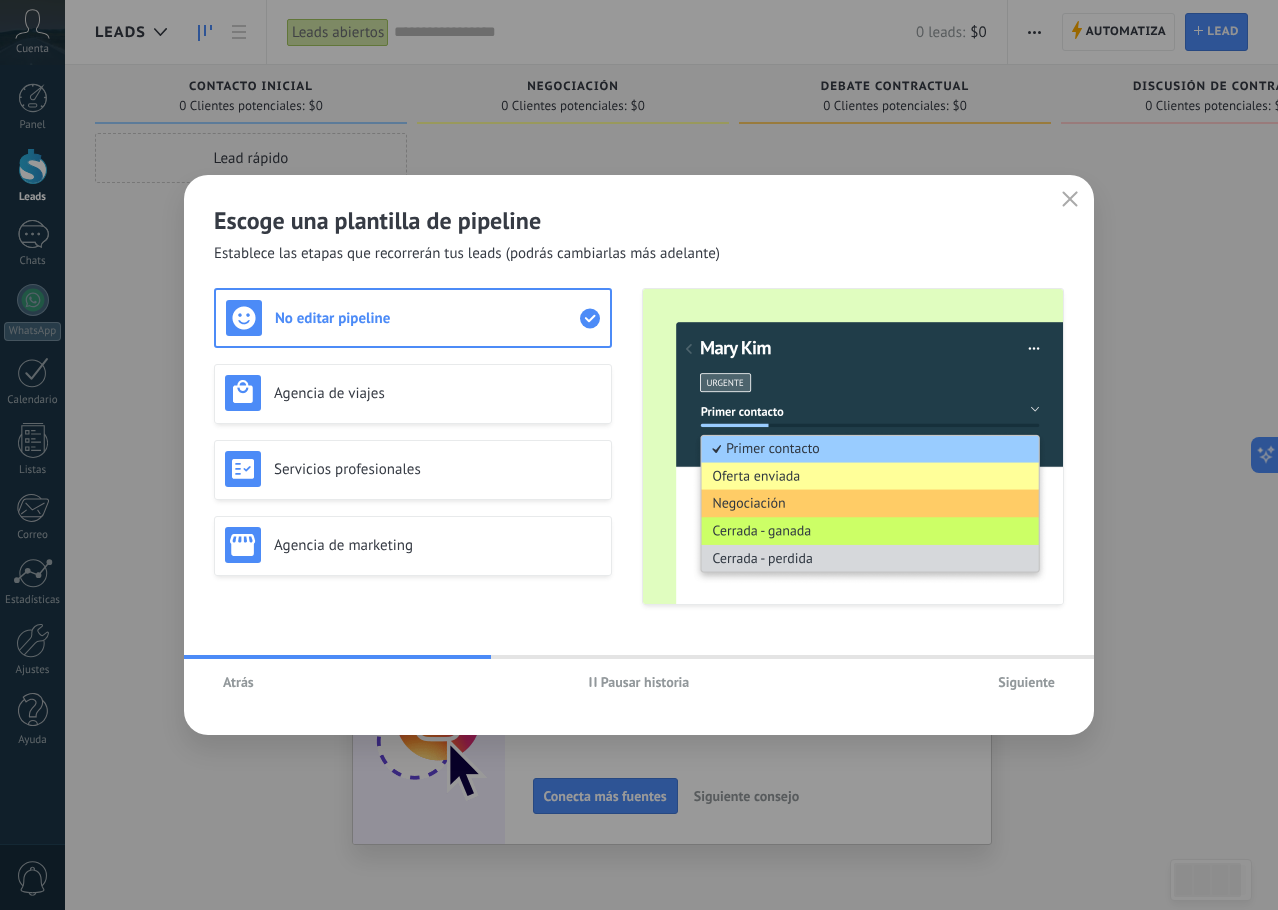 click on "Atrás" at bounding box center [238, 682] 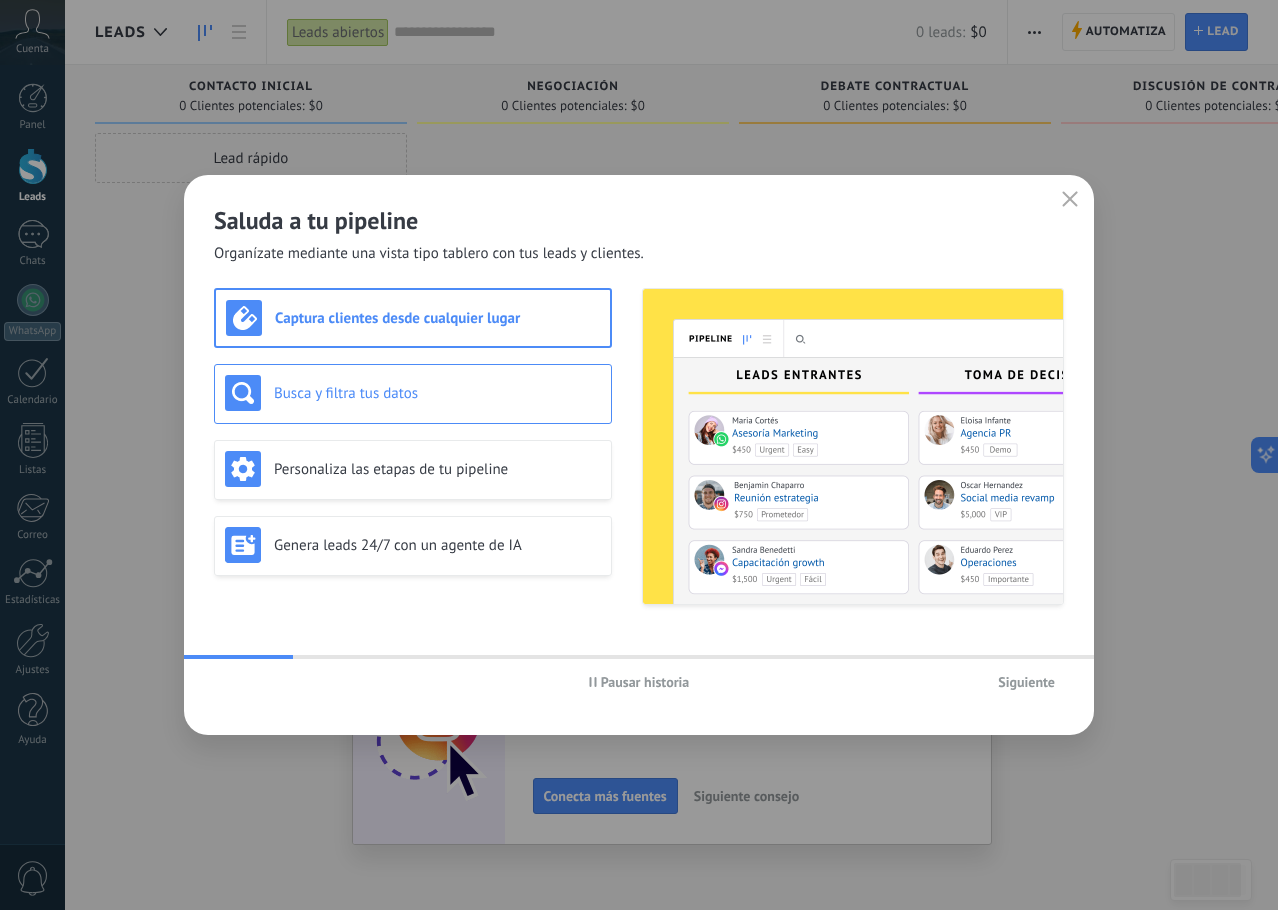 click on "Busca y filtra tus datos" at bounding box center (437, 393) 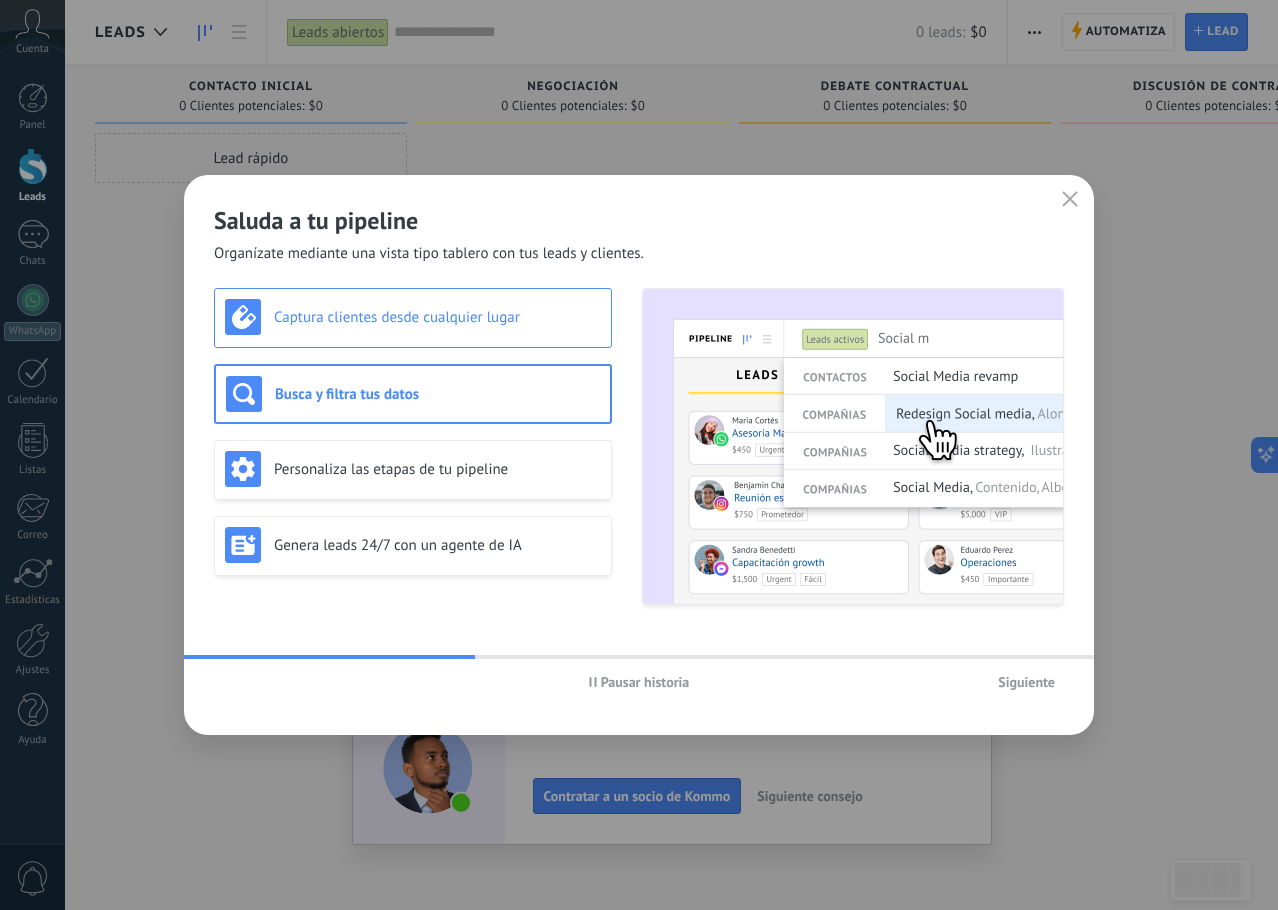 click on "Captura clientes desde cualquier lugar" at bounding box center (437, 317) 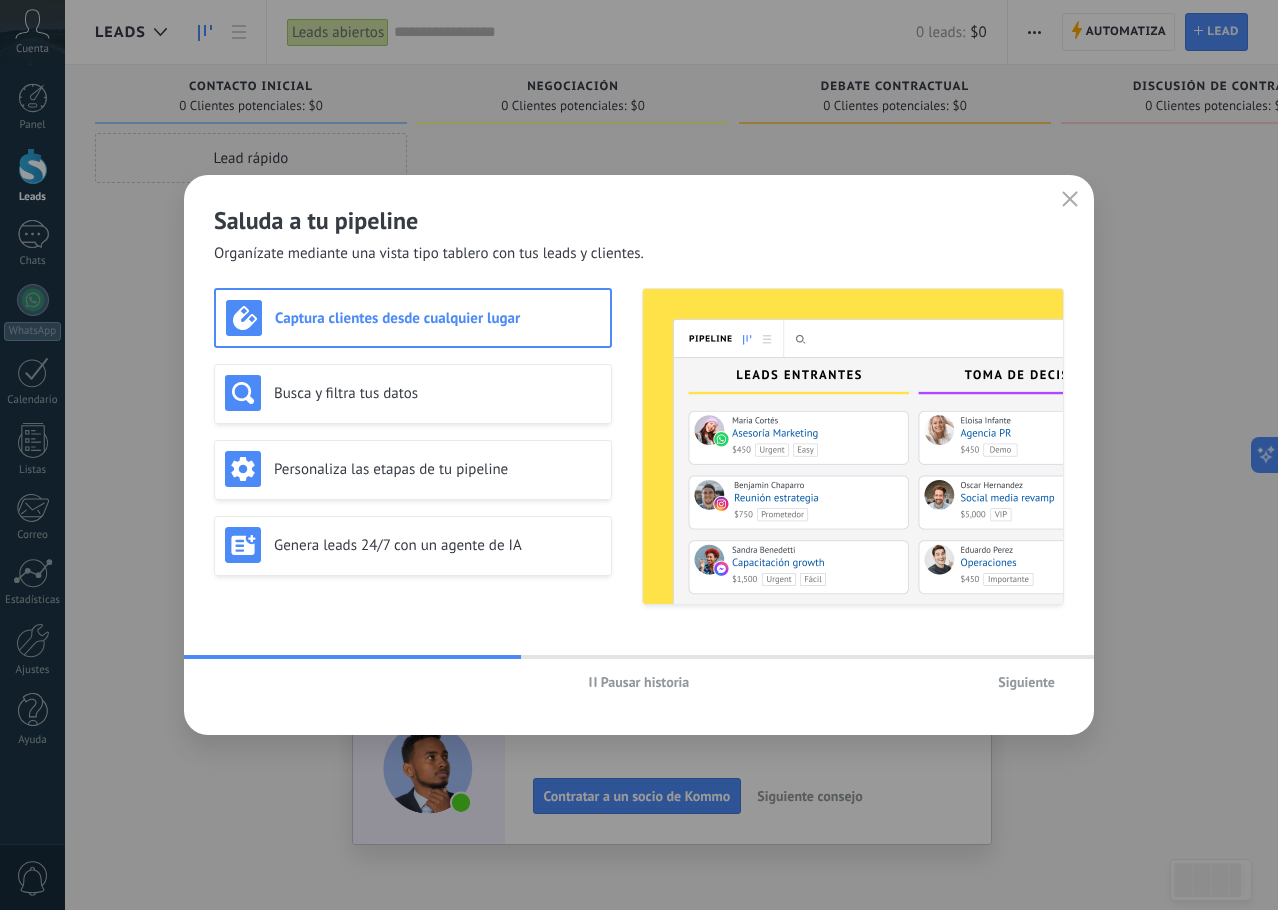click on "Siguiente" at bounding box center (1026, 682) 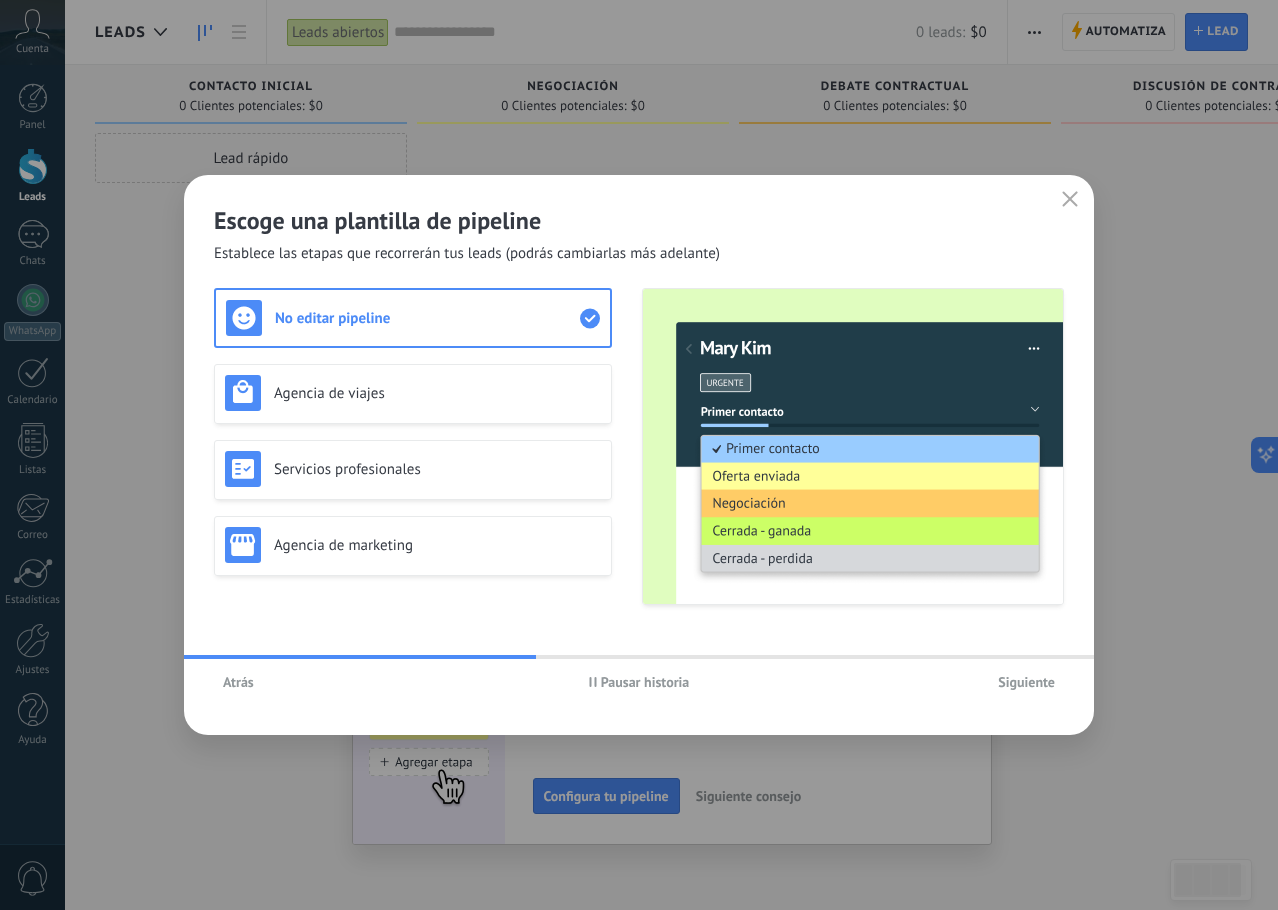 click on "Siguiente" at bounding box center [1026, 682] 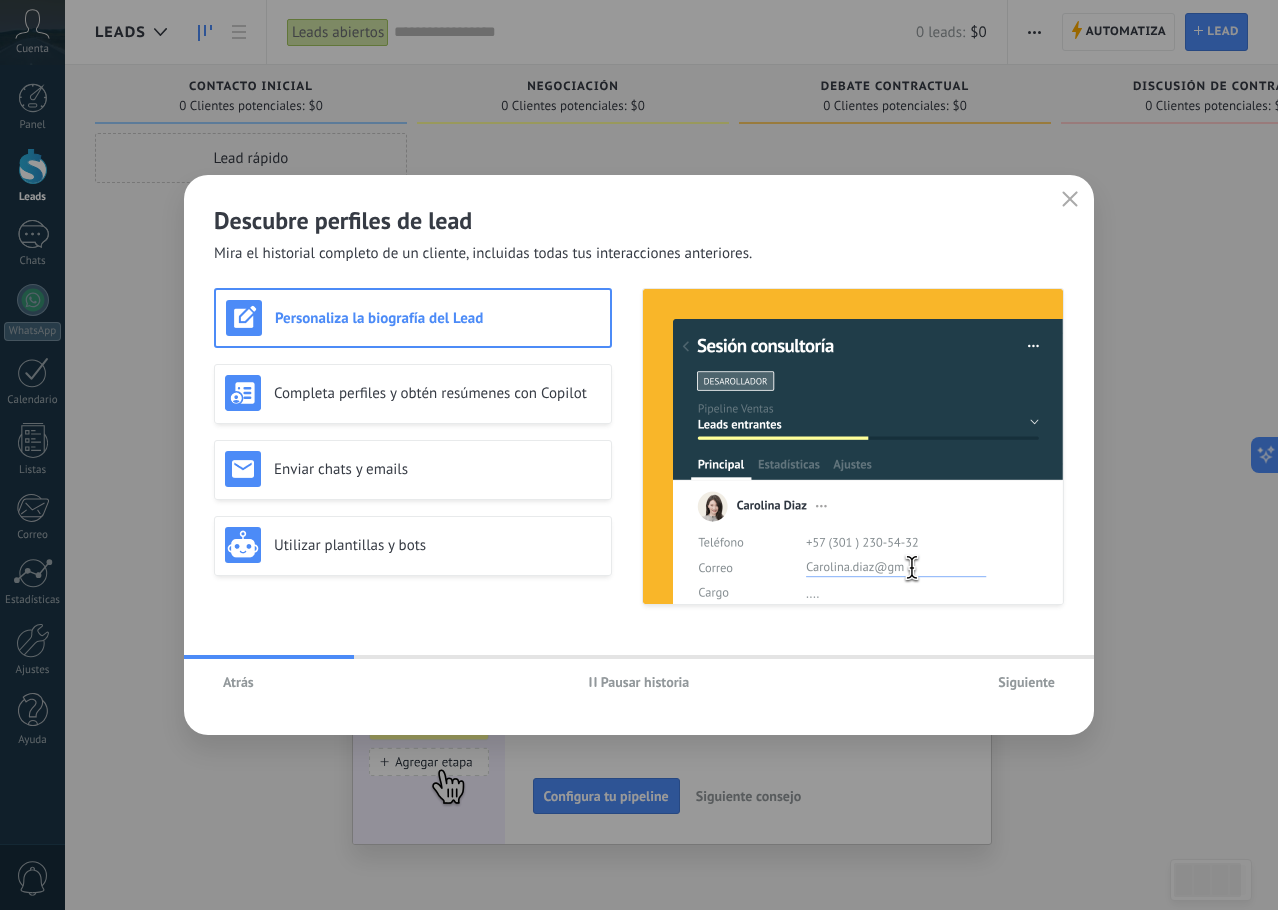 click on "Siguiente" at bounding box center (1026, 682) 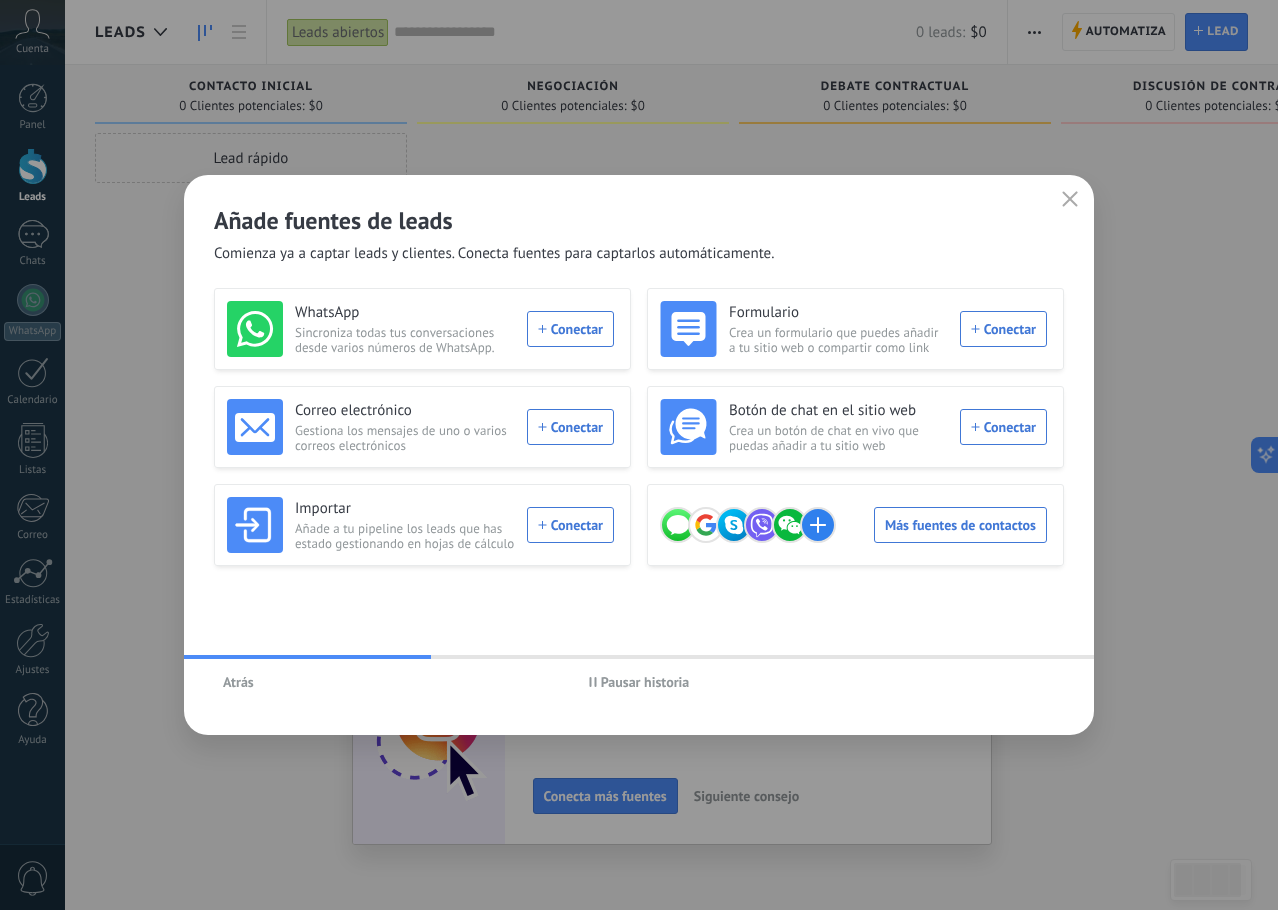 click at bounding box center [1070, 200] 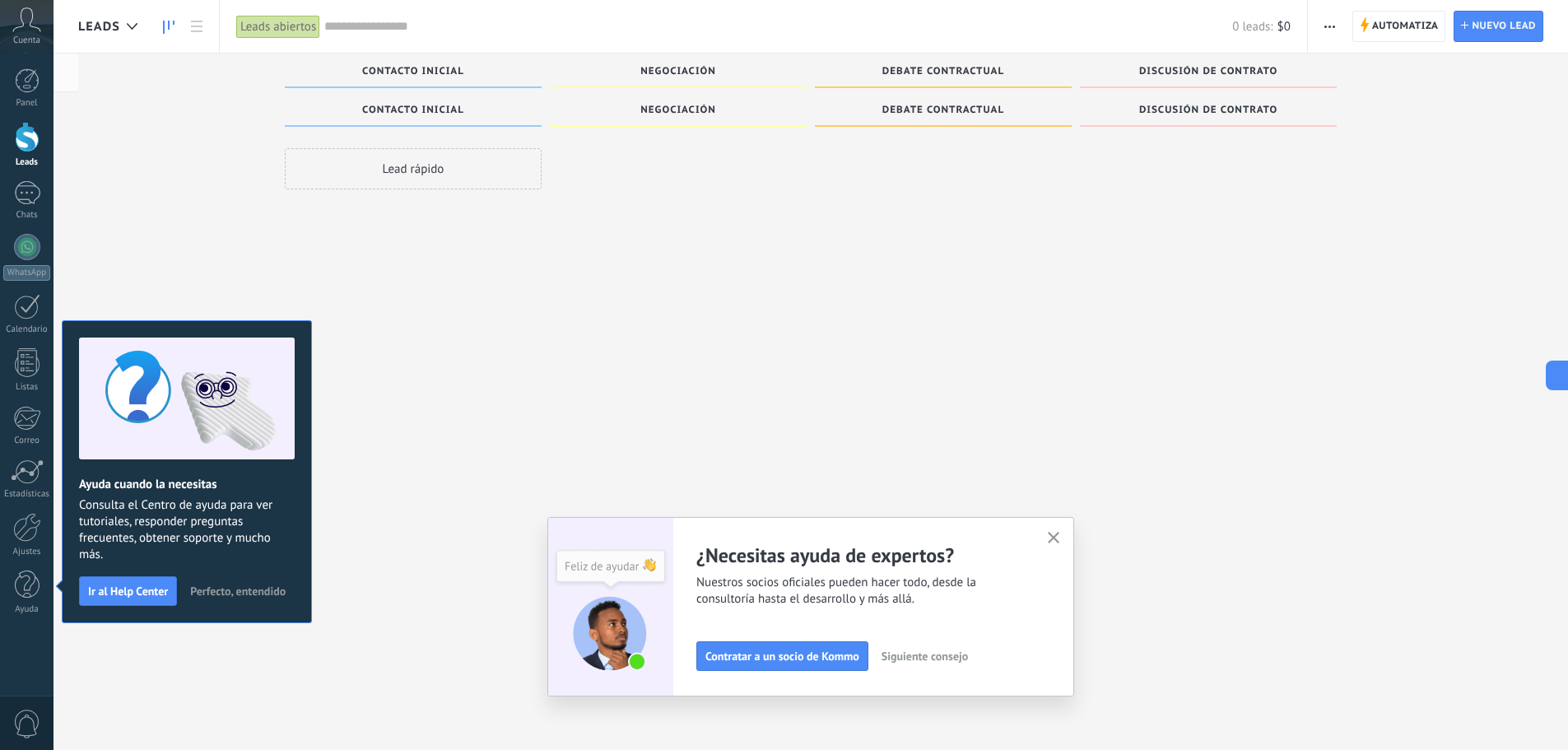 scroll, scrollTop: 0, scrollLeft: 0, axis: both 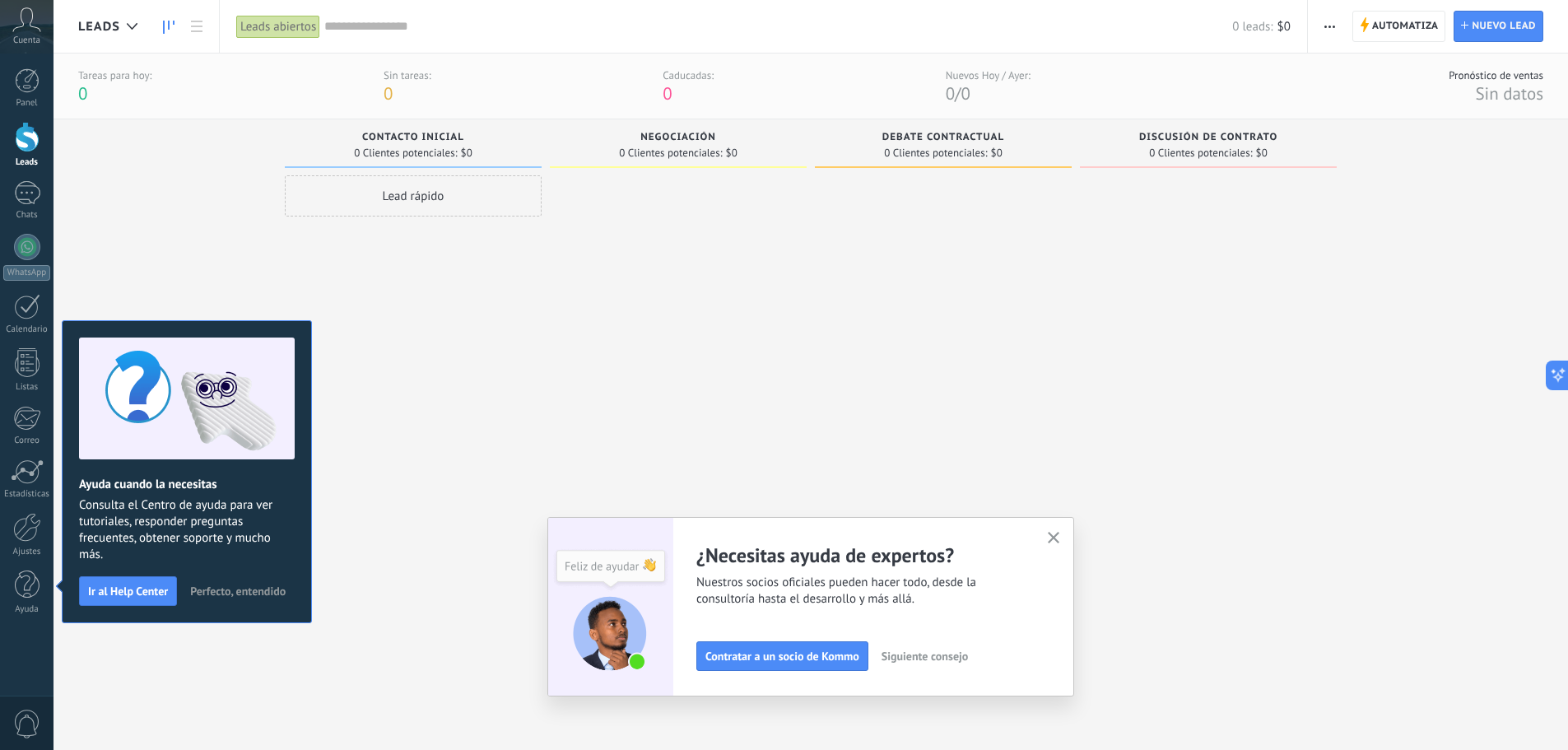 click on "Perfecto, entendido" at bounding box center [238, 591] 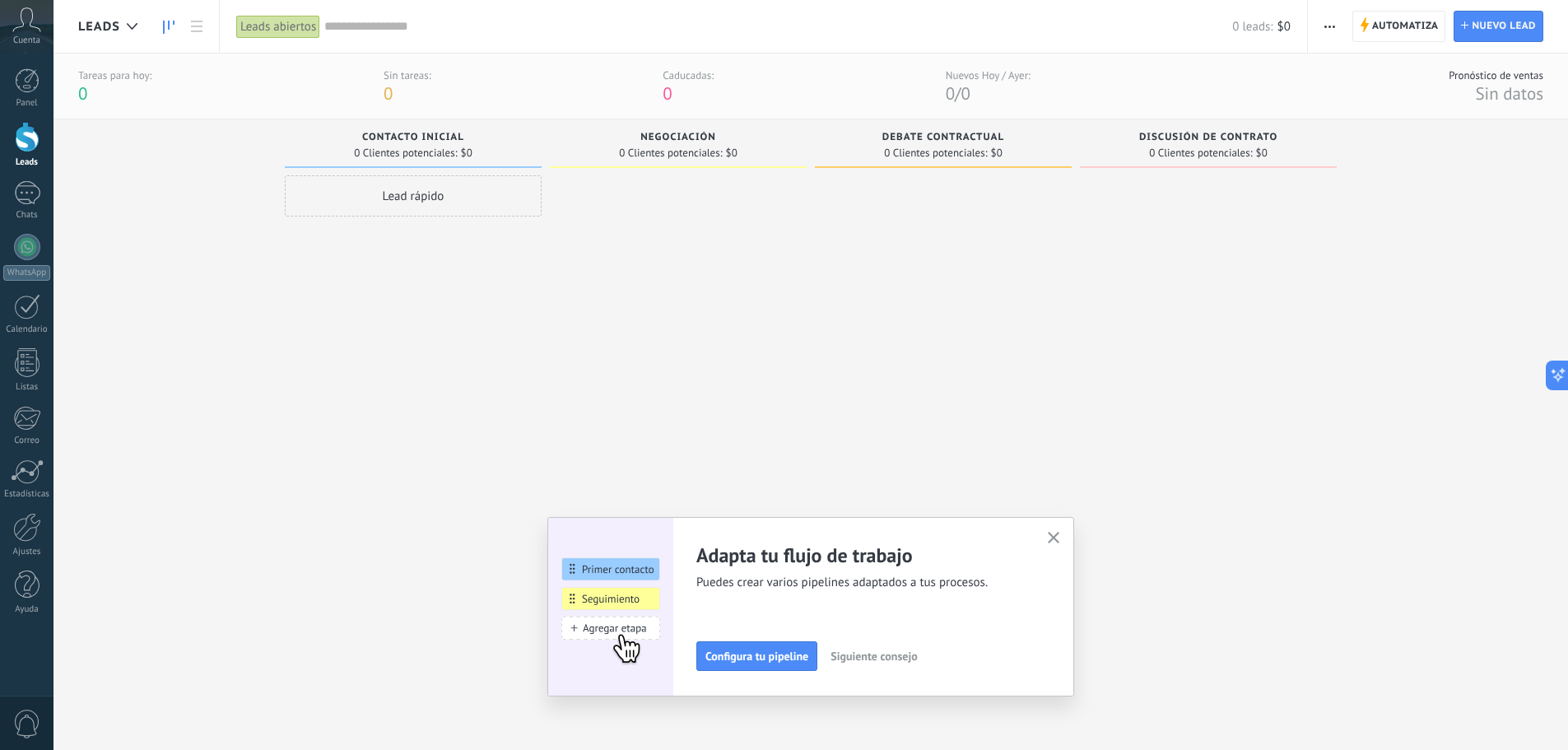 click 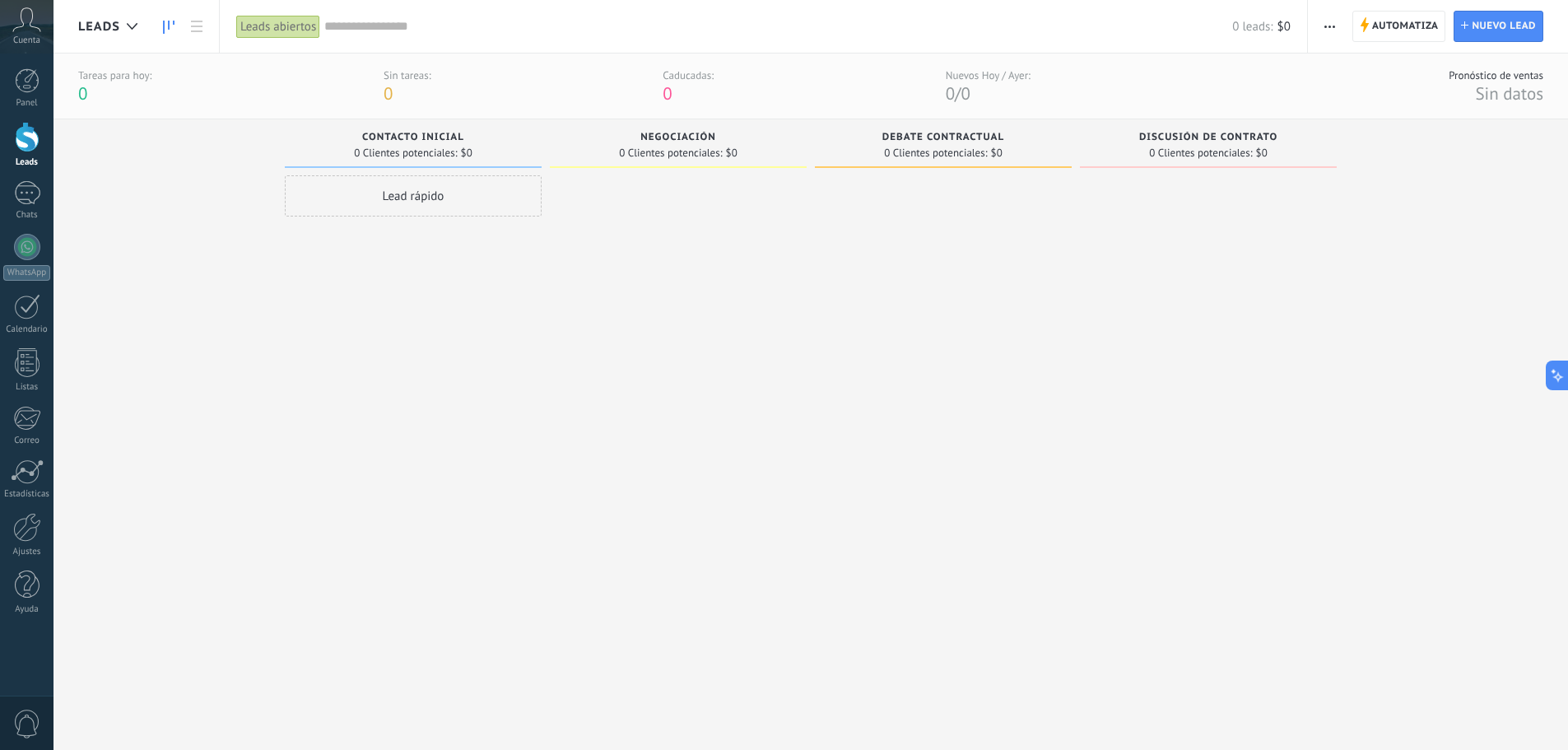 click on "Contacto inicial" at bounding box center [413, 137] 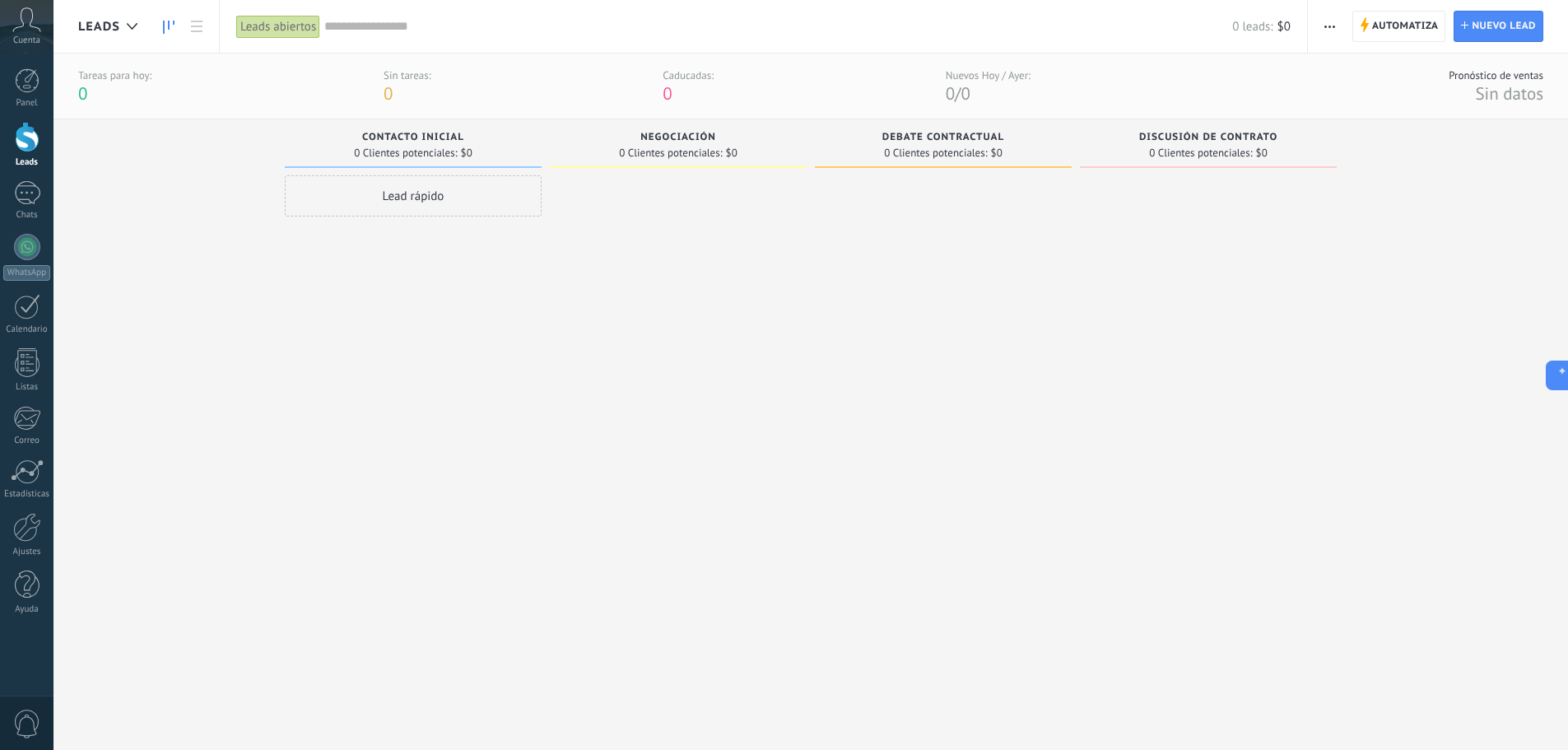 click on "Contacto inicial" at bounding box center (413, 137) 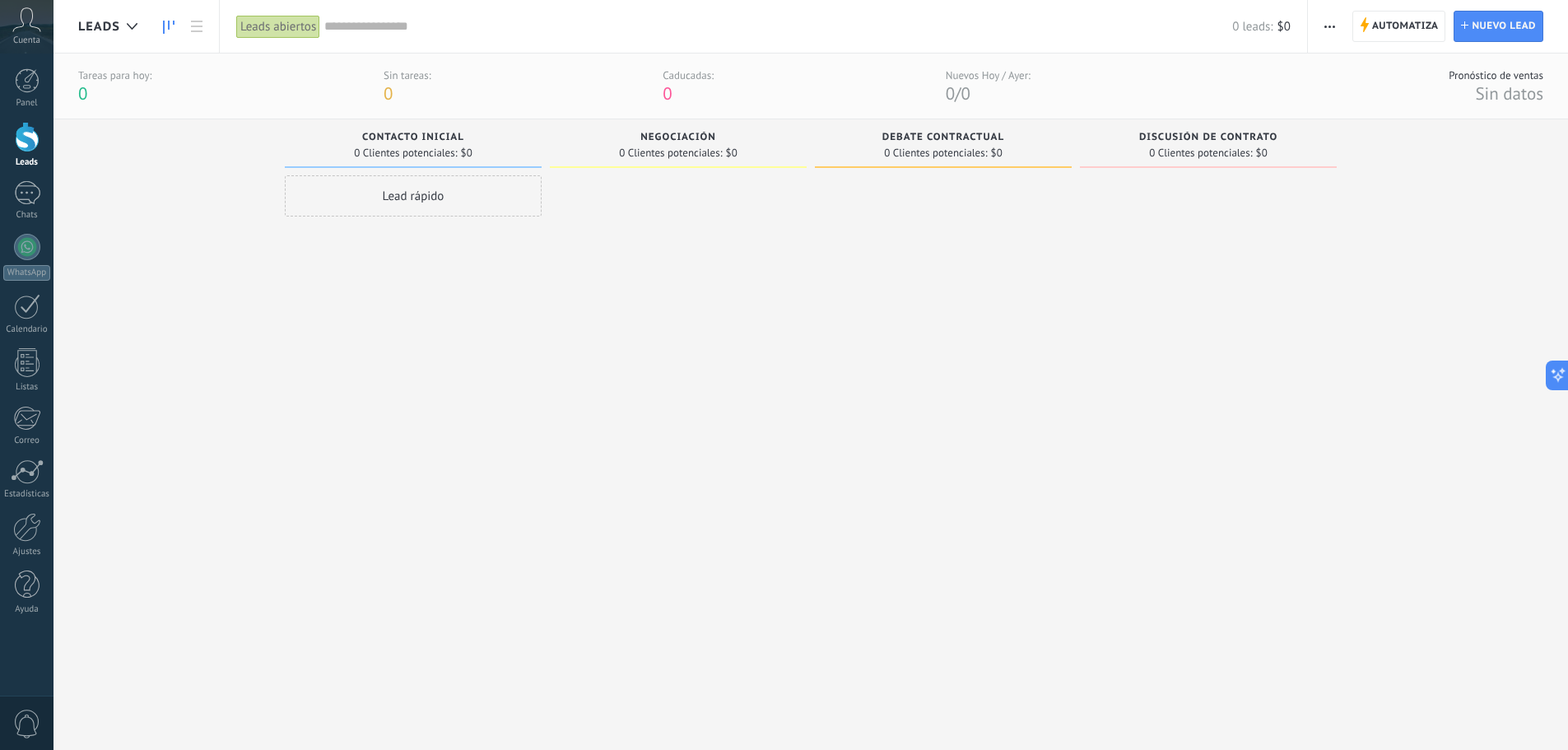 click on "Debate contractual 0  Clientes potenciales:  $0" at bounding box center (943, 143) 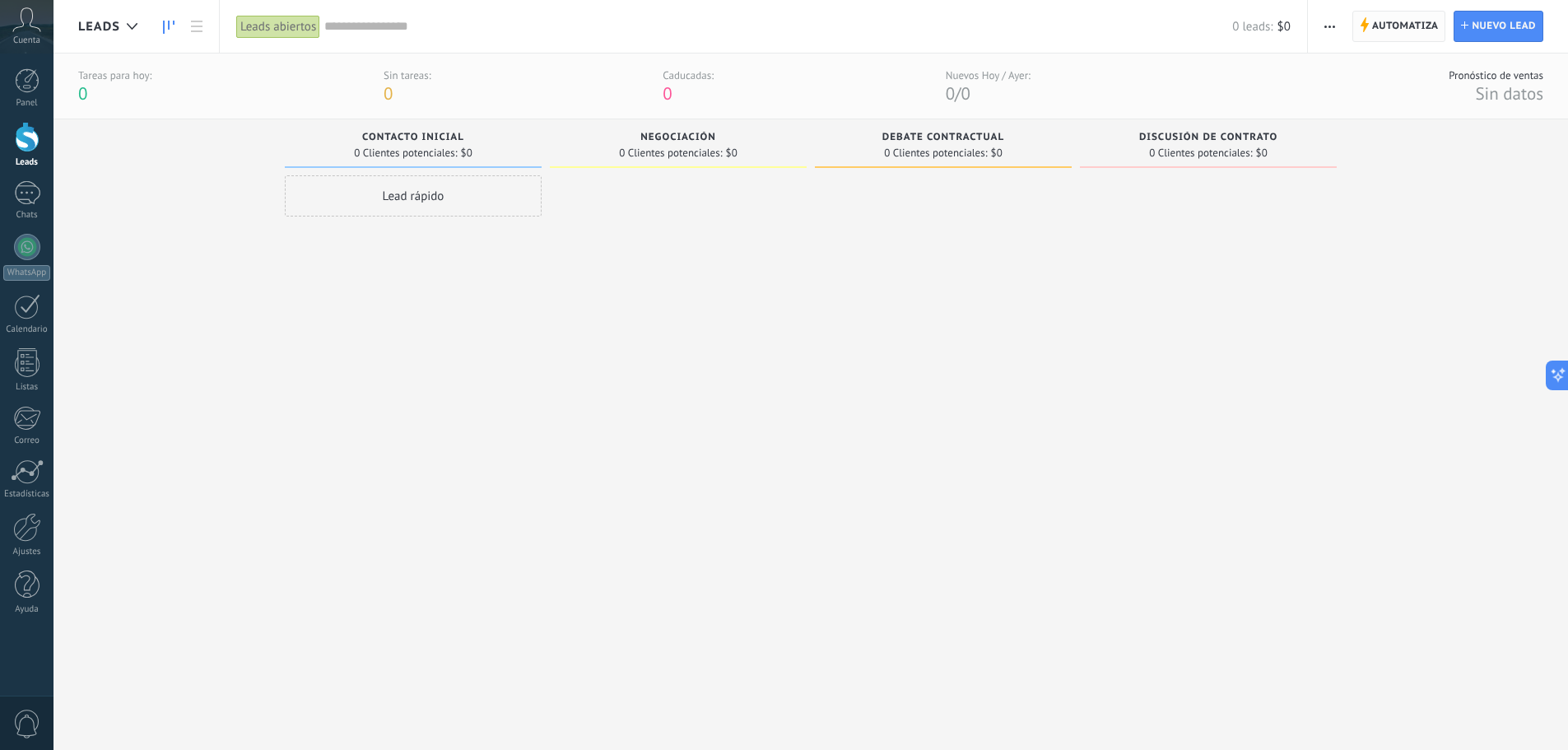 click on "Automatiza" at bounding box center (1405, 26) 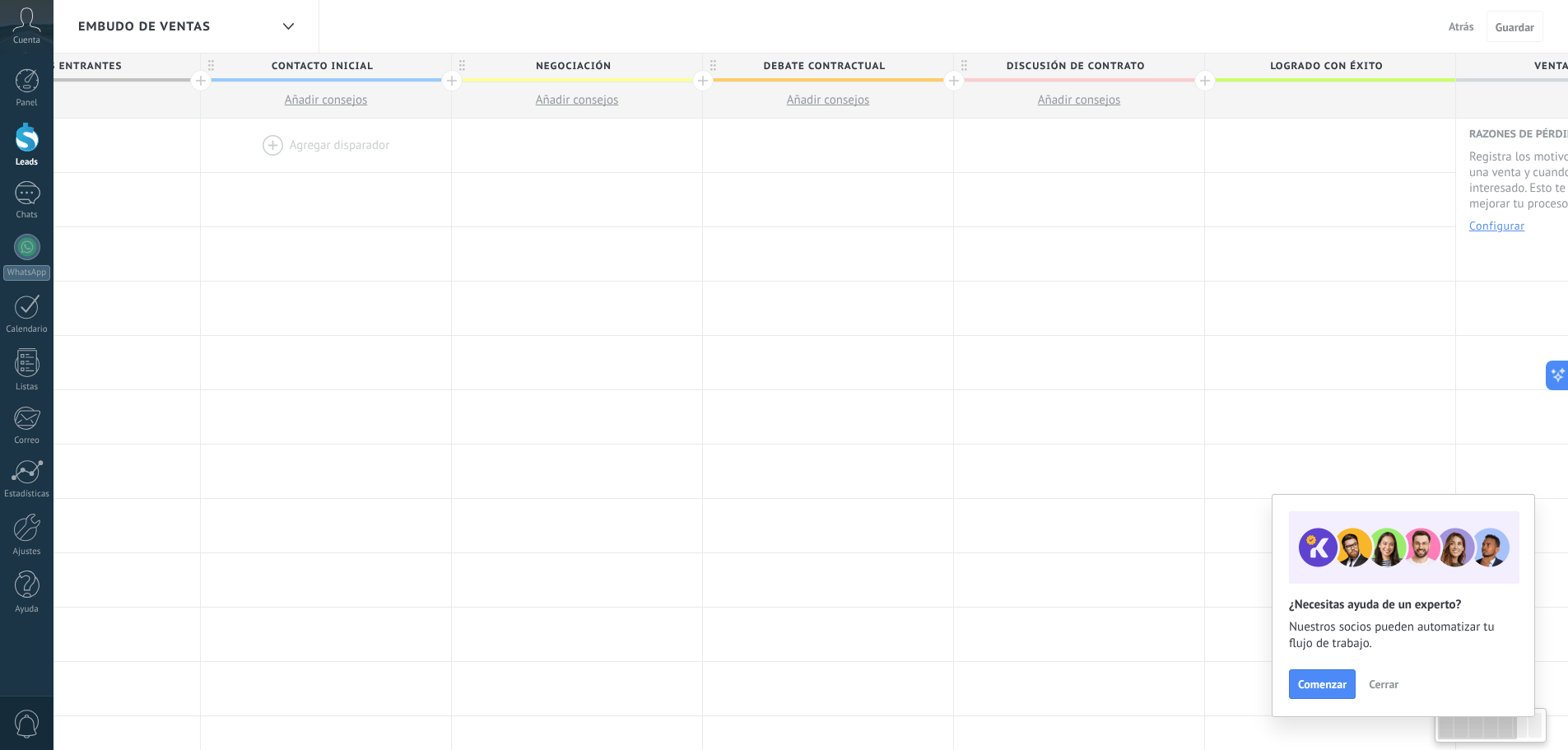 scroll, scrollTop: 0, scrollLeft: 0, axis: both 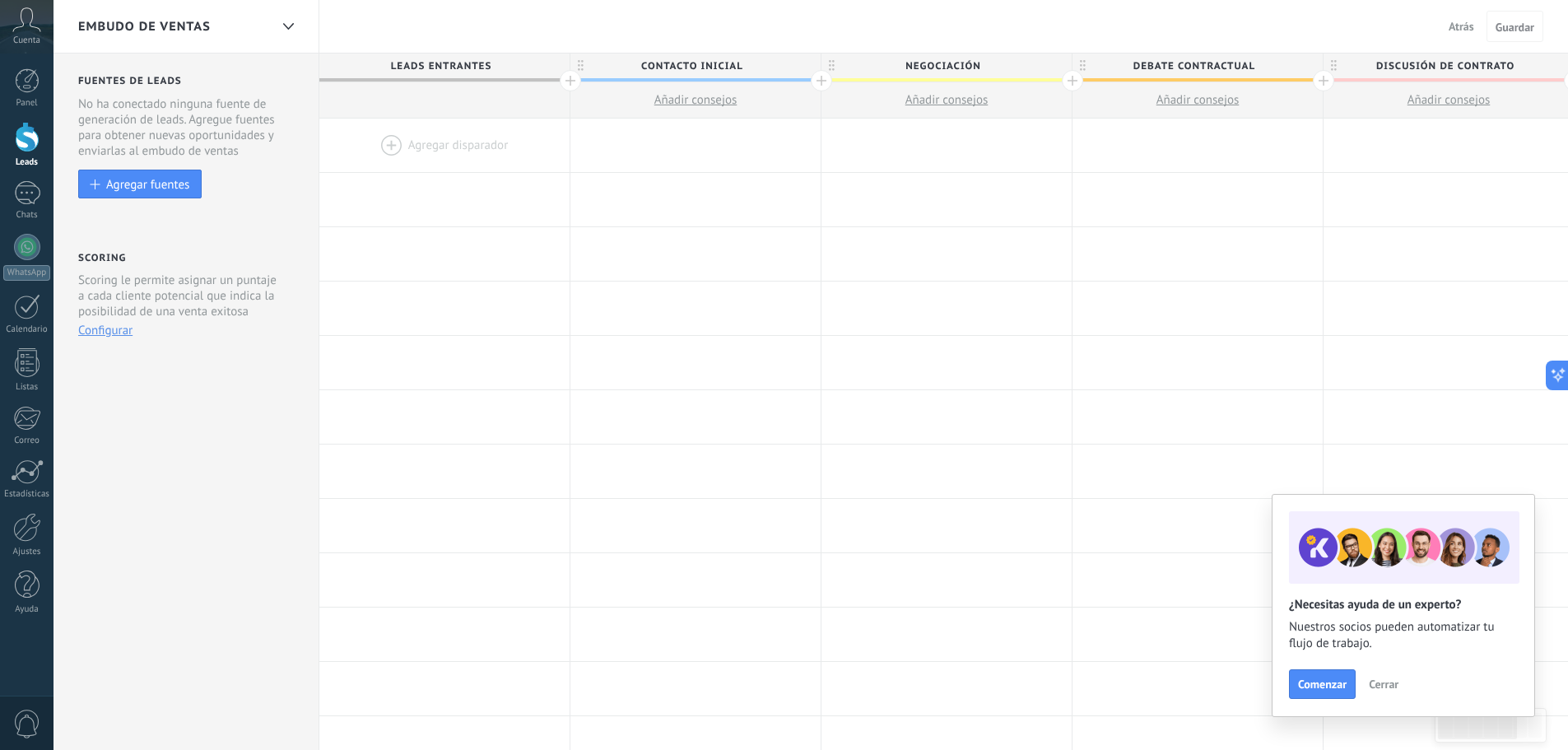 click at bounding box center [570, 81] 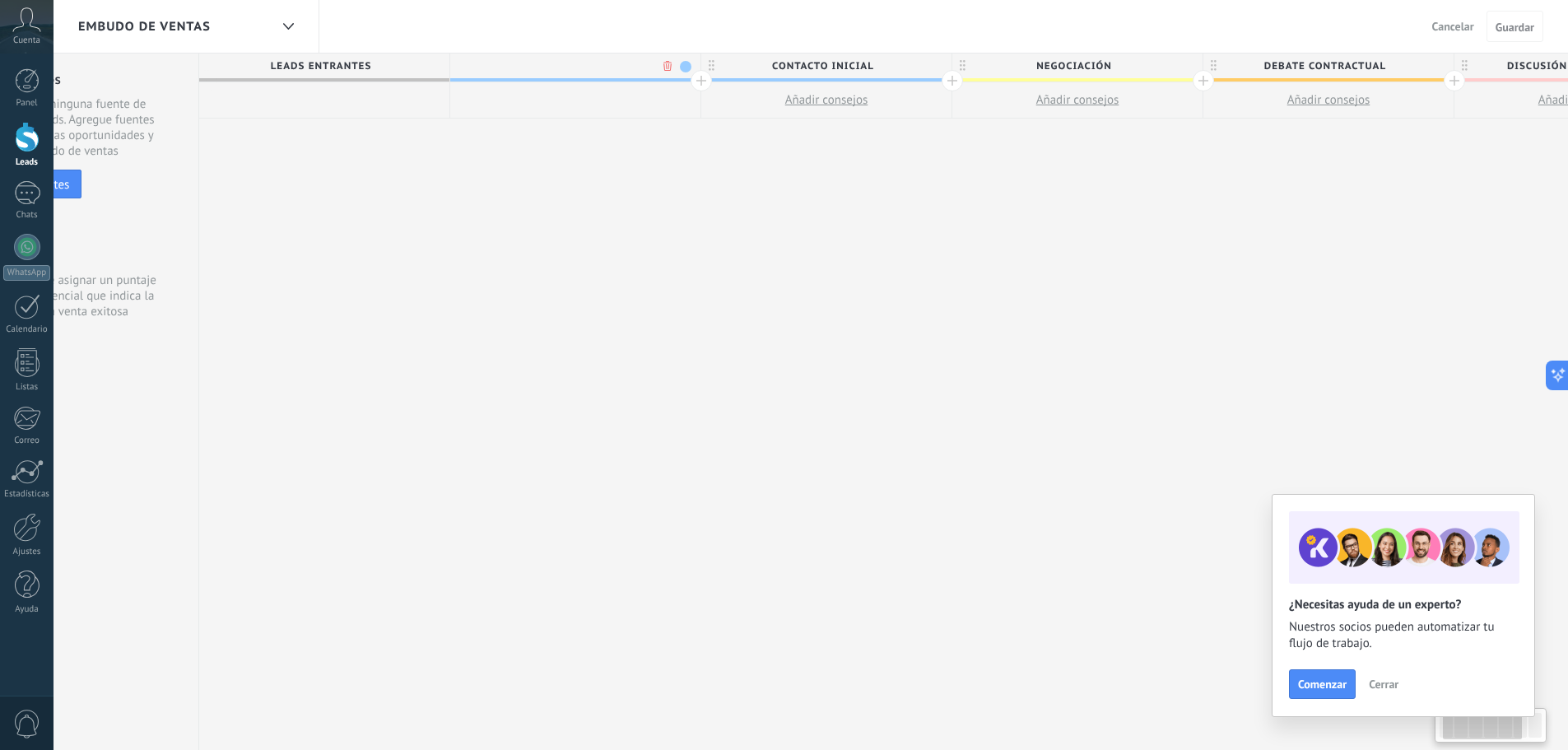 scroll, scrollTop: 0, scrollLeft: 122, axis: horizontal 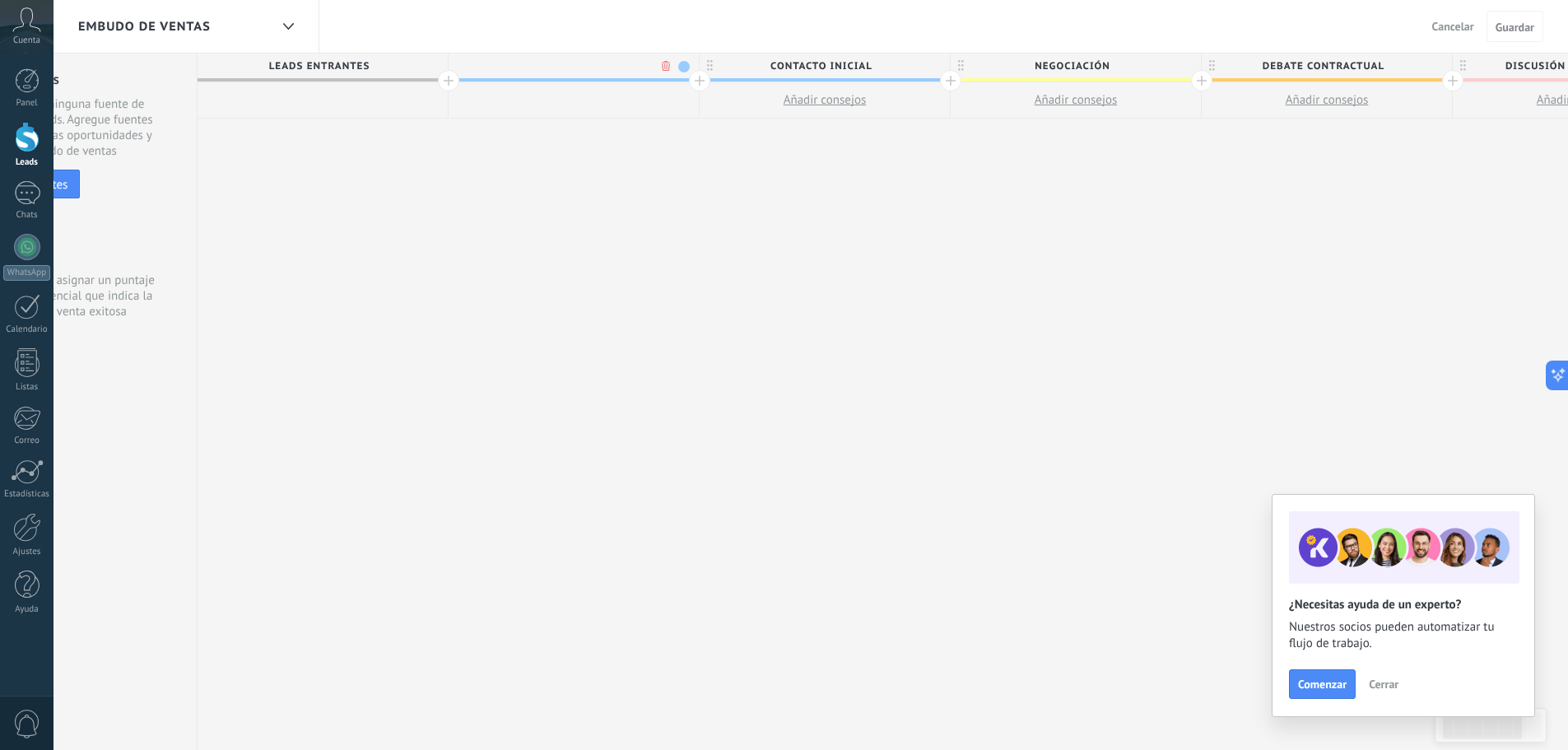 click at bounding box center [684, 67] 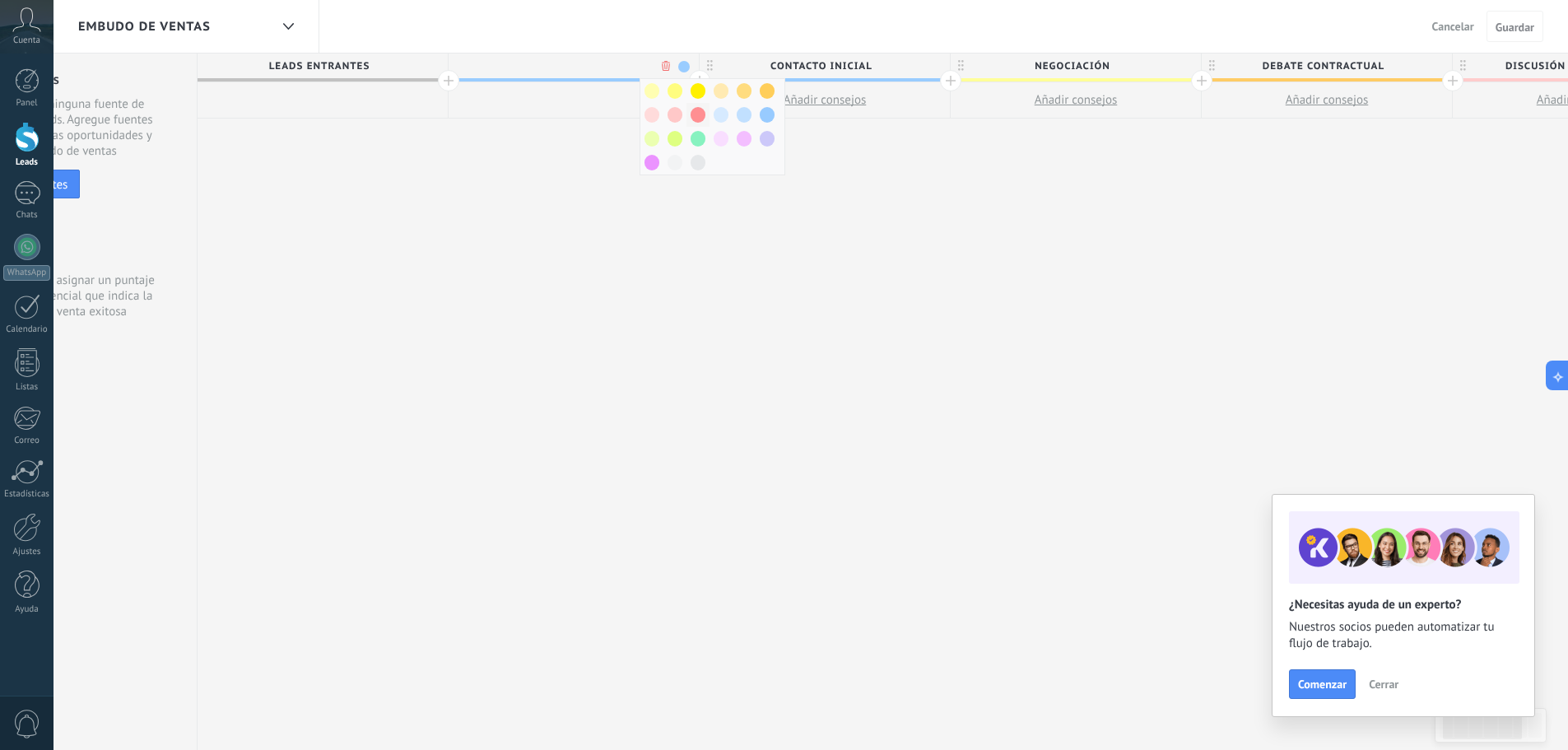 click at bounding box center (698, 114) 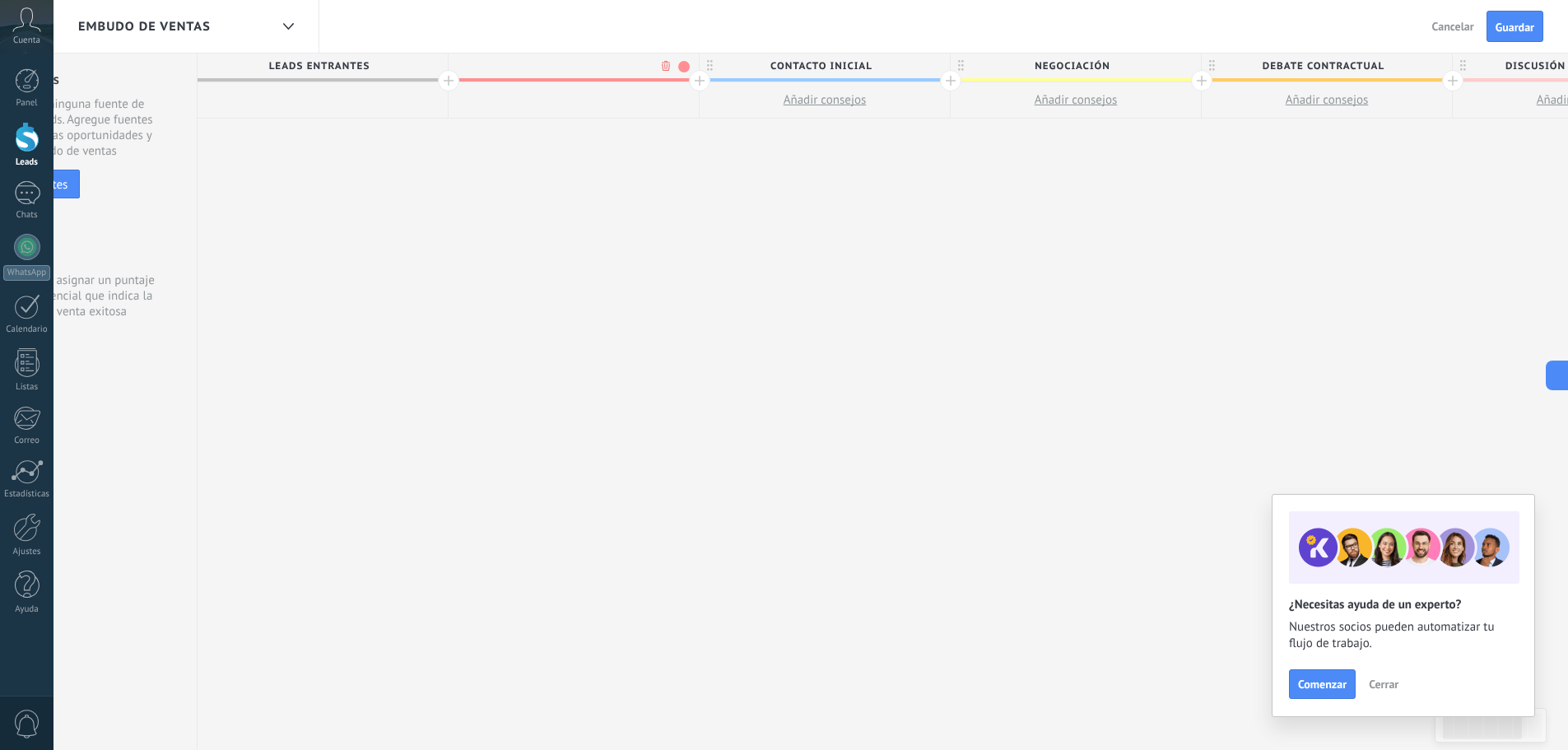 click at bounding box center [570, 66] 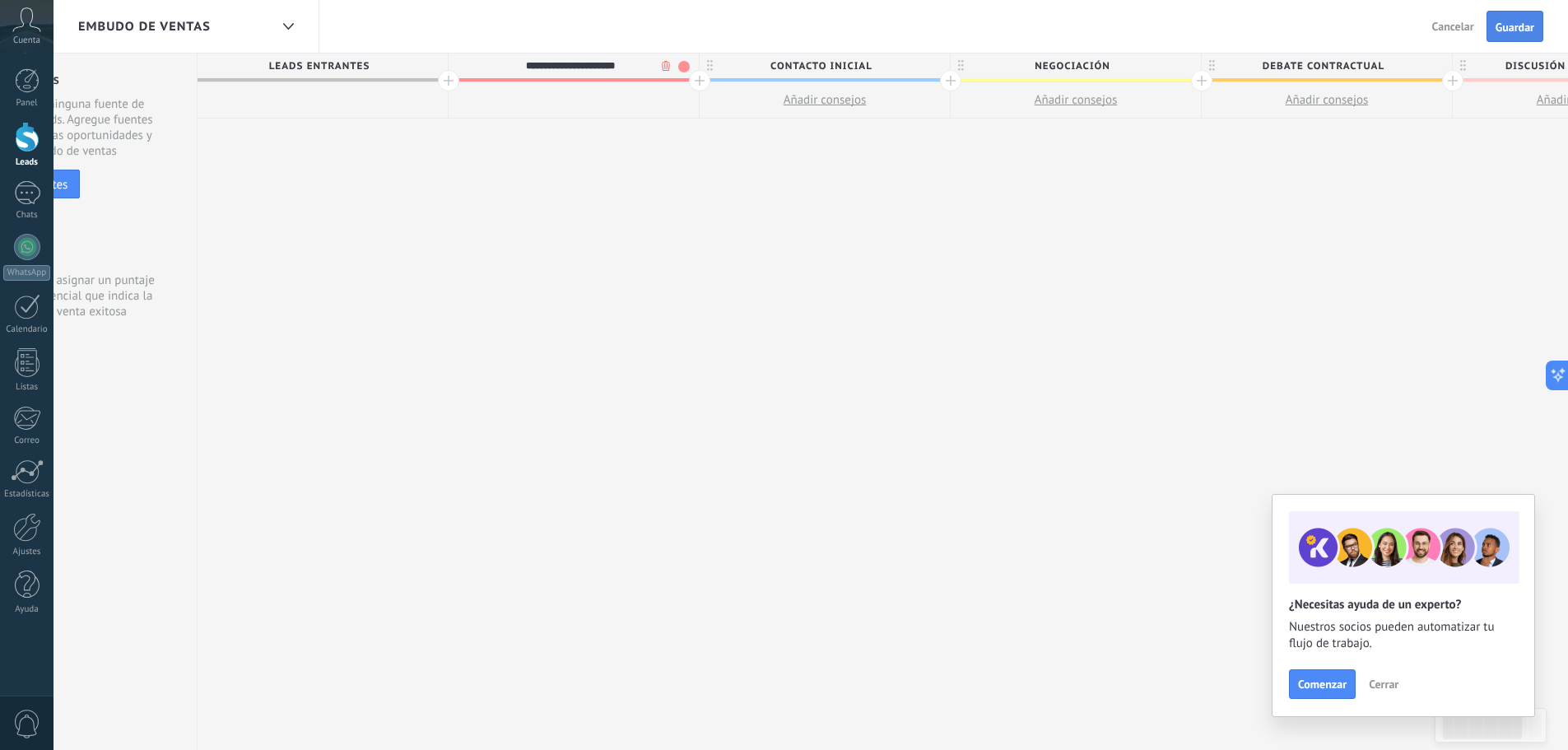 type on "**********" 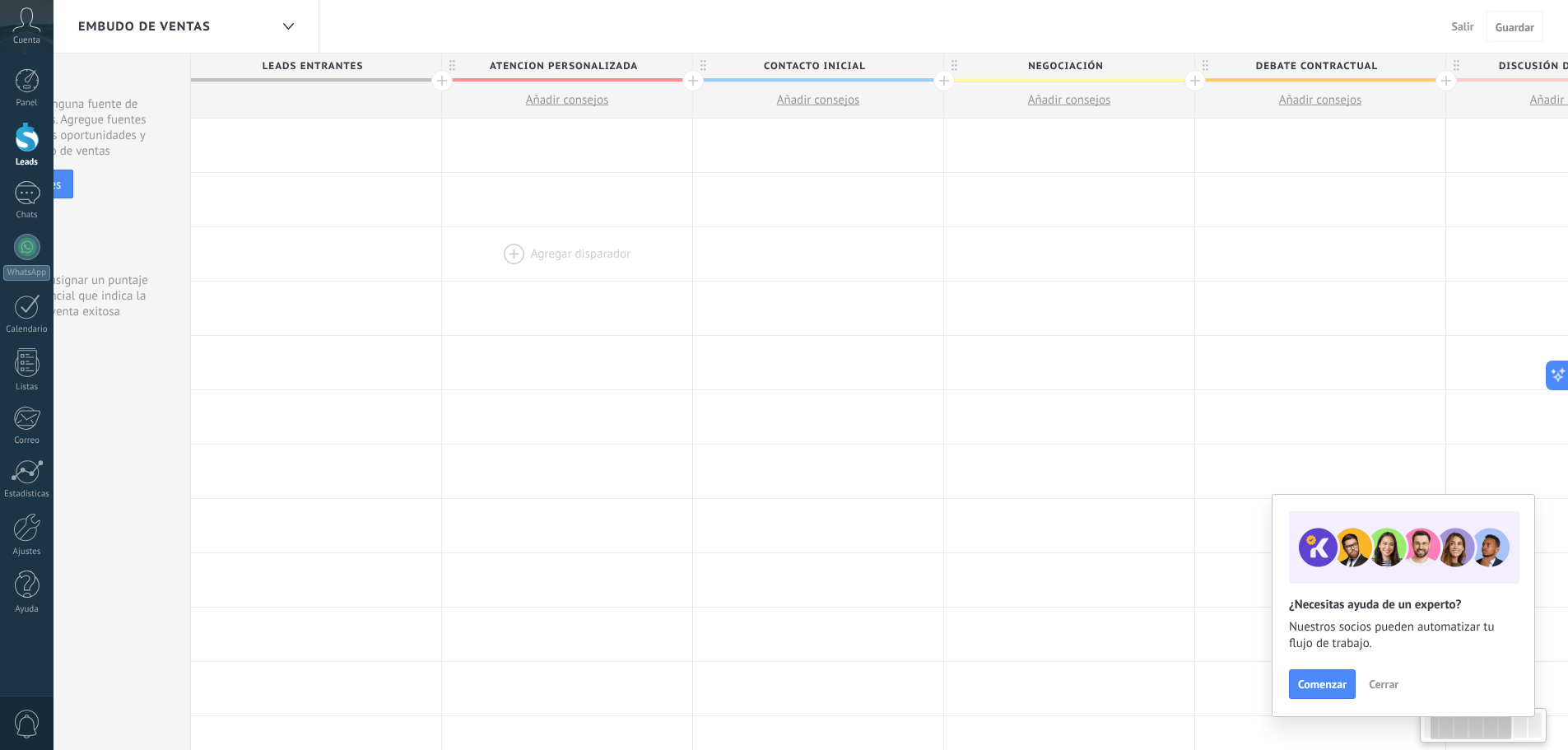 scroll, scrollTop: 0, scrollLeft: 132, axis: horizontal 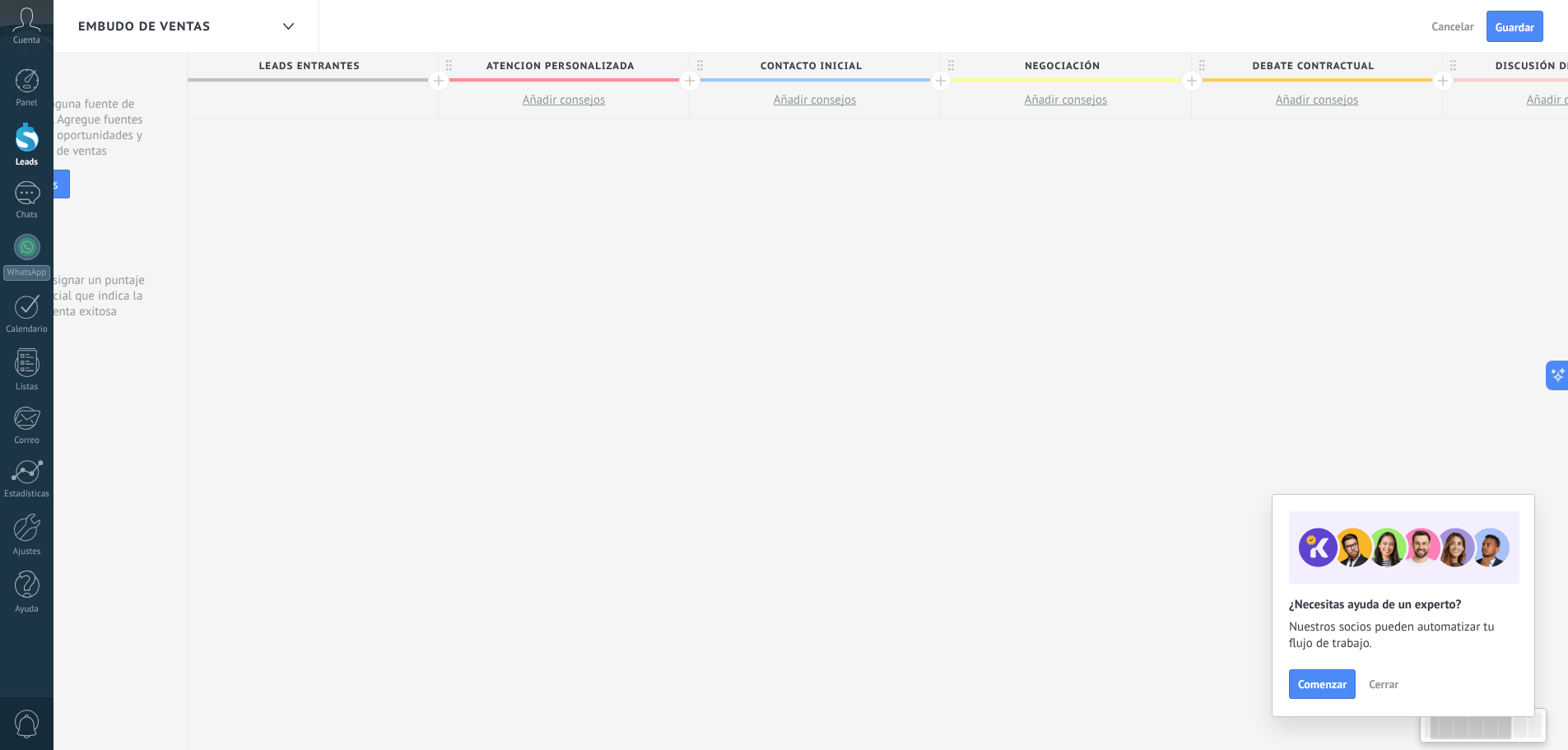click on "Contacto inicial" at bounding box center [811, 66] 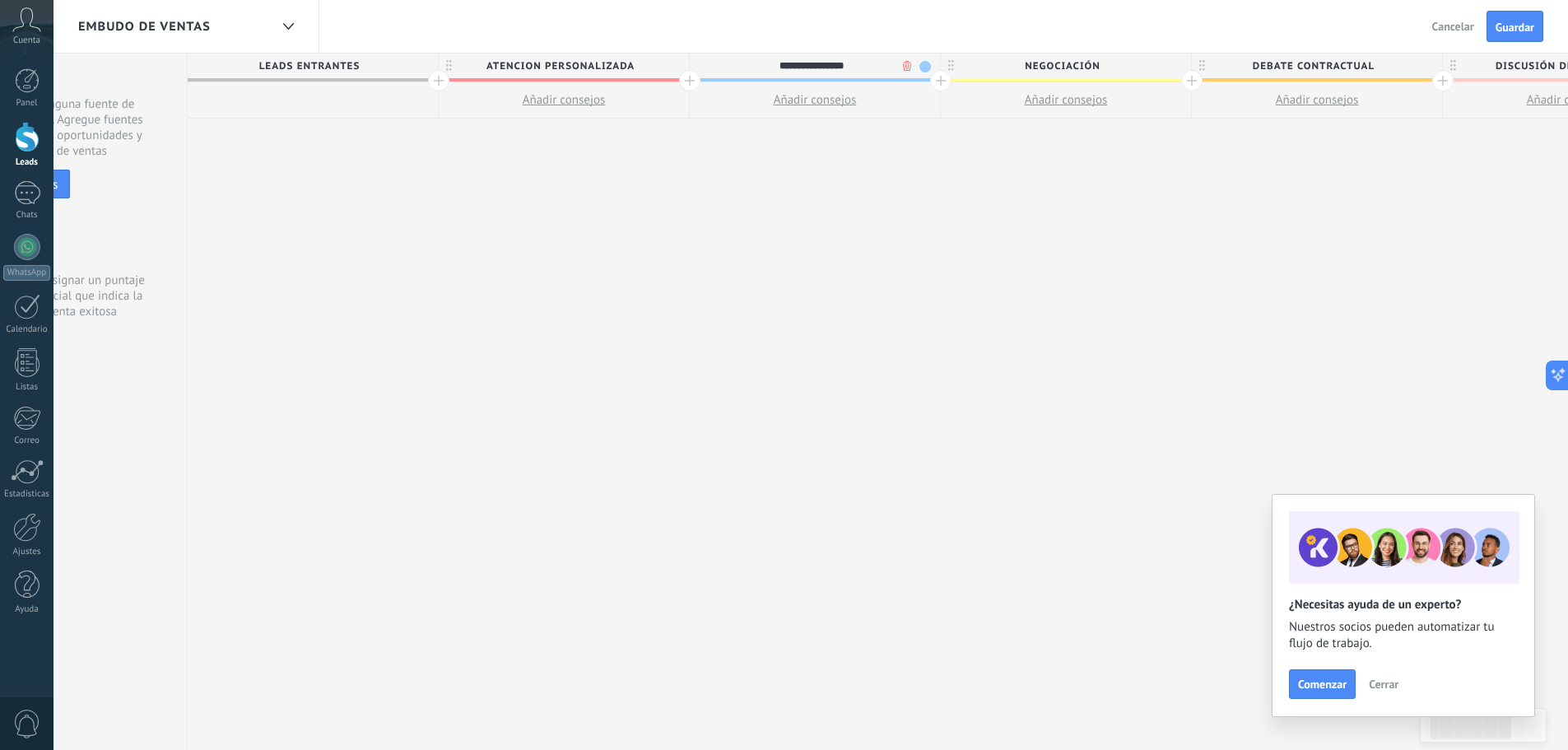 click on "**********" at bounding box center (811, 66) 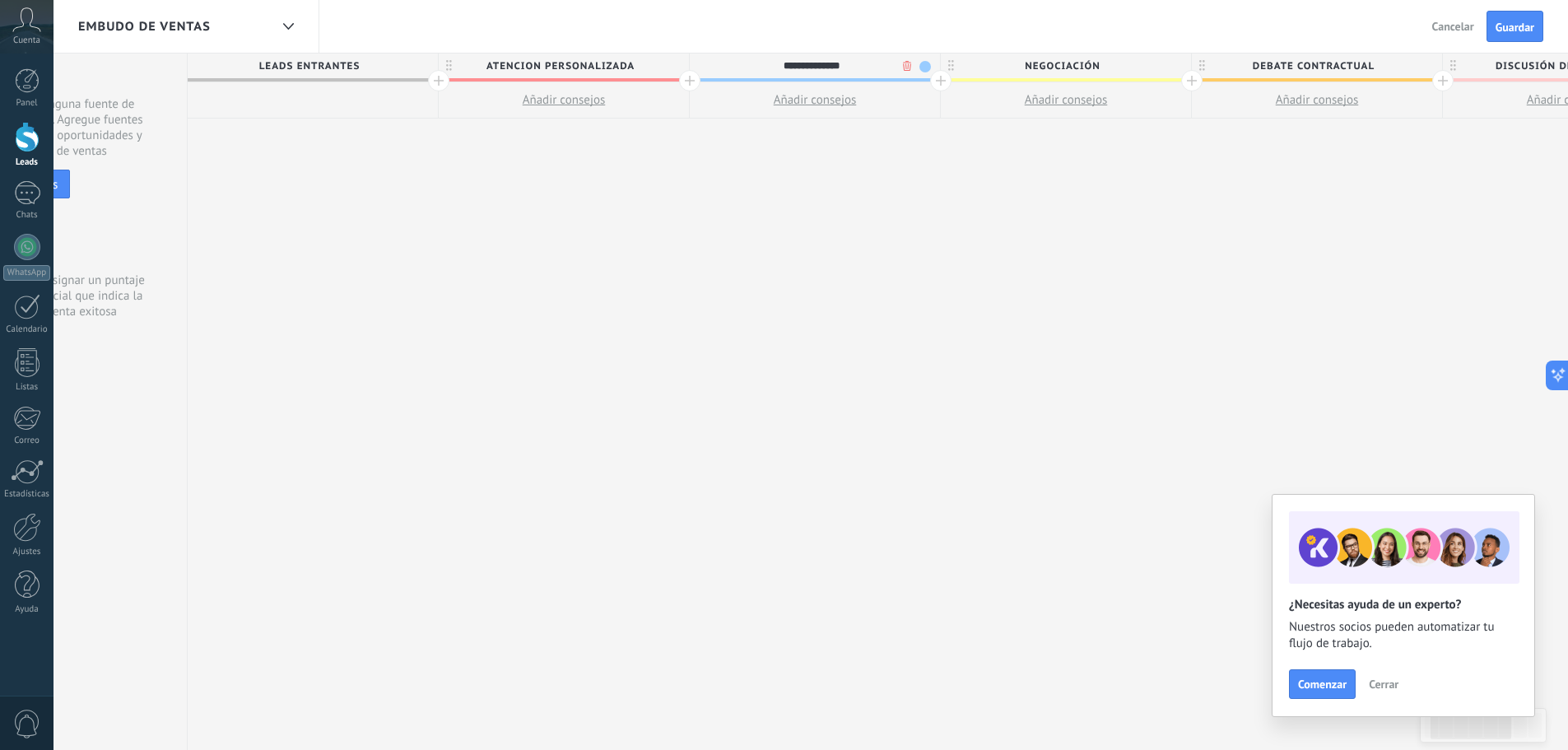 type on "**********" 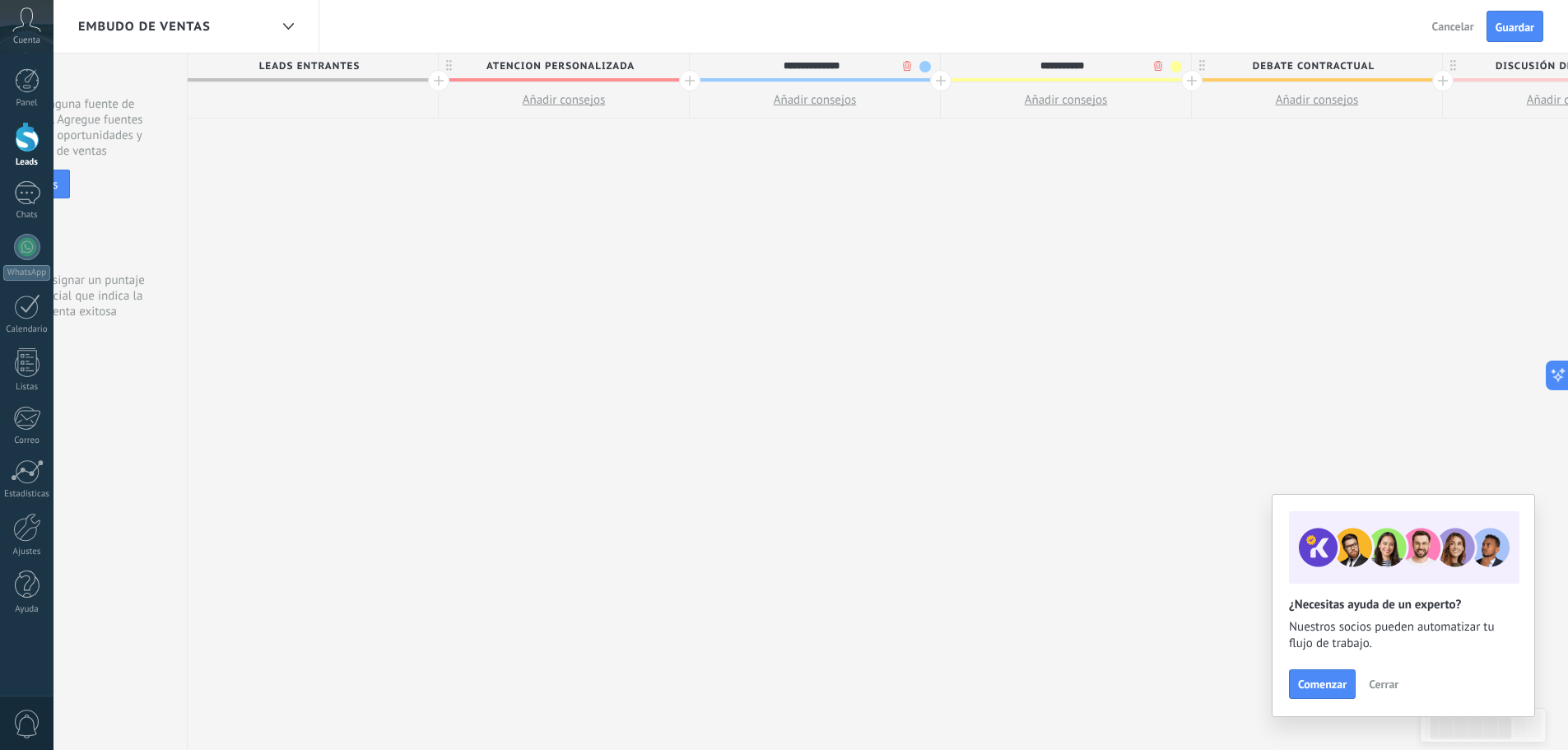 click on "**********" at bounding box center (1062, 66) 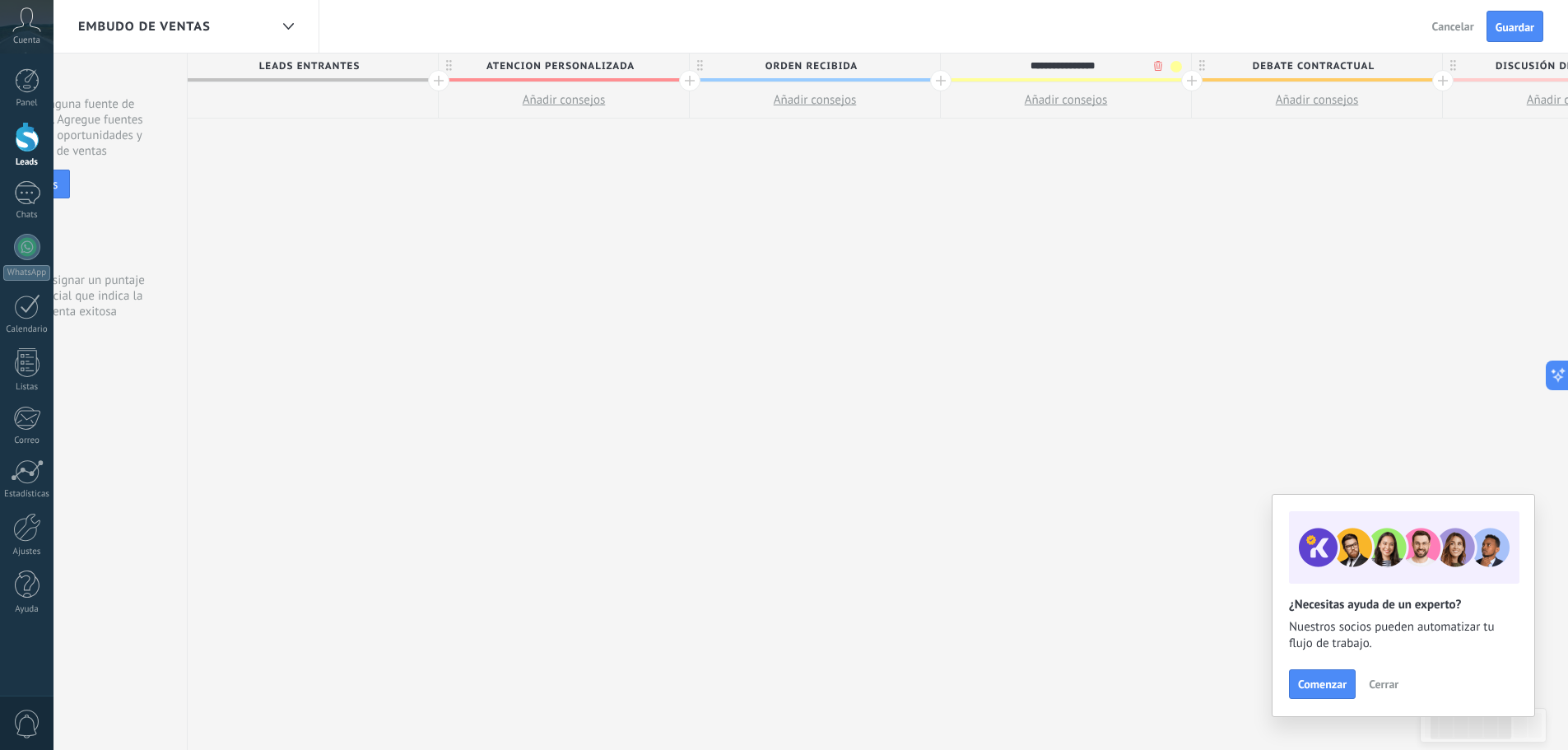 type on "**********" 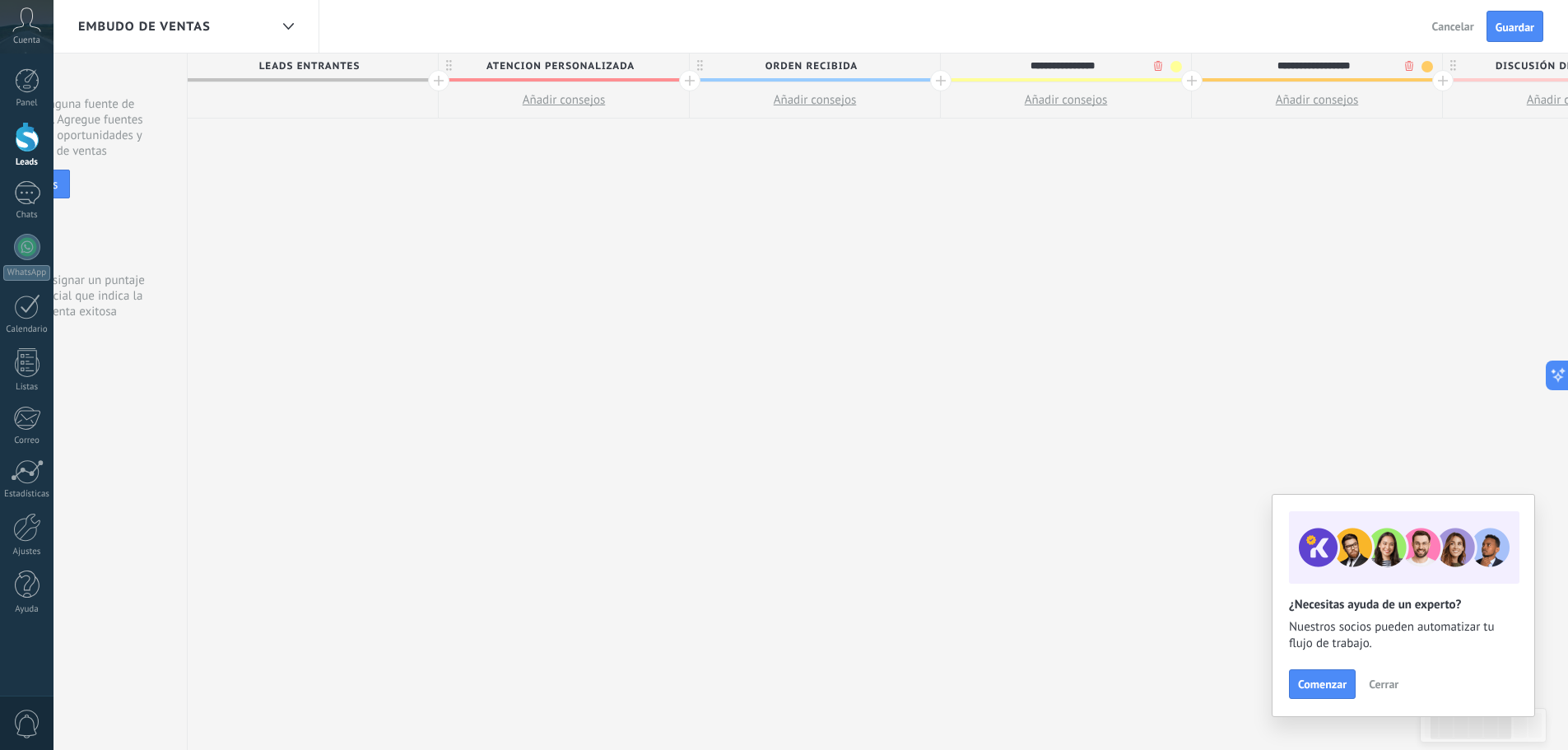 click on "**********" at bounding box center [1313, 66] 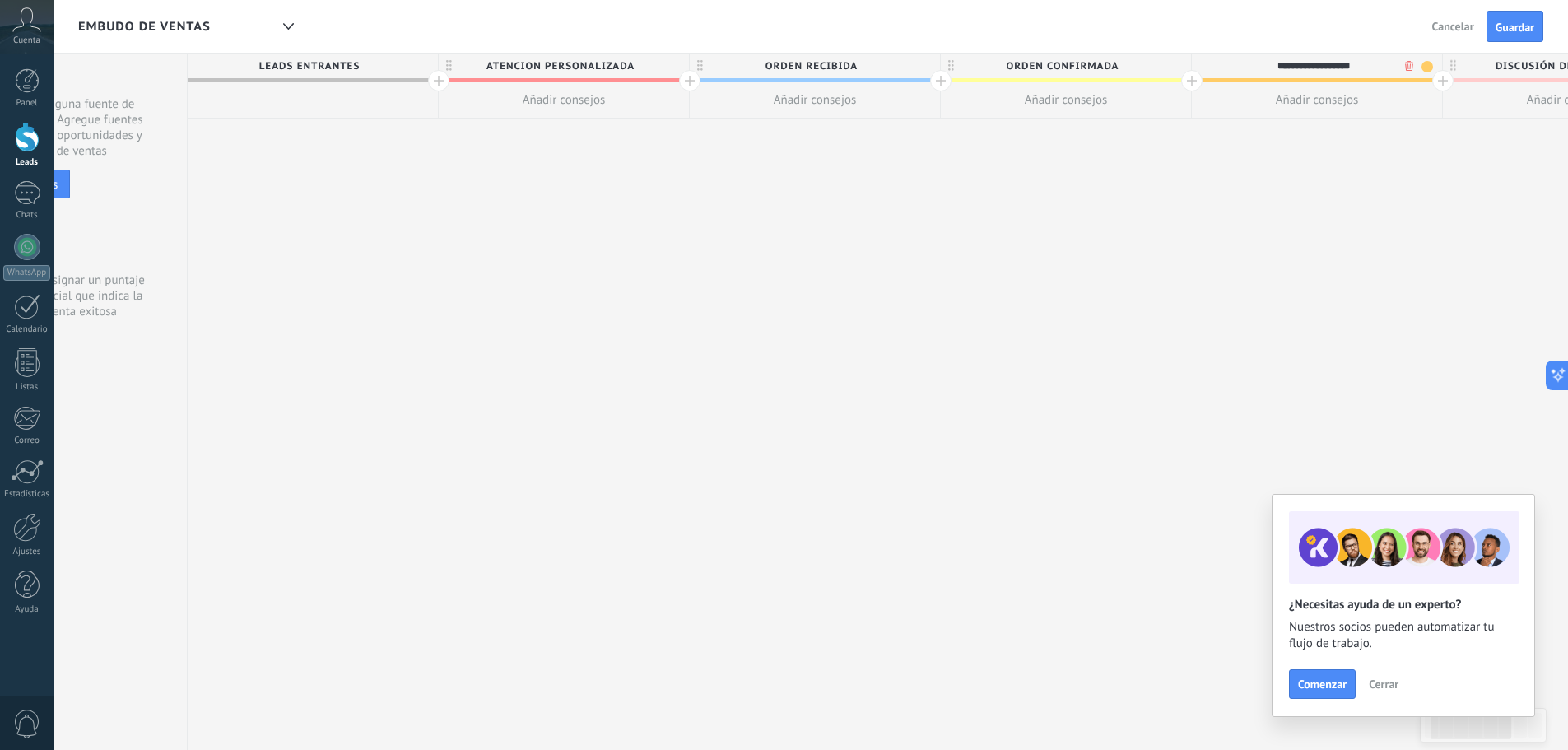 click on "**********" at bounding box center (1313, 66) 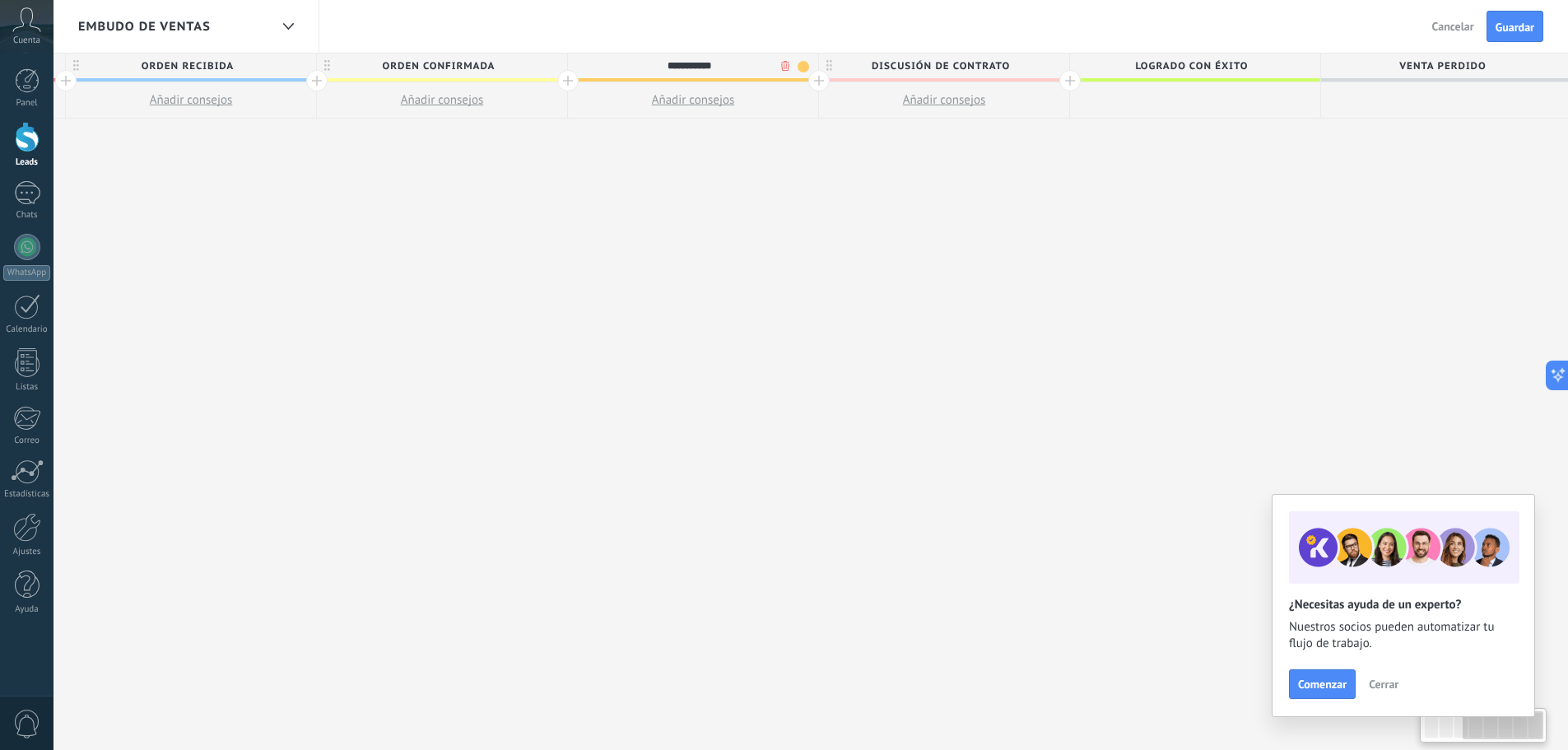 scroll, scrollTop: 0, scrollLeft: 760, axis: horizontal 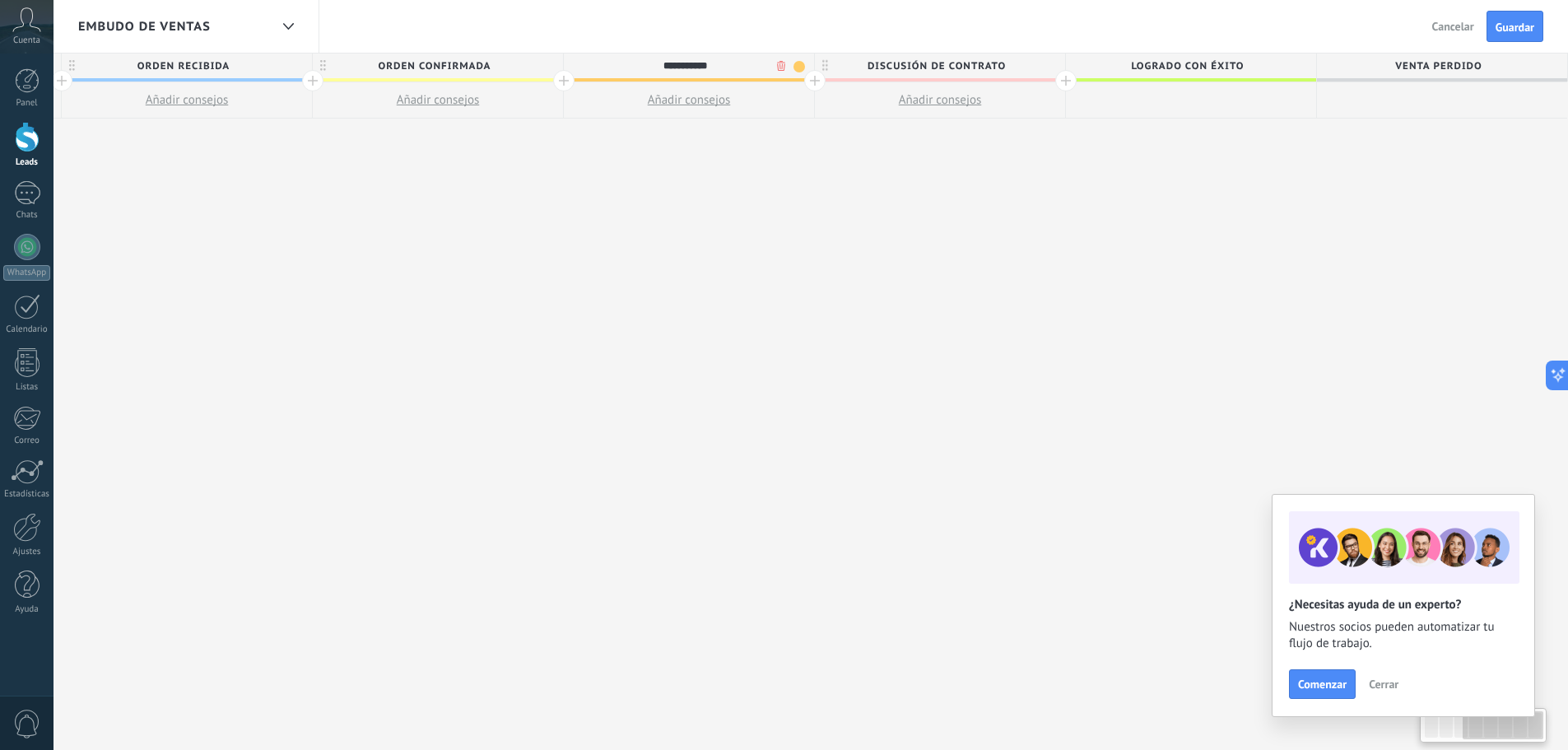 type on "**********" 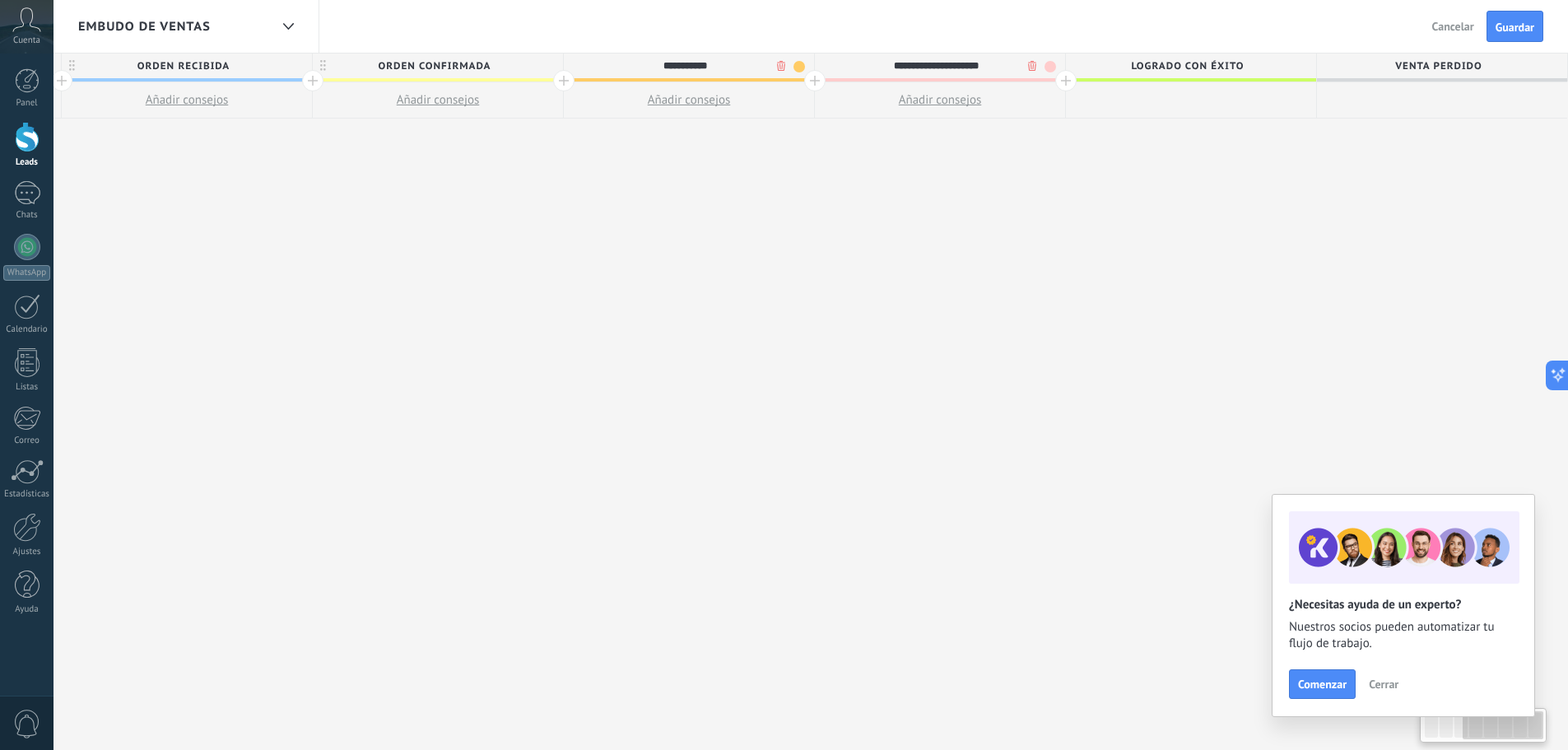 click on "**********" at bounding box center (936, 66) 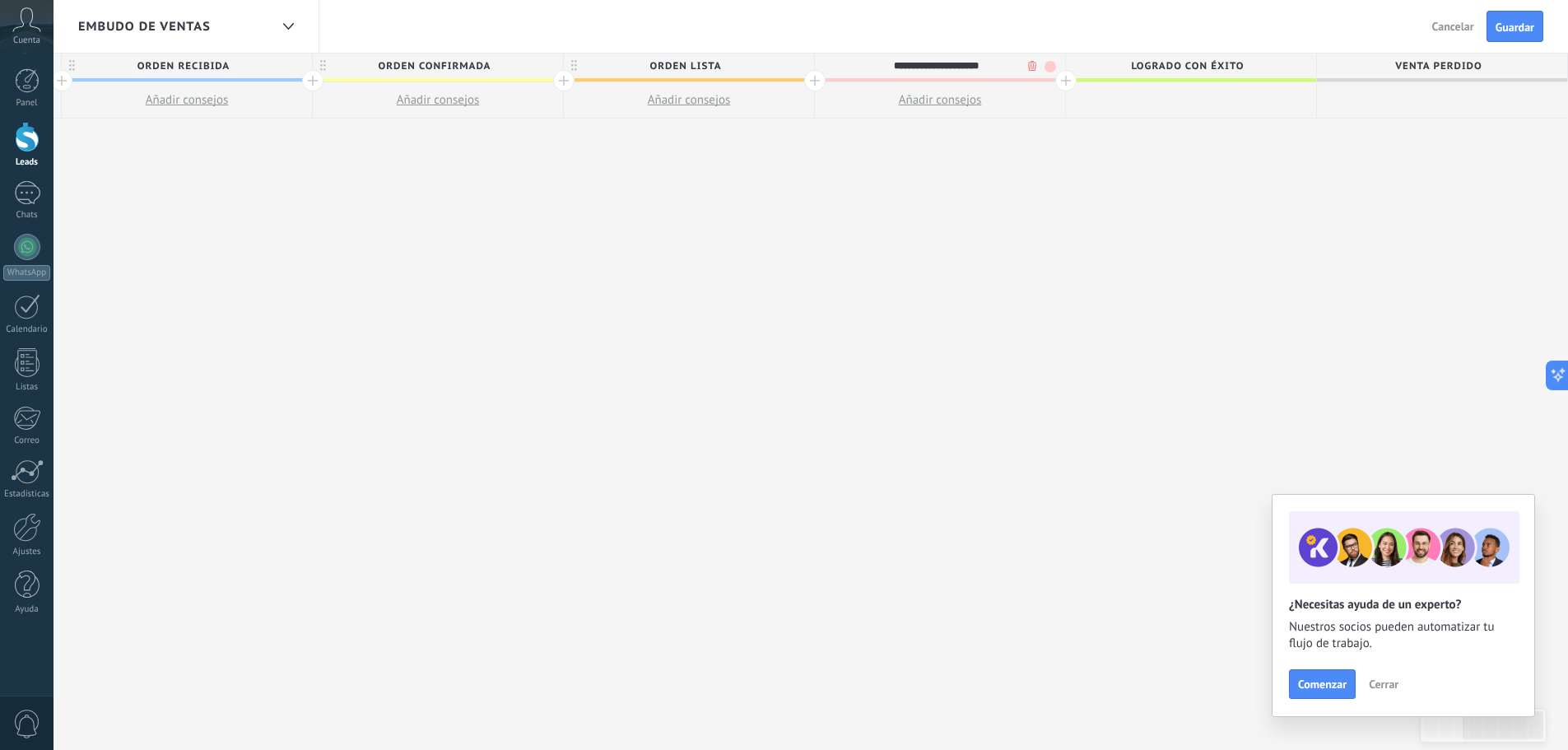 click on "**********" at bounding box center (936, 66) 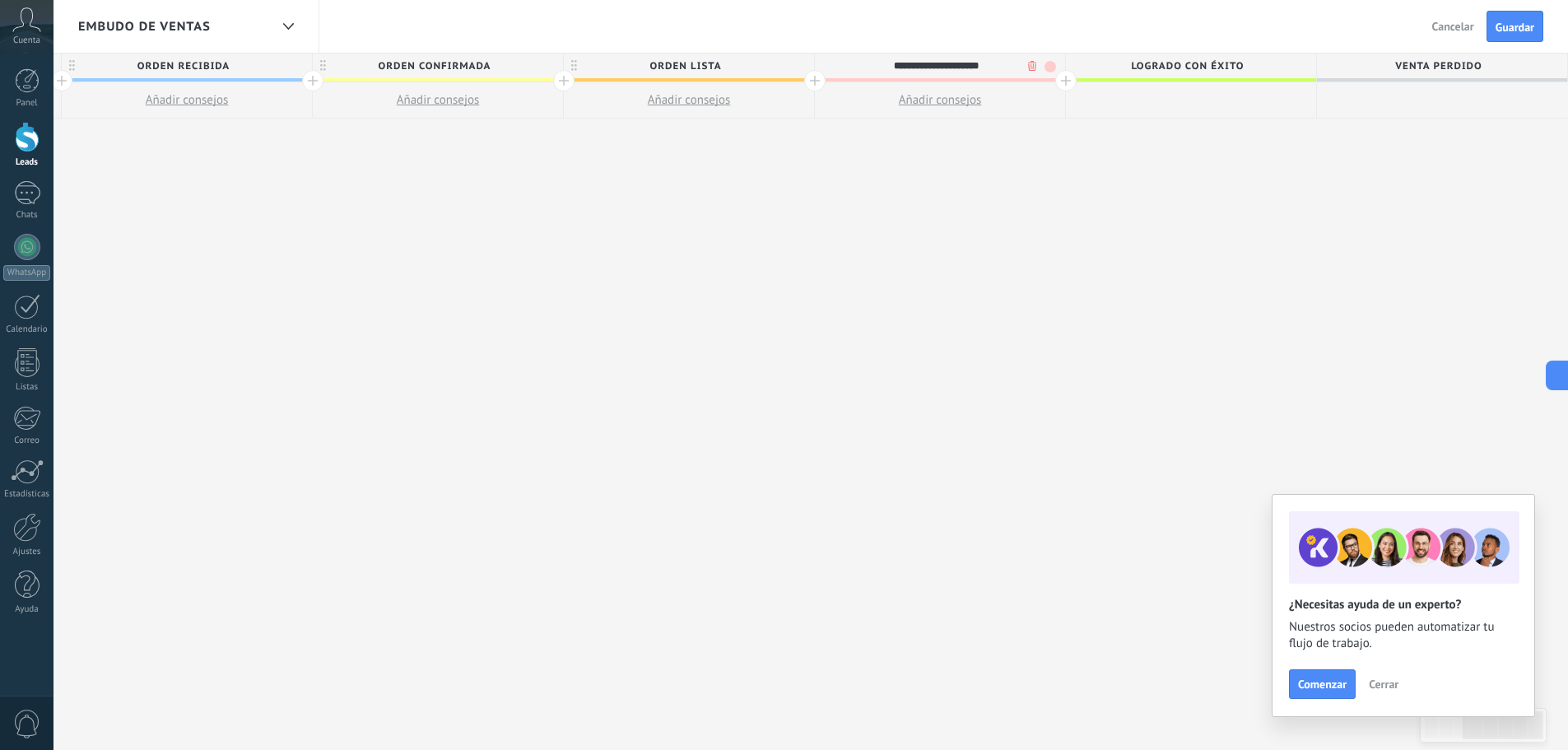 click on "**********" at bounding box center [936, 66] 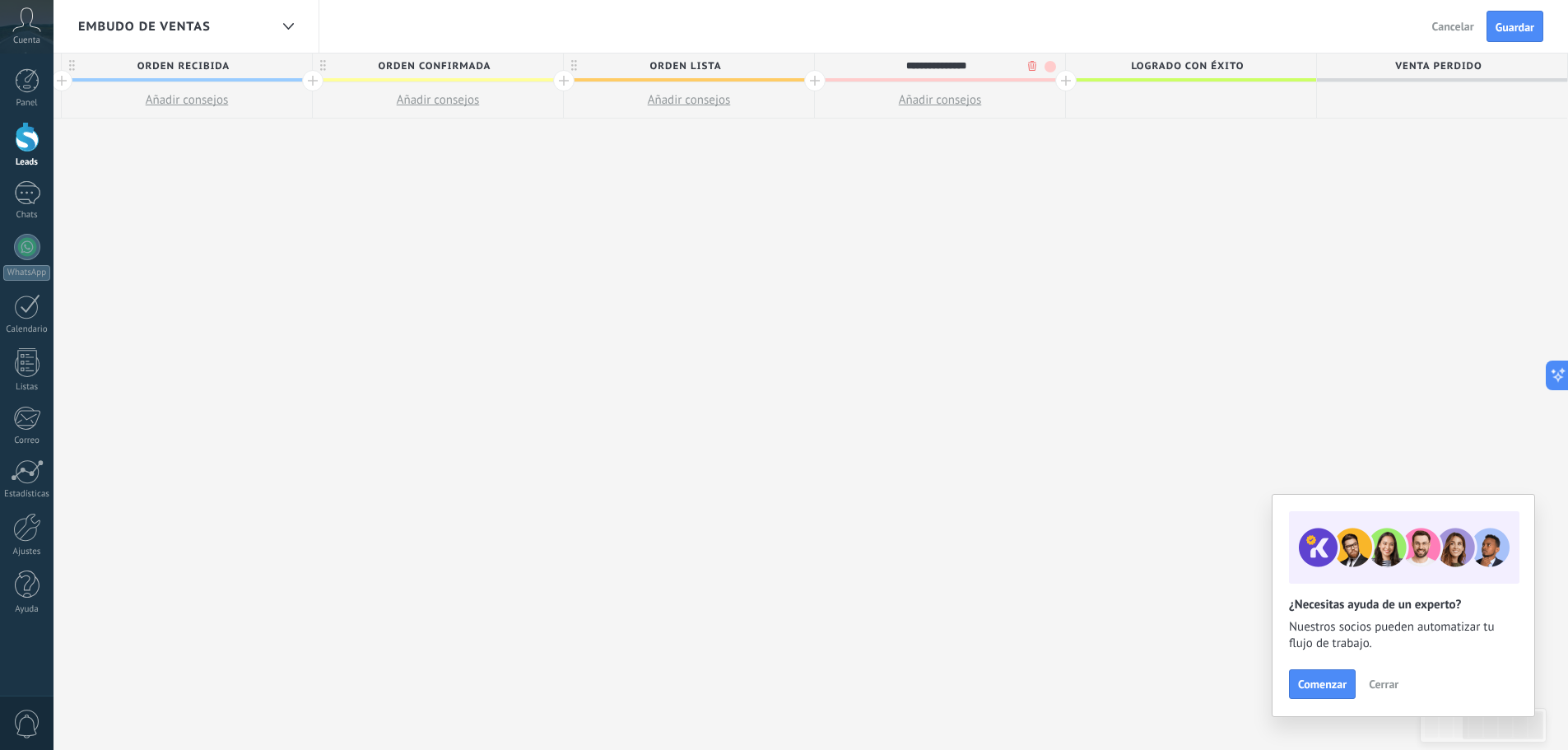 type on "**********" 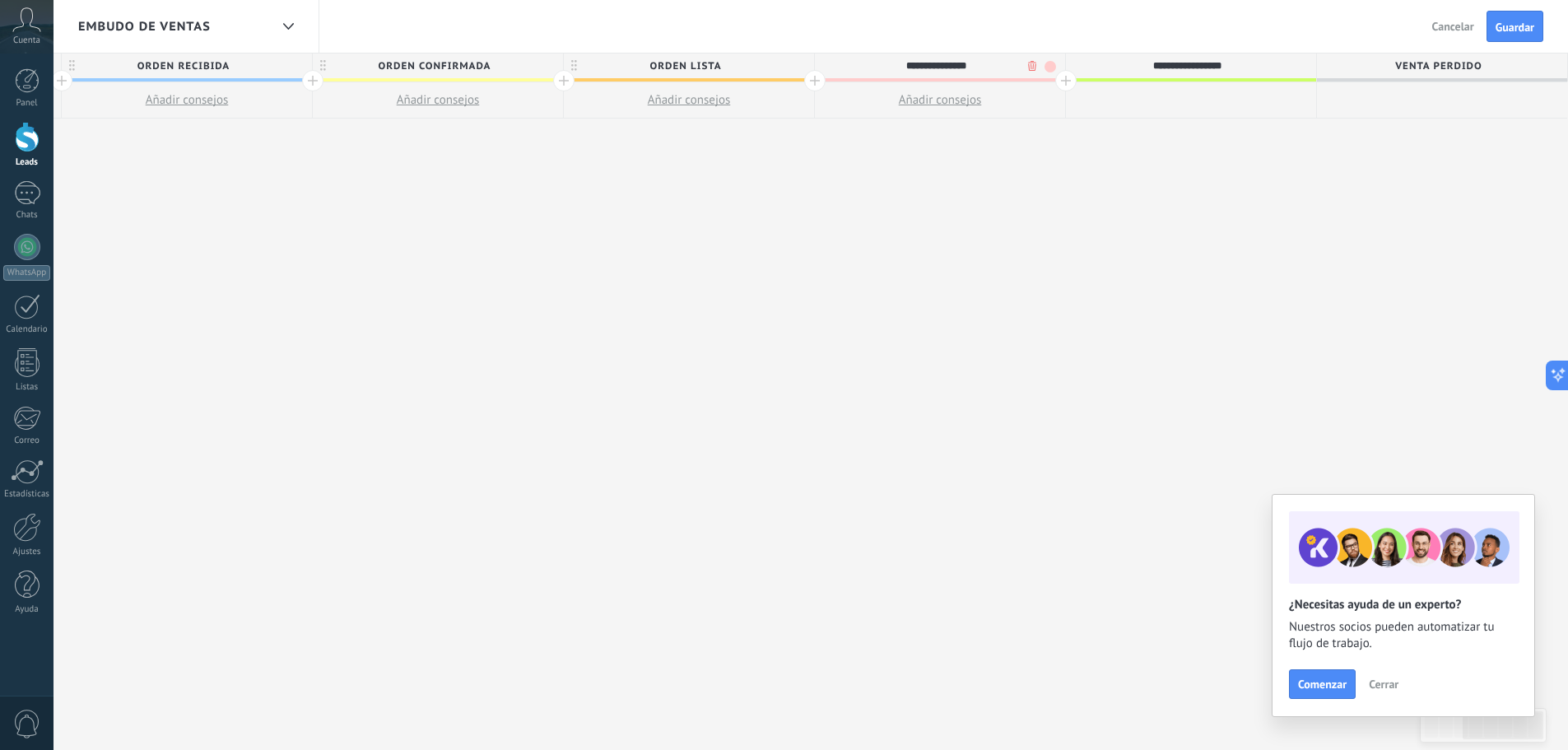click on "**********" at bounding box center (1187, 66) 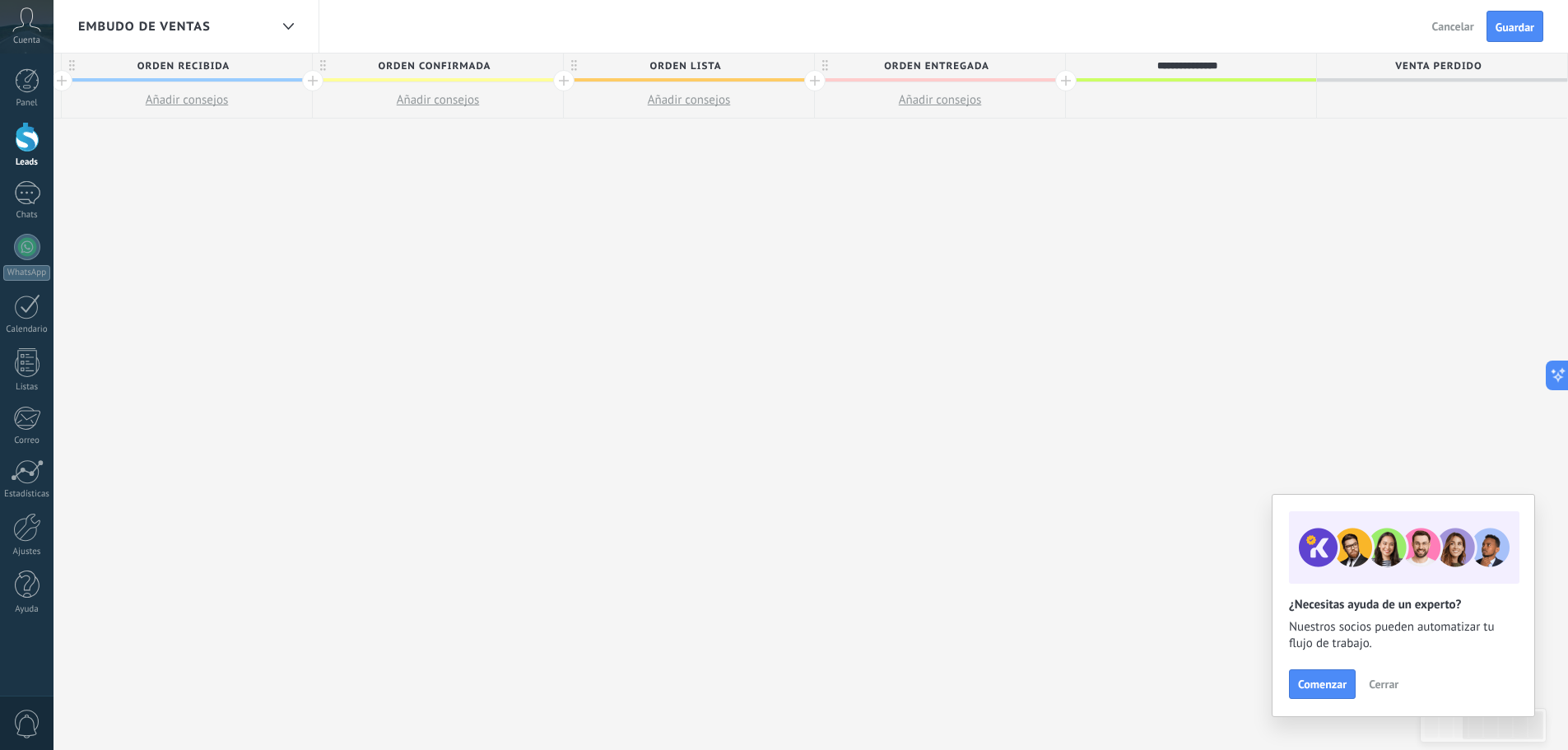 type on "**********" 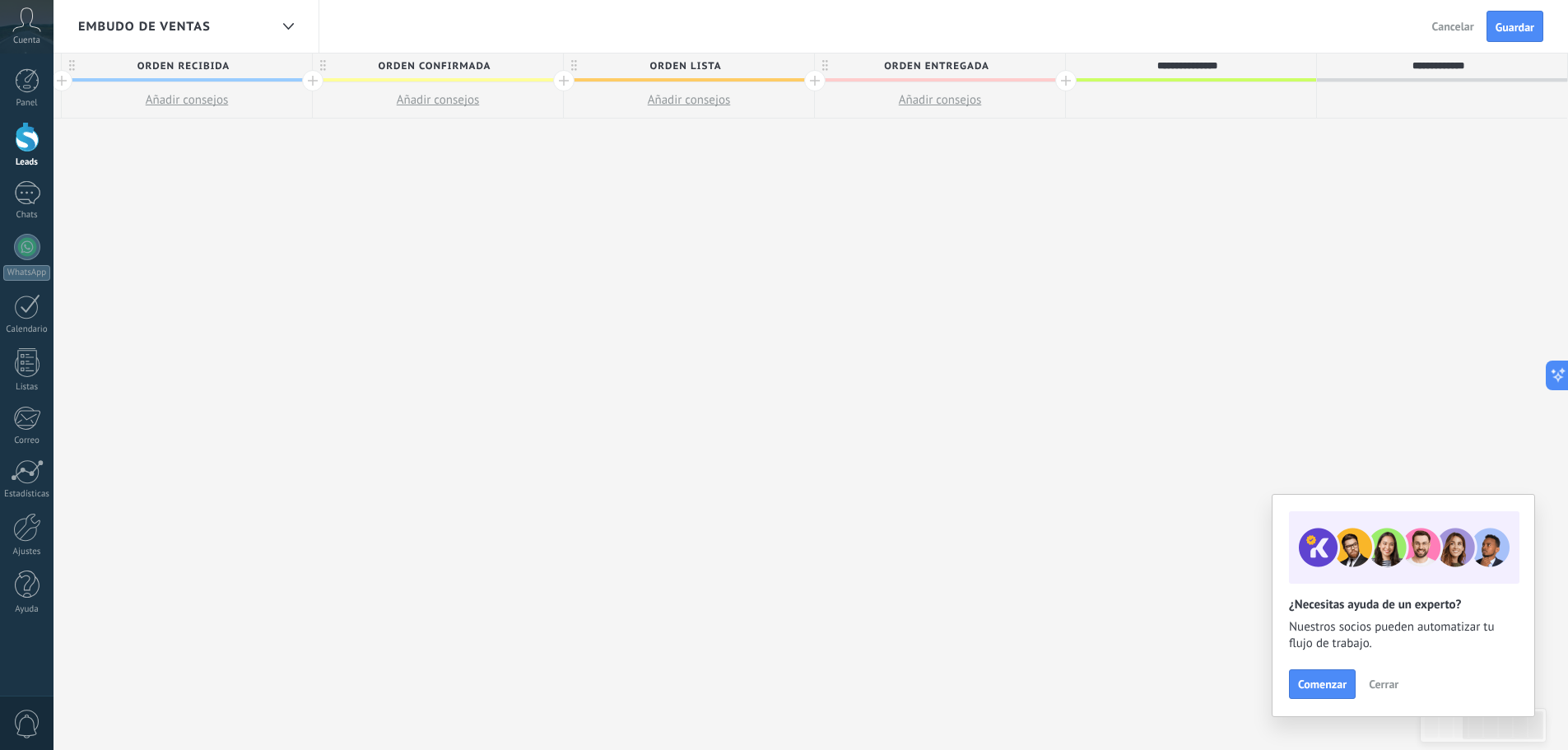 click on "**********" at bounding box center (1438, 66) 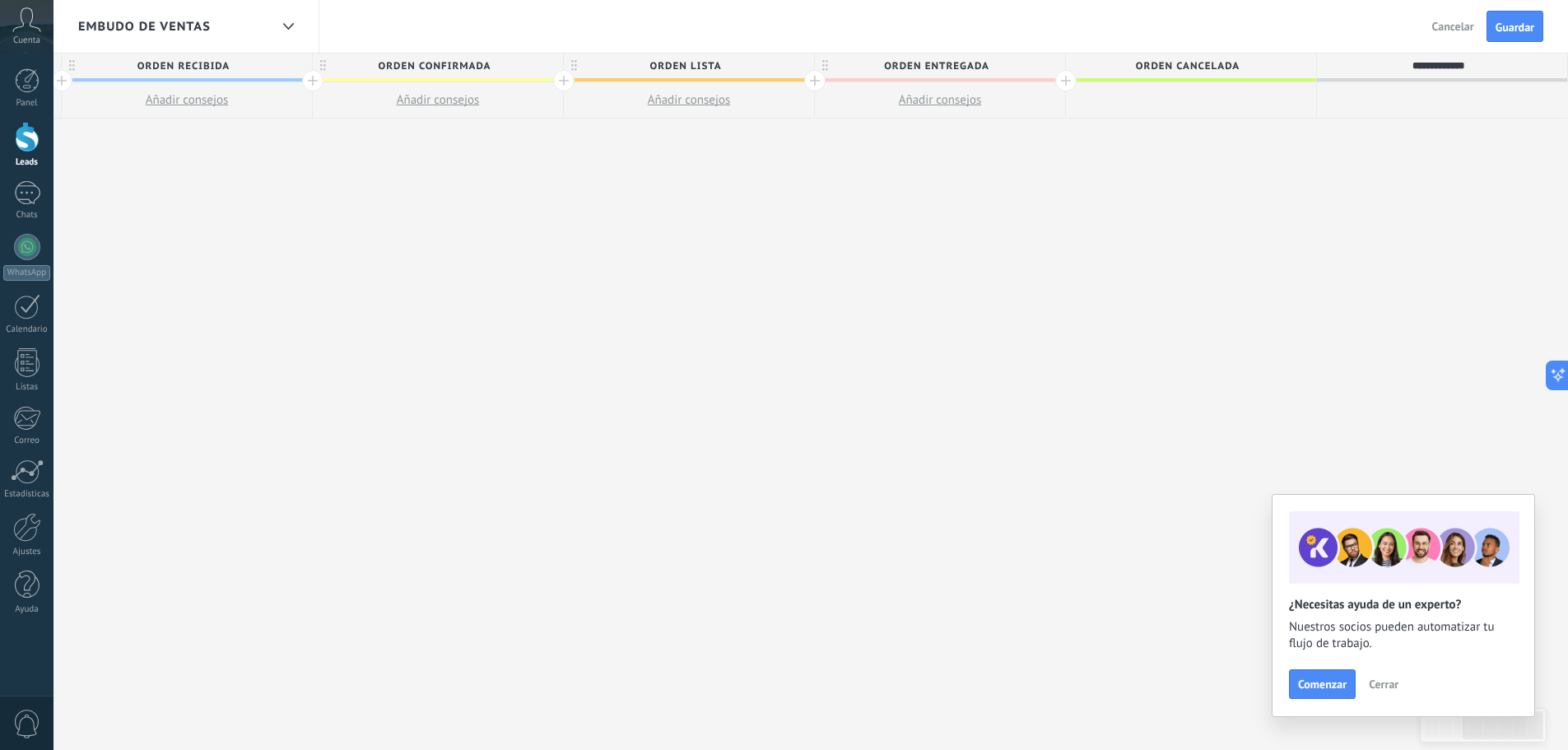 click on "**********" at bounding box center (1438, 66) 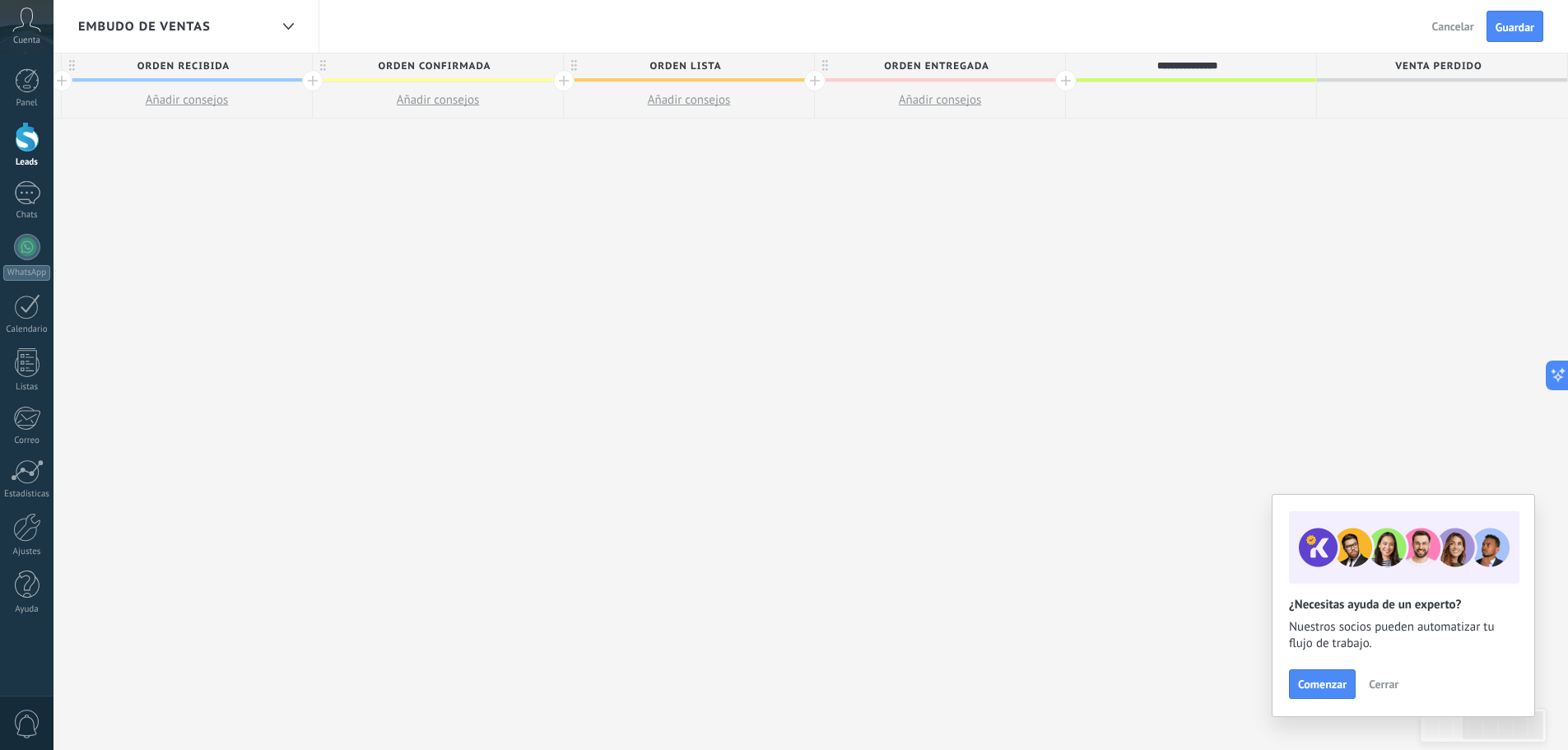 click on "**********" at bounding box center [1187, 66] 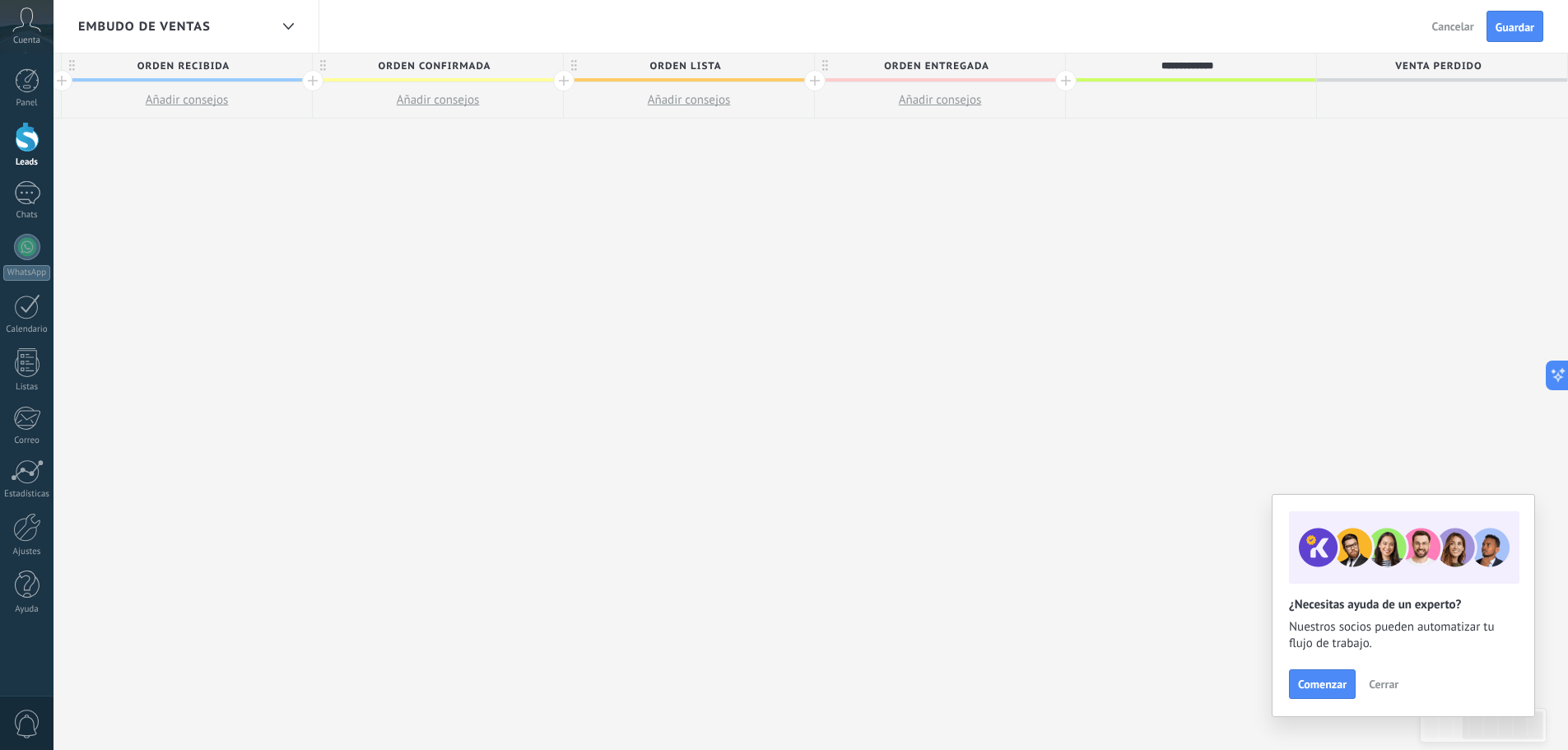 type on "**********" 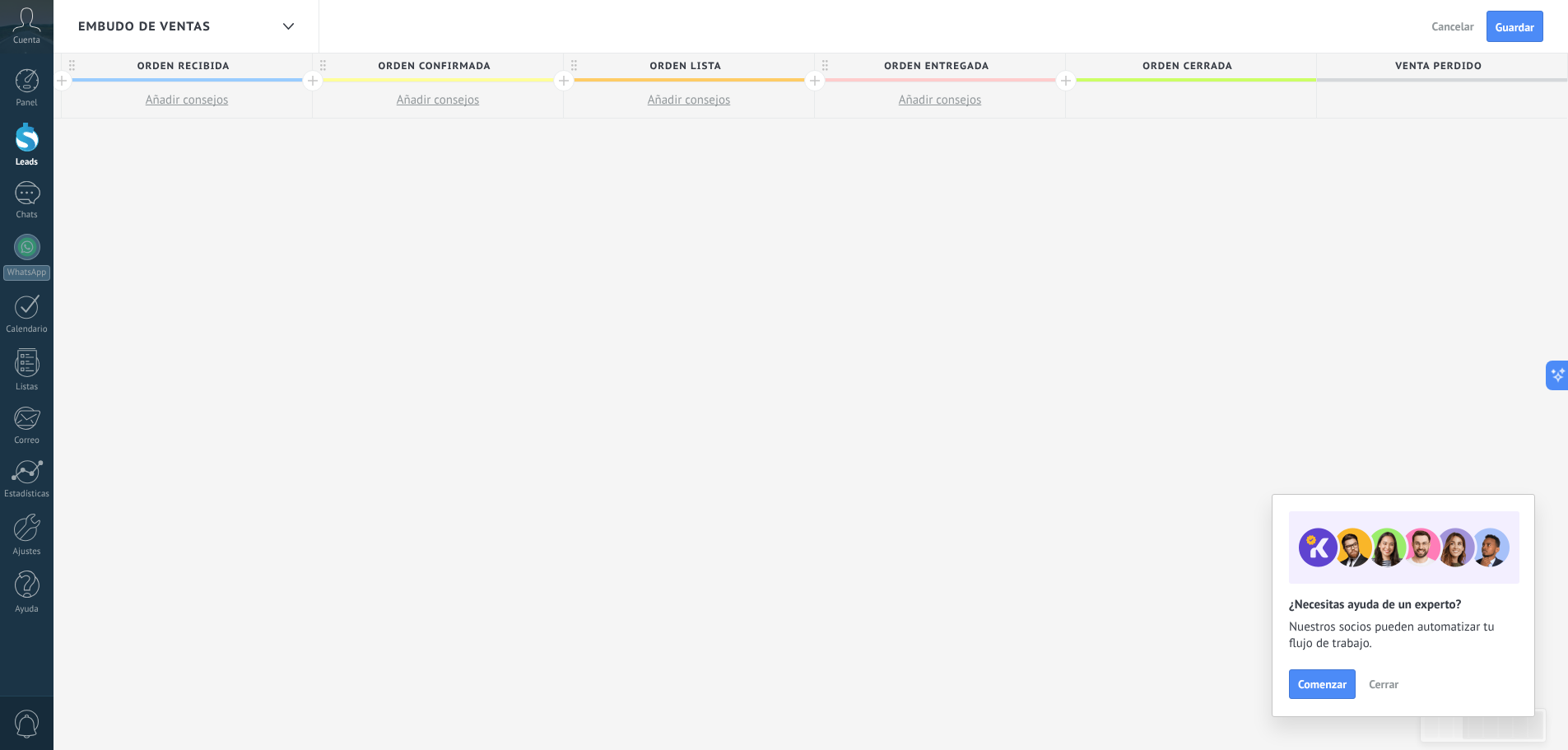 click on "**********" at bounding box center (564, 402) 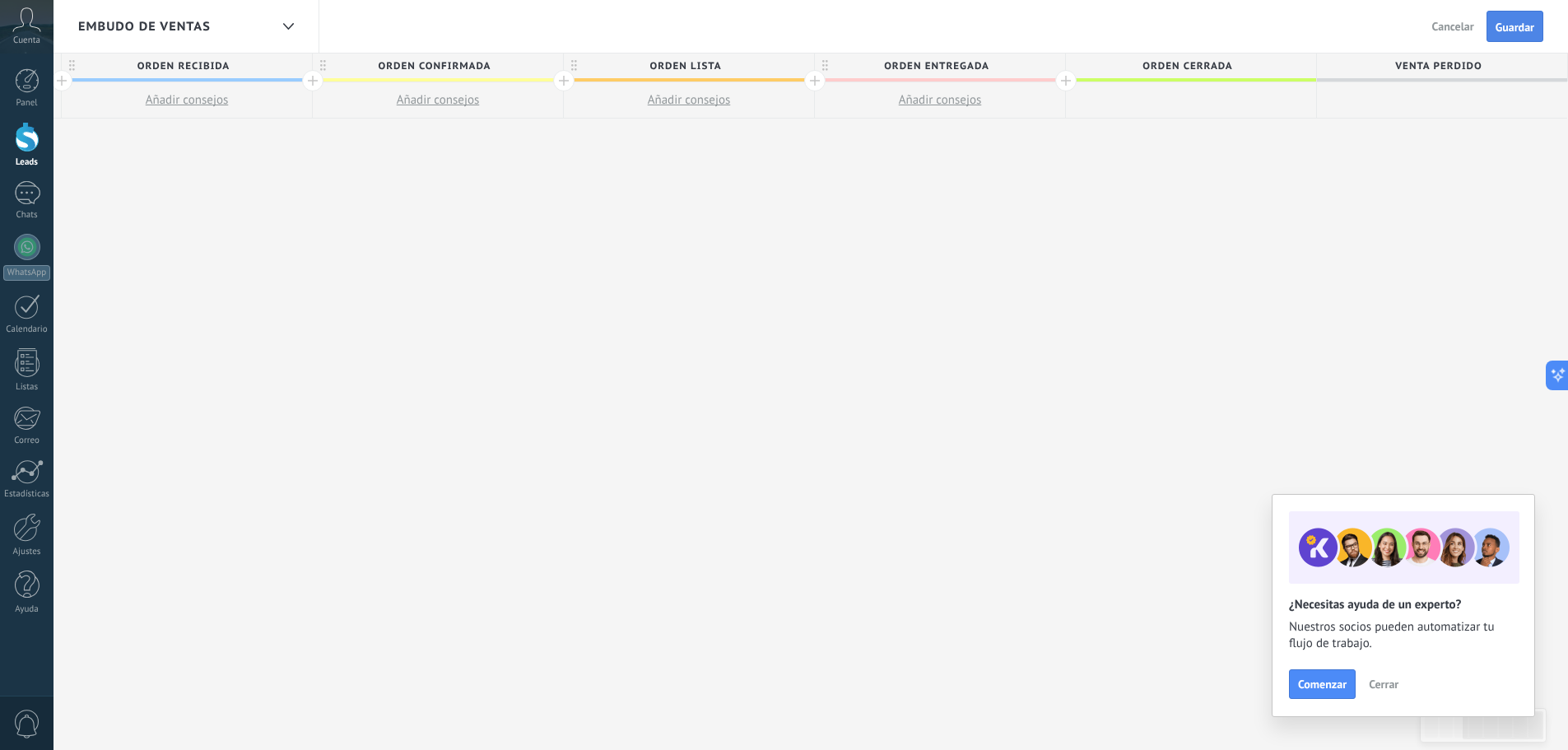 click on "Guardar" at bounding box center [1514, 27] 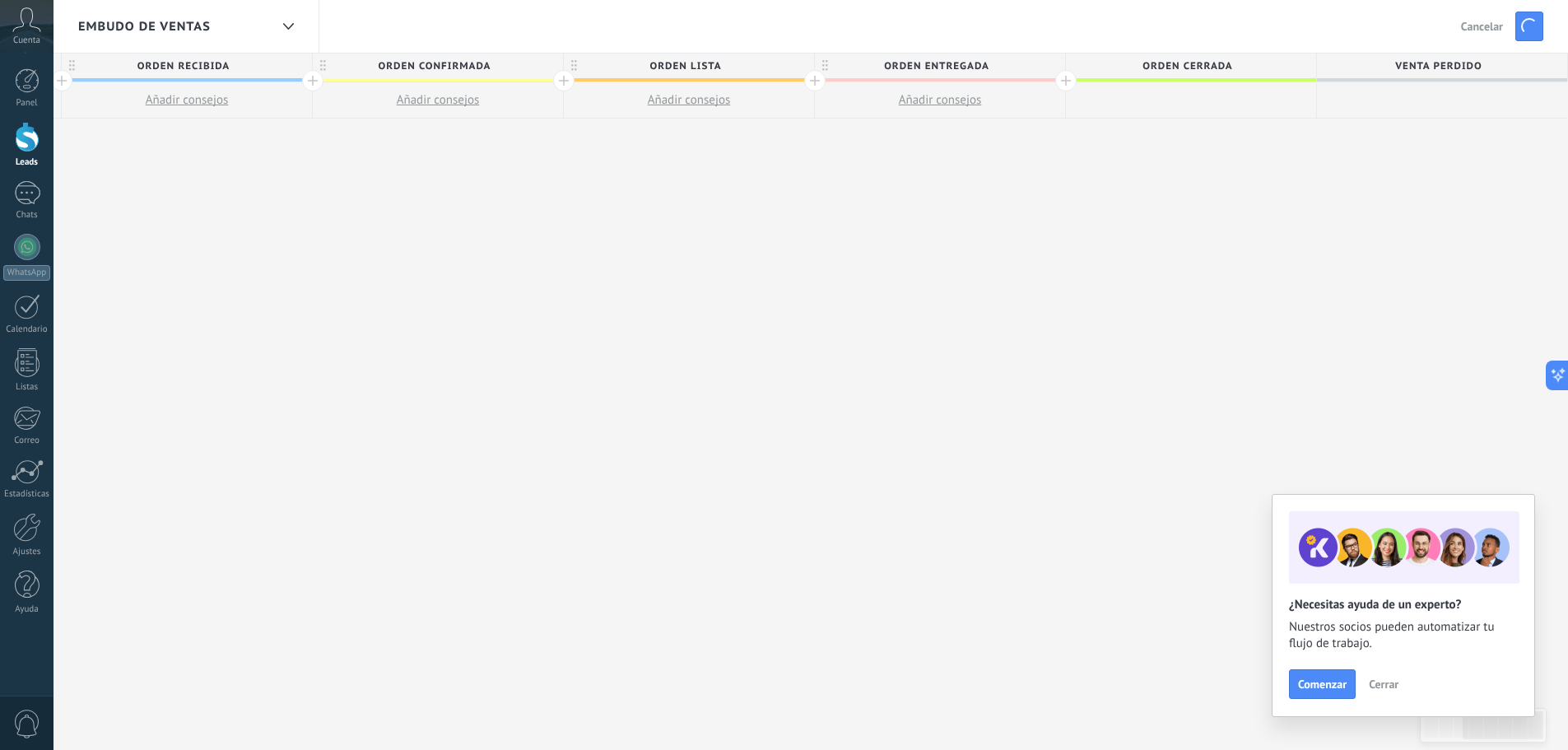scroll, scrollTop: 0, scrollLeft: 719, axis: horizontal 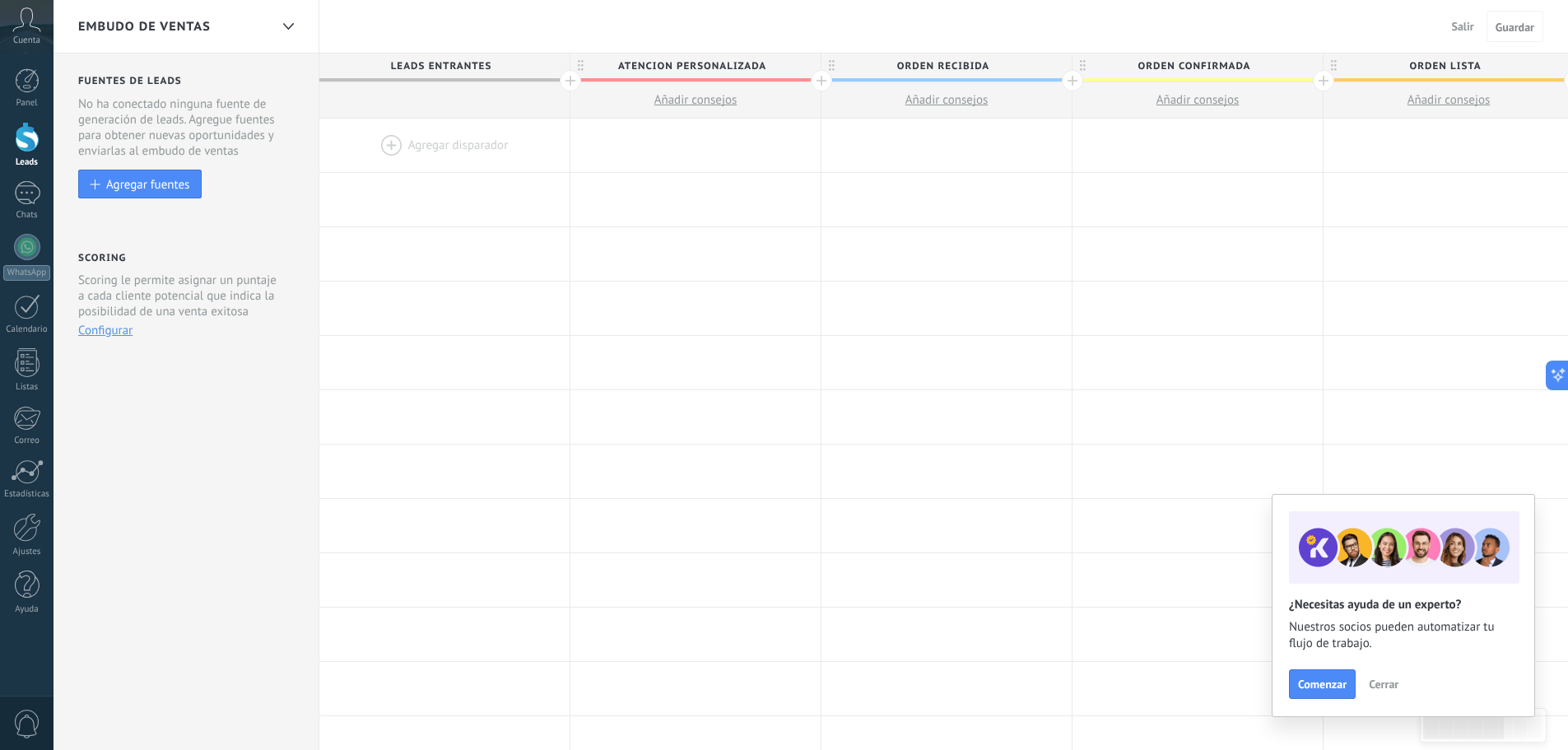 click on "Cerrar" at bounding box center [1384, 684] 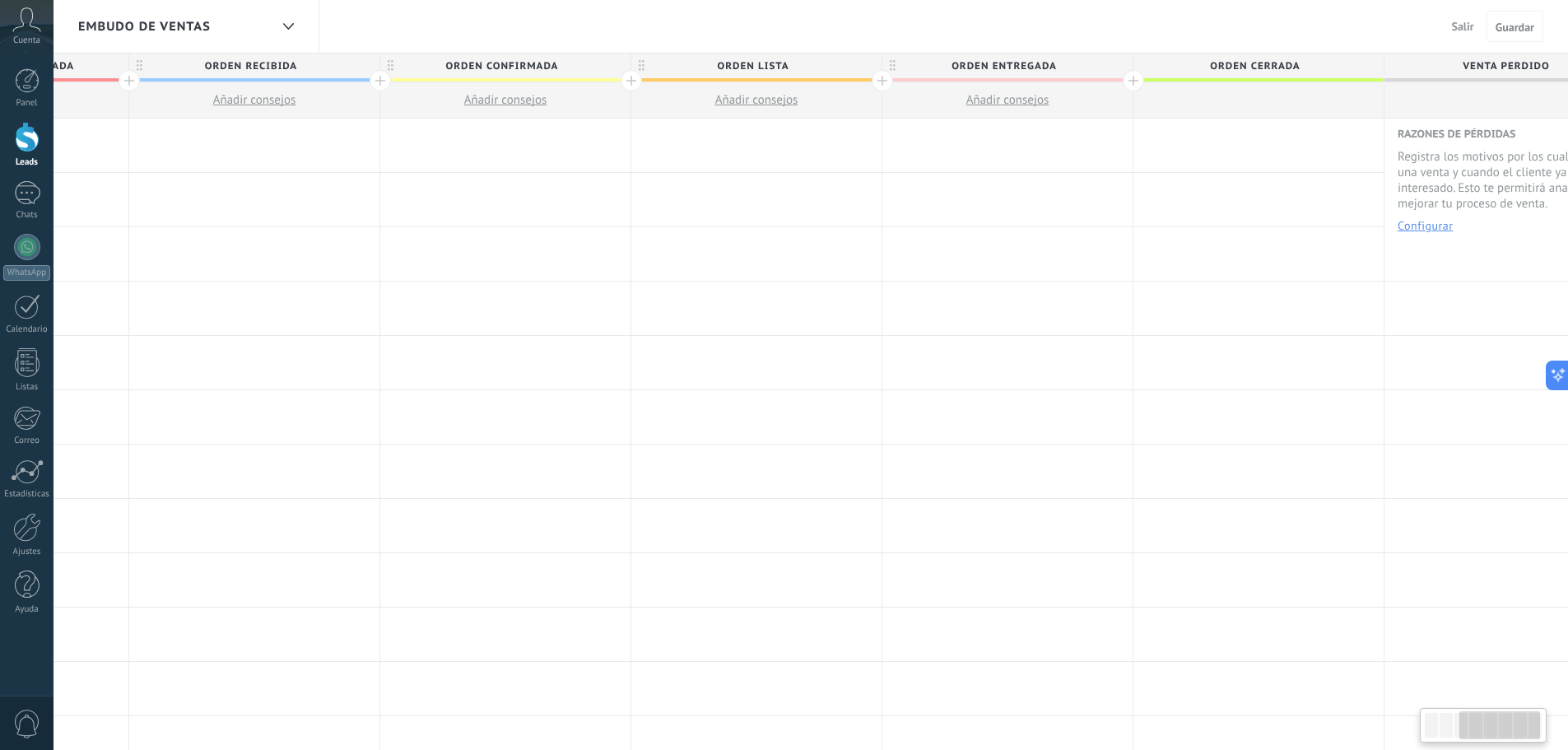 scroll, scrollTop: 0, scrollLeft: 693, axis: horizontal 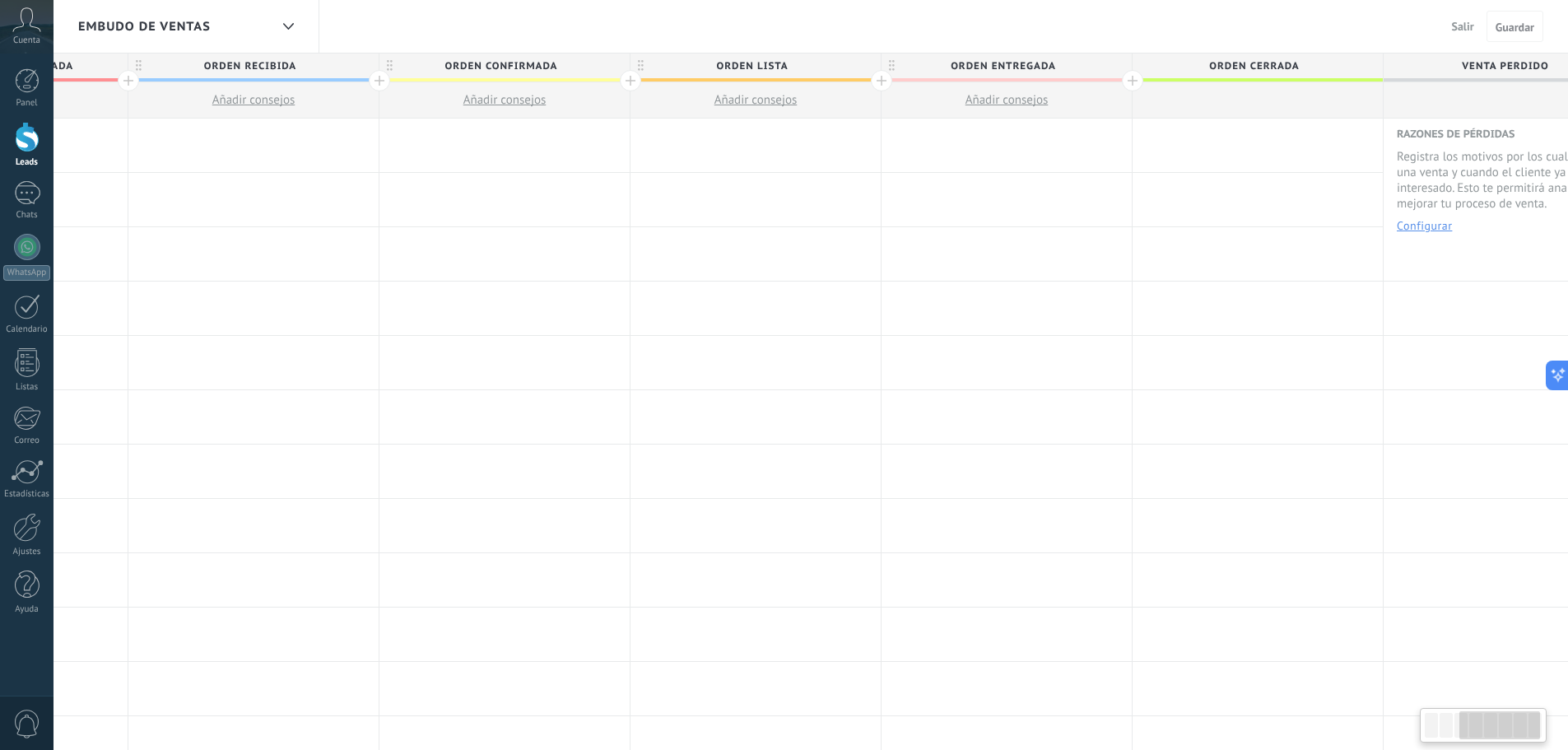 click on "Orden entregada" at bounding box center (1003, 66) 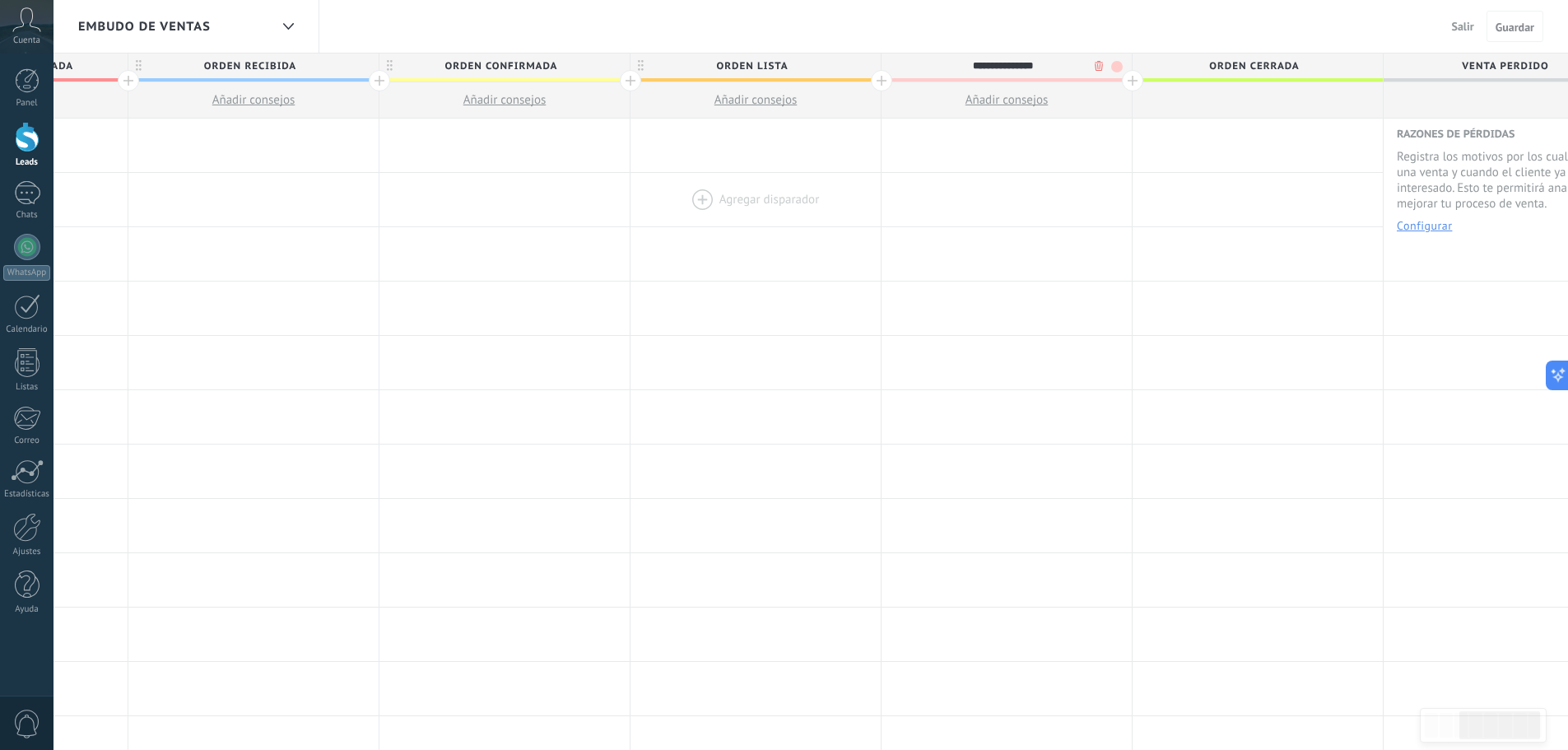 click at bounding box center (756, 199) 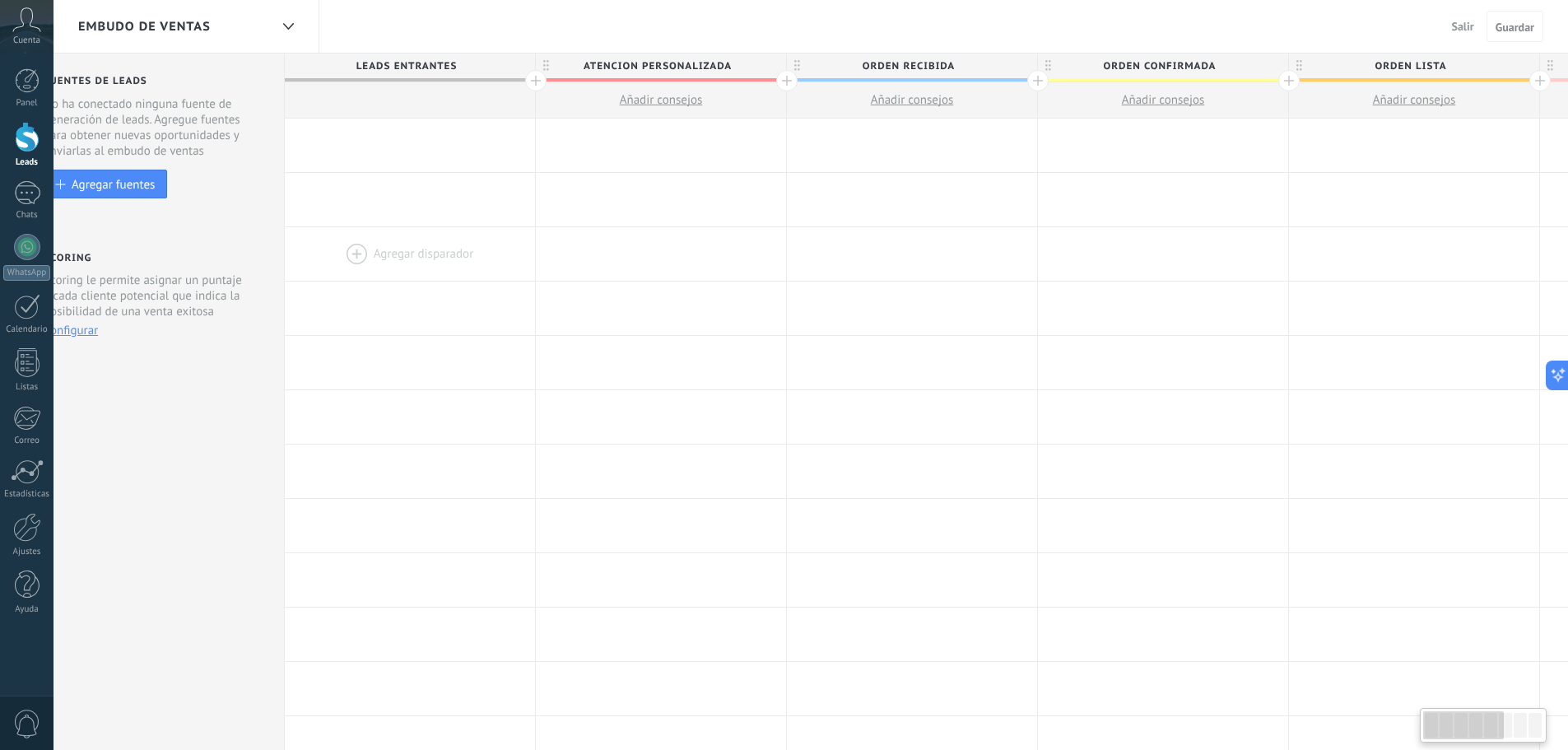 scroll, scrollTop: 0, scrollLeft: 0, axis: both 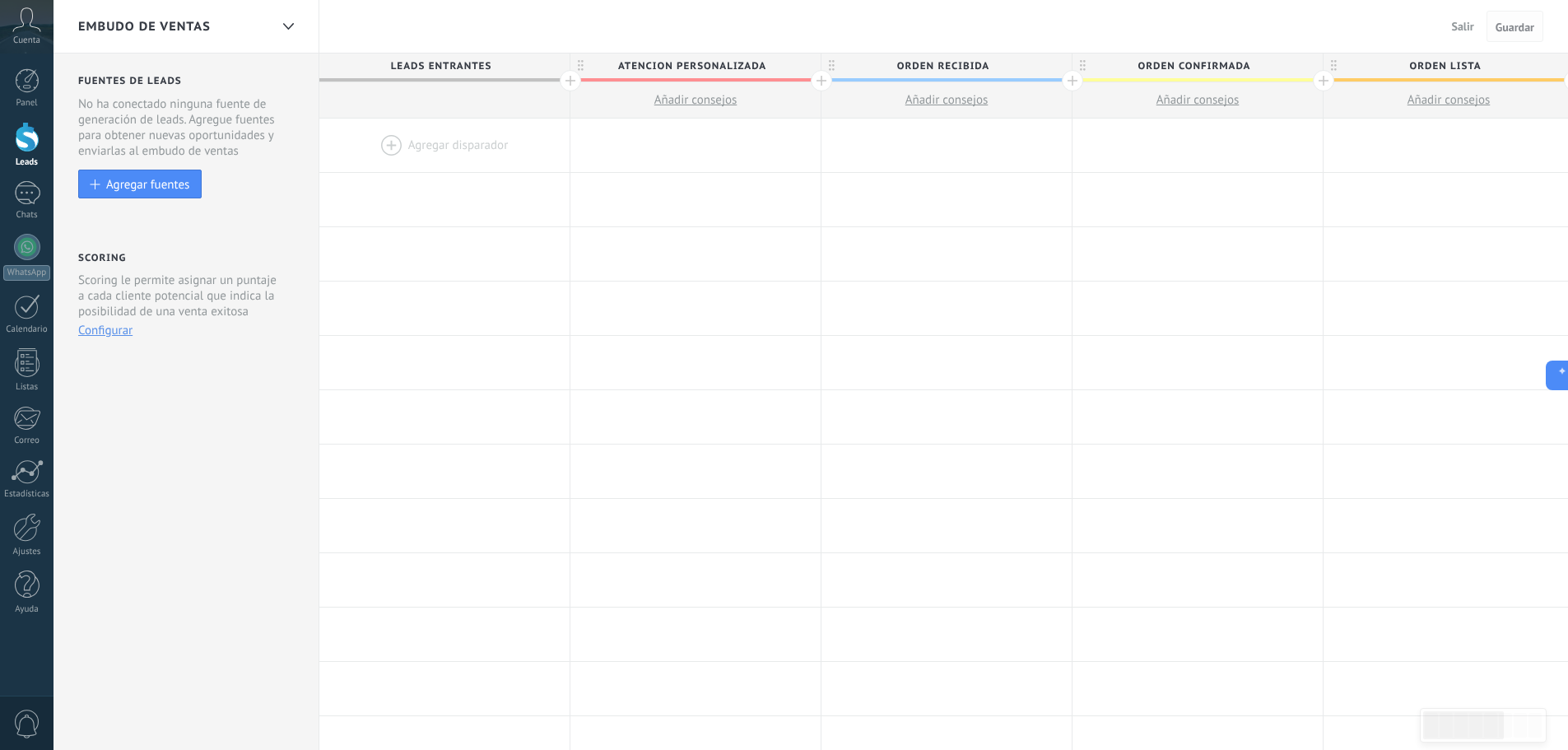 click on "Guardar" at bounding box center [1514, 26] 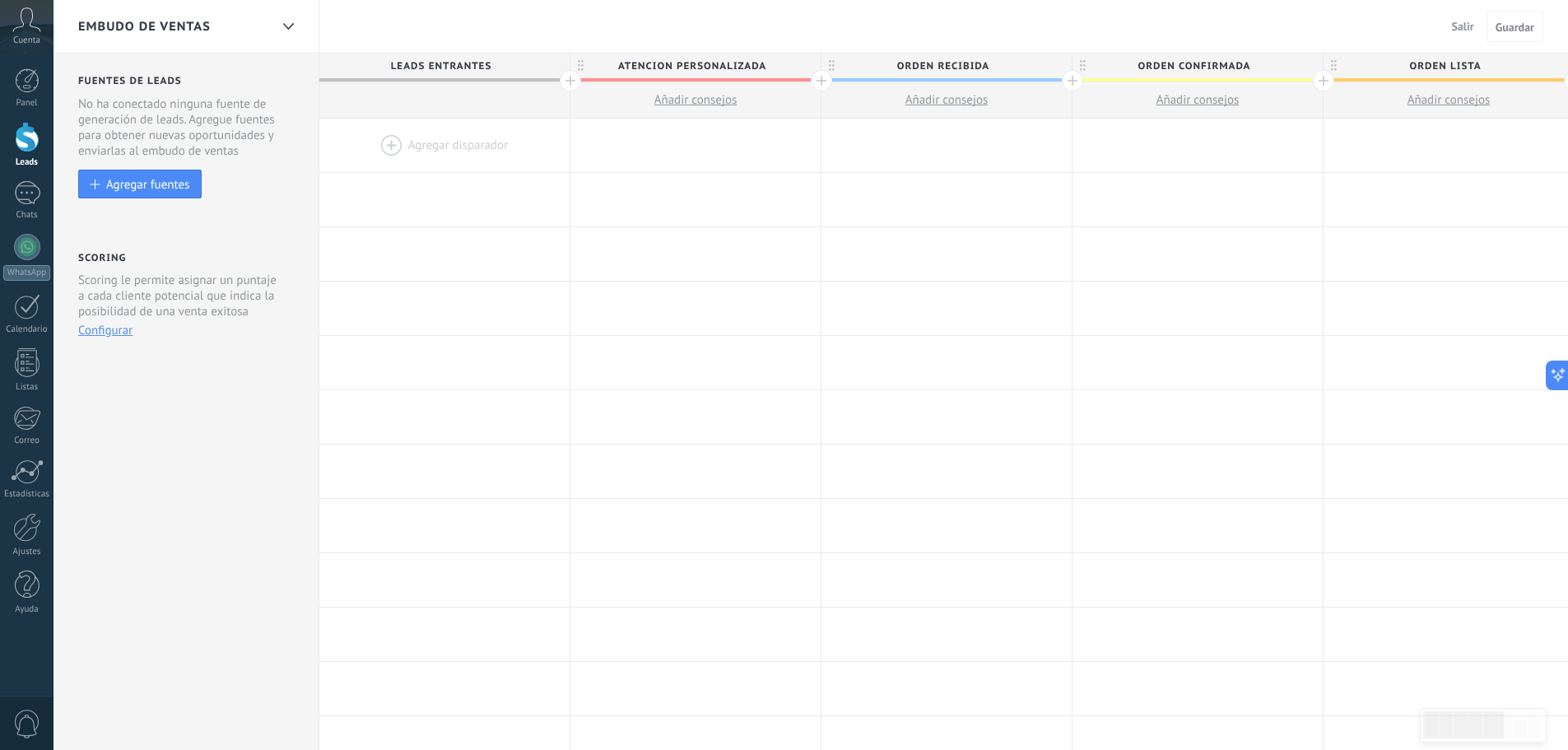click on "Salir" at bounding box center (1463, 26) 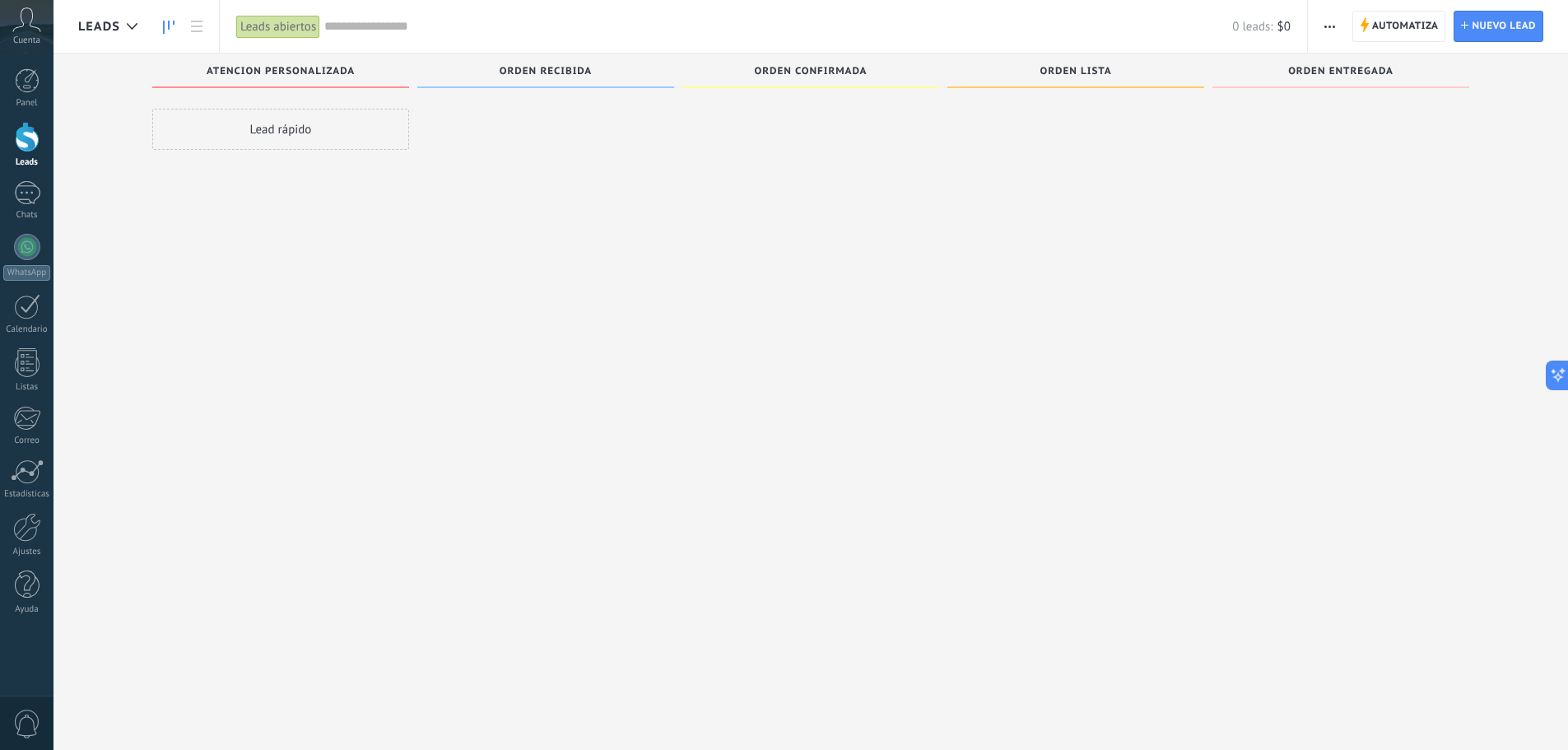 scroll, scrollTop: 0, scrollLeft: 0, axis: both 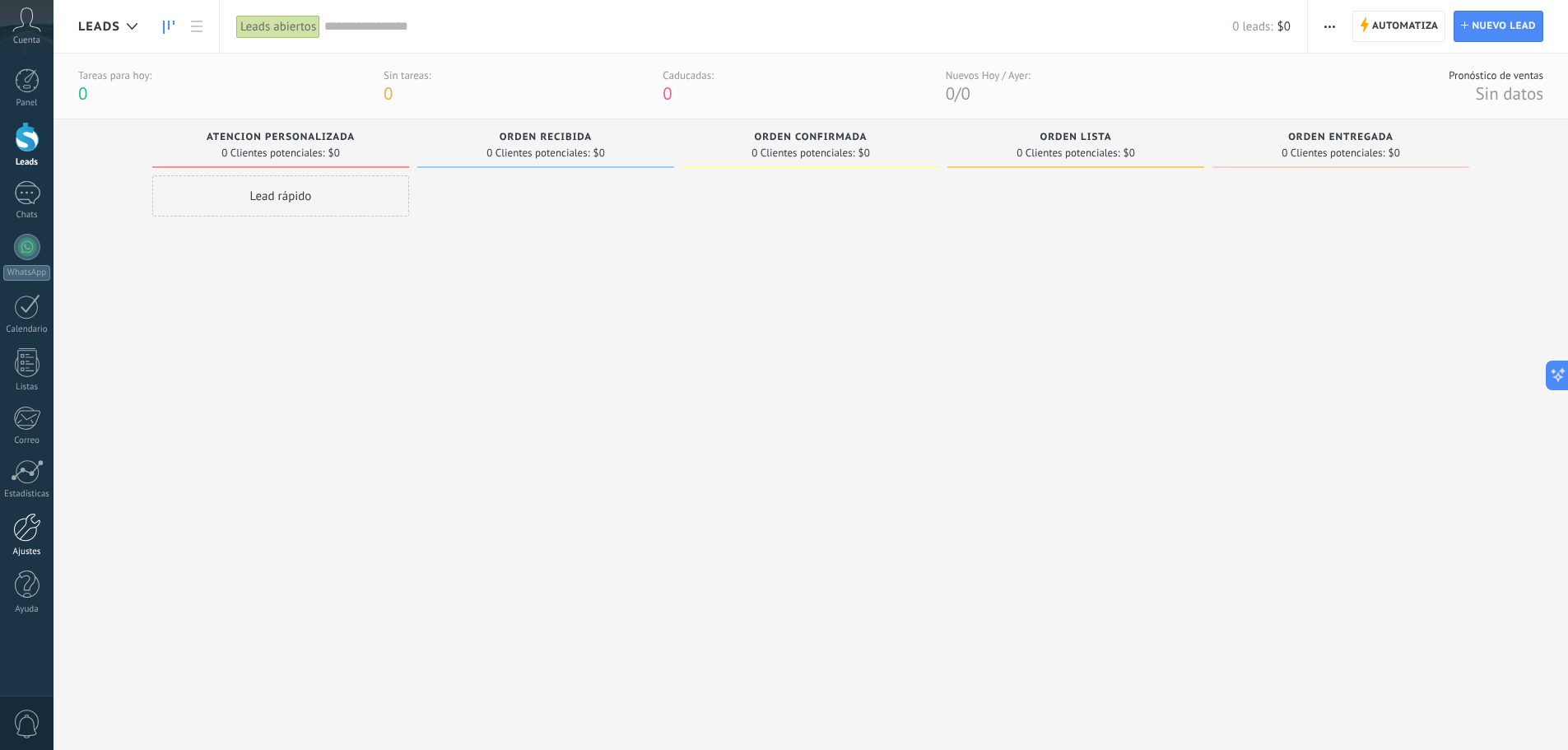 click at bounding box center (27, 527) 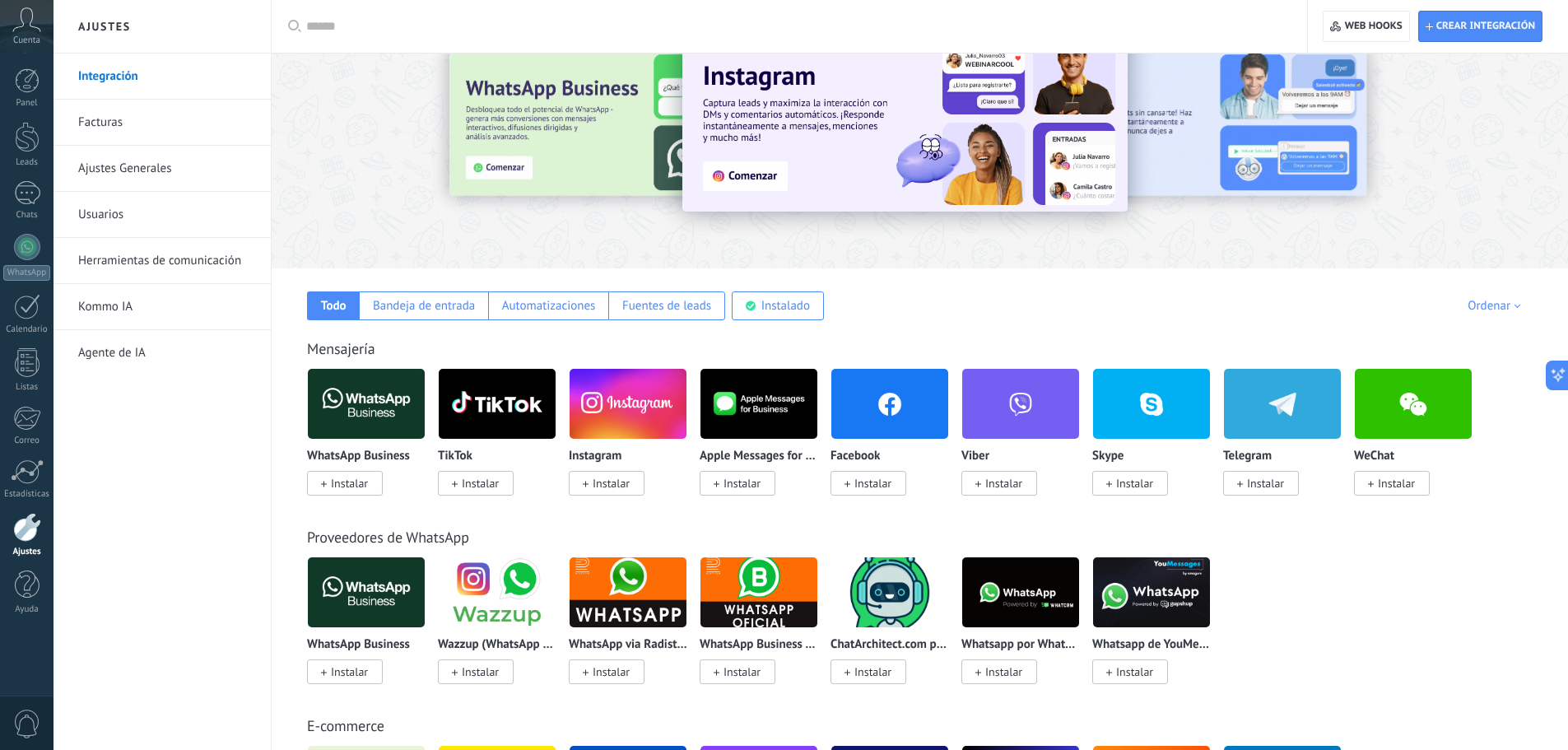 scroll, scrollTop: 82, scrollLeft: 0, axis: vertical 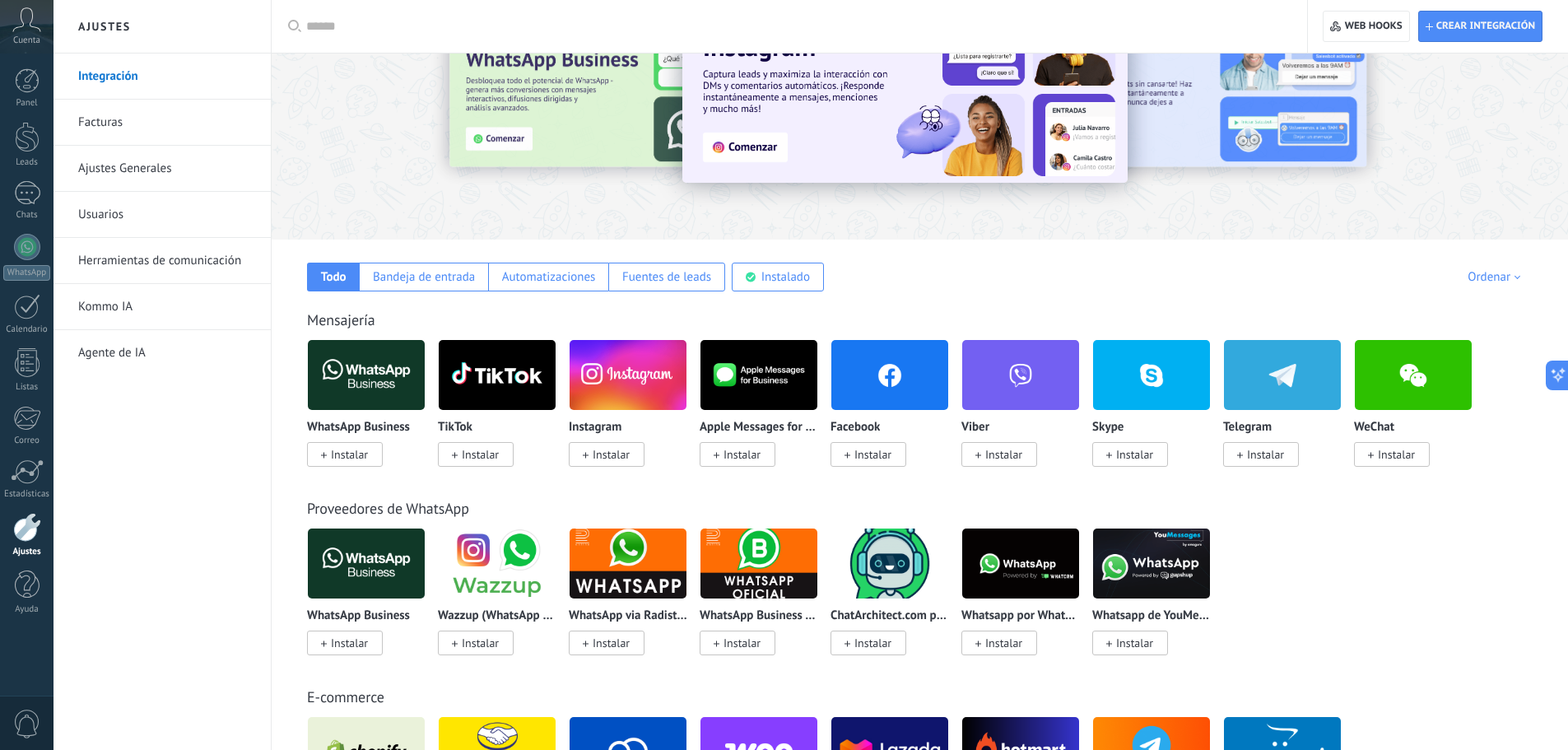 click on "Instalar" at bounding box center [1265, 454] 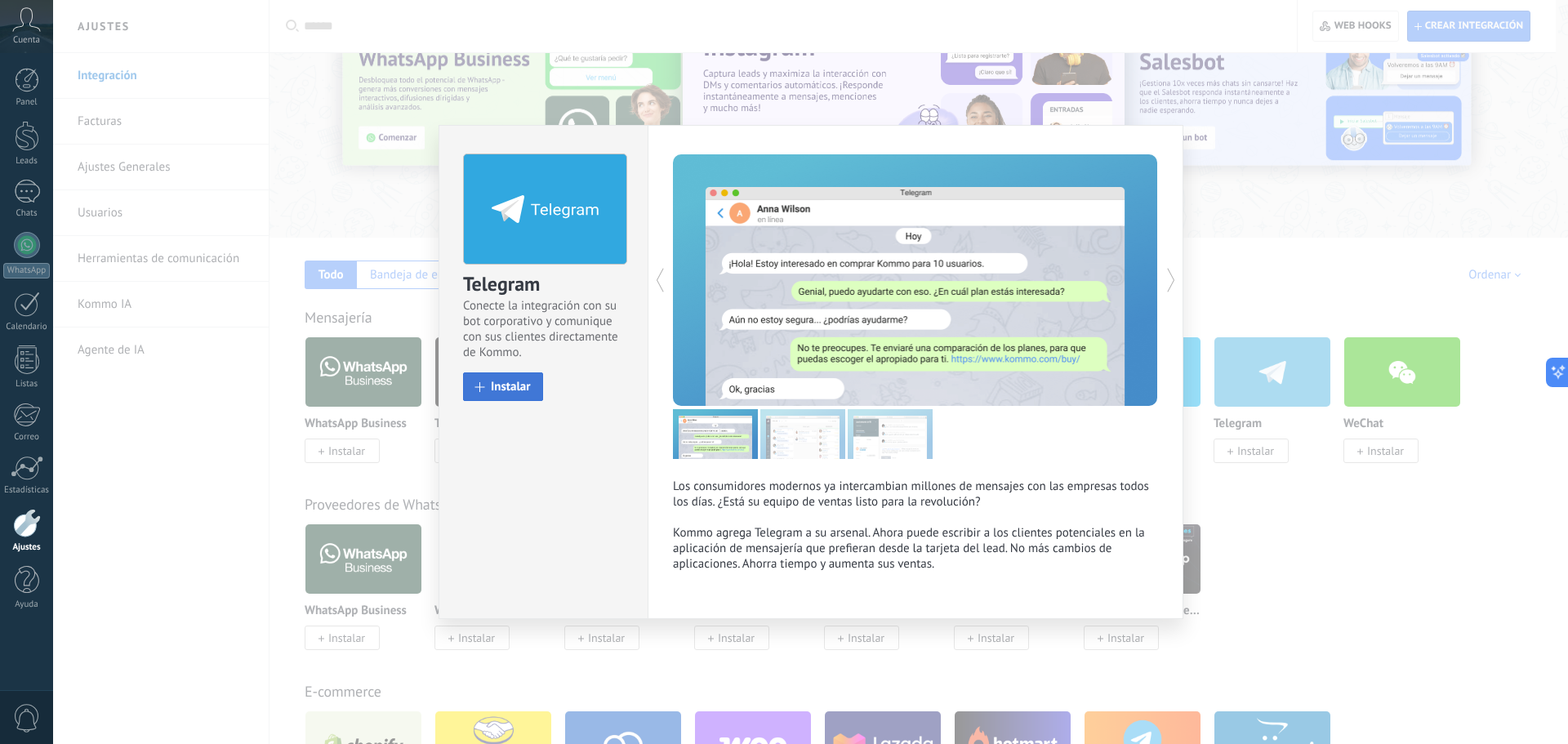 click on "Instalar" at bounding box center [510, 386] 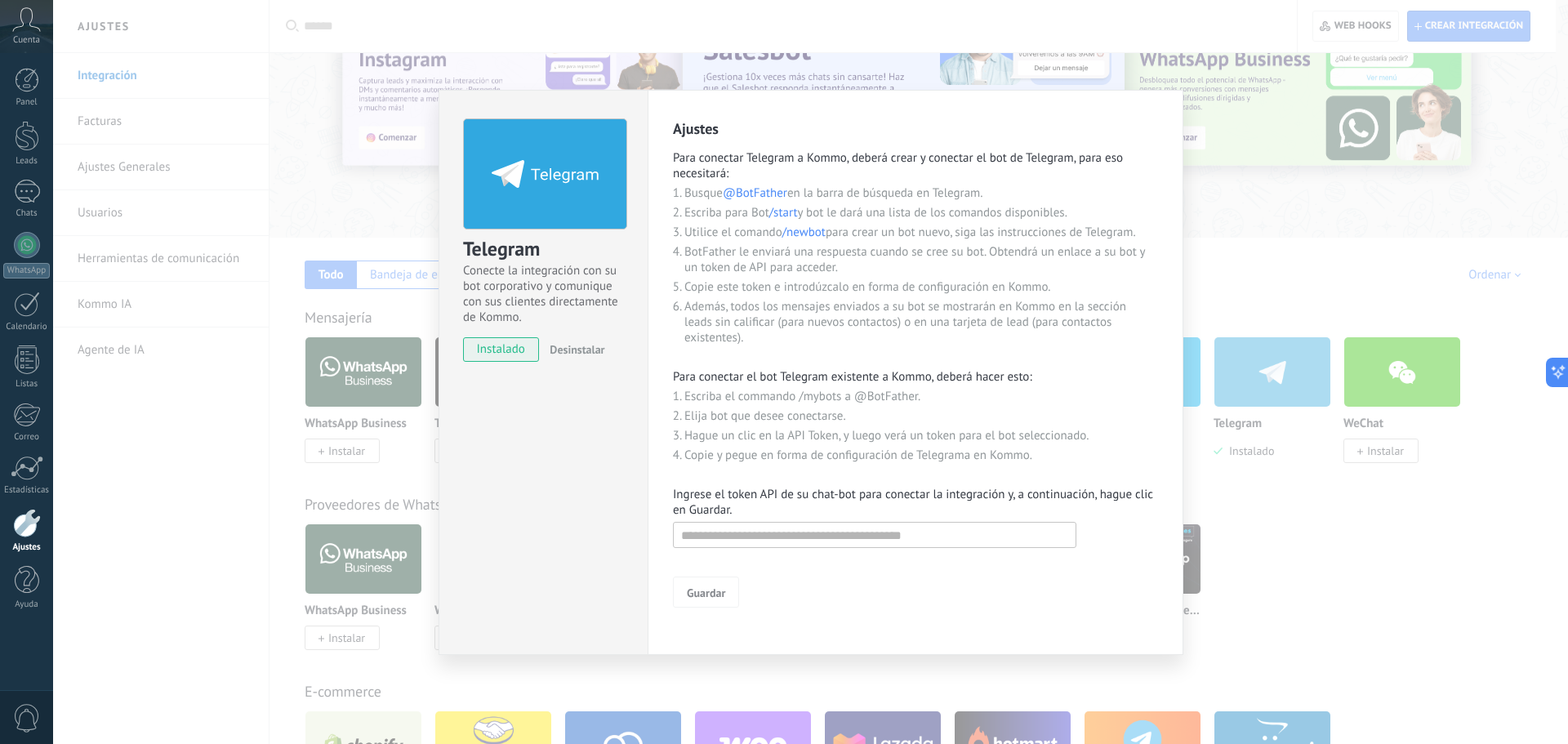 click on "@BotFather" at bounding box center [755, 193] 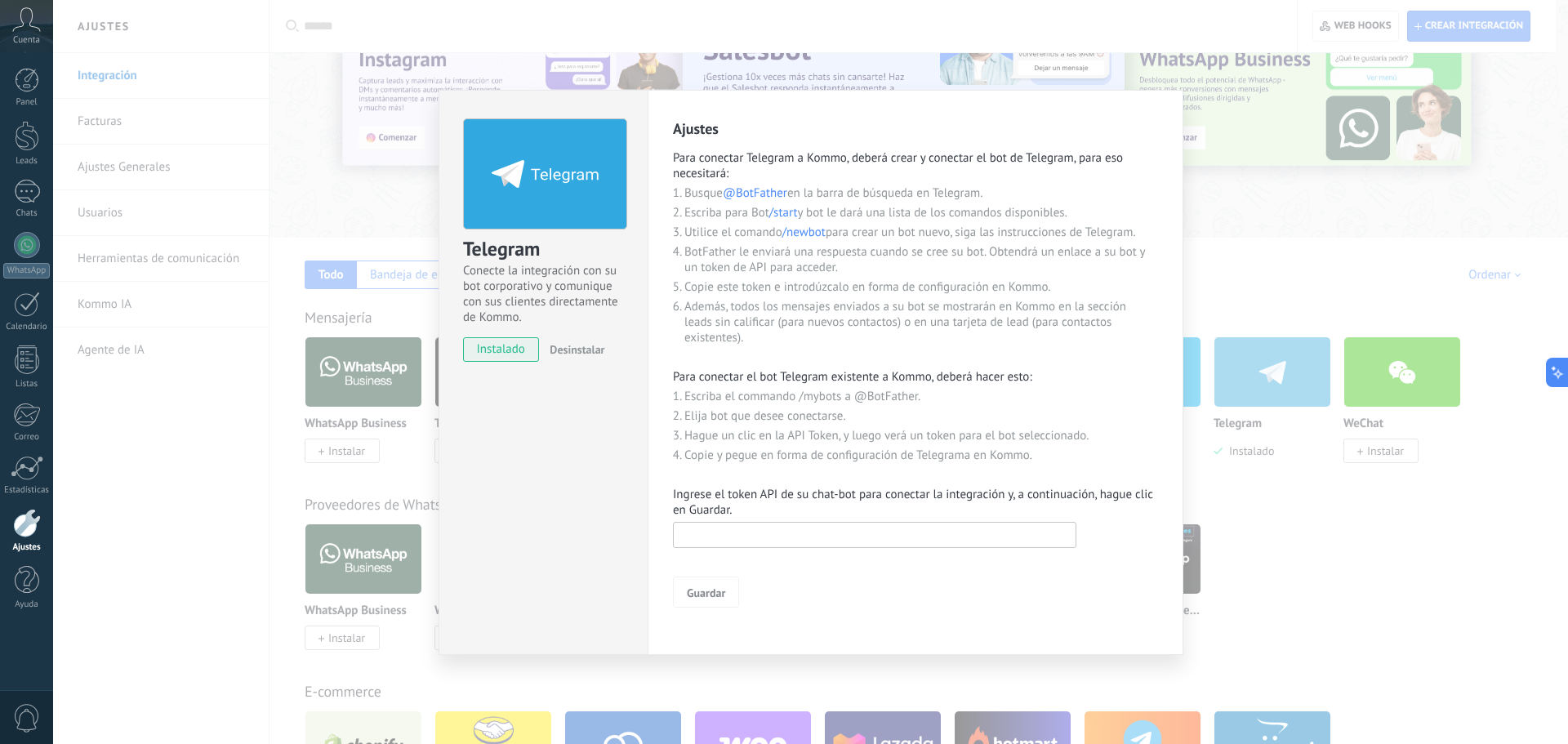 click at bounding box center [875, 535] 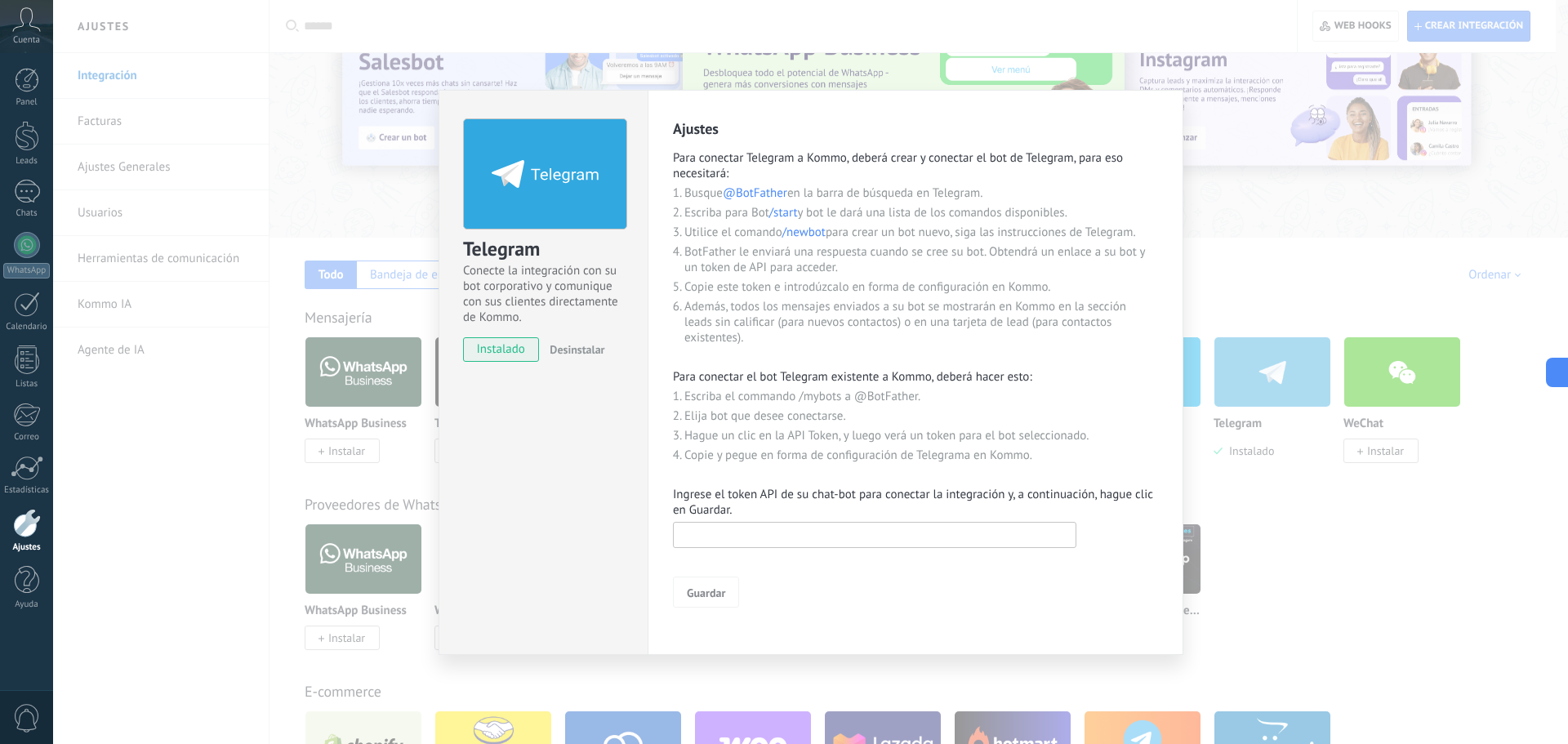 paste on "**********" 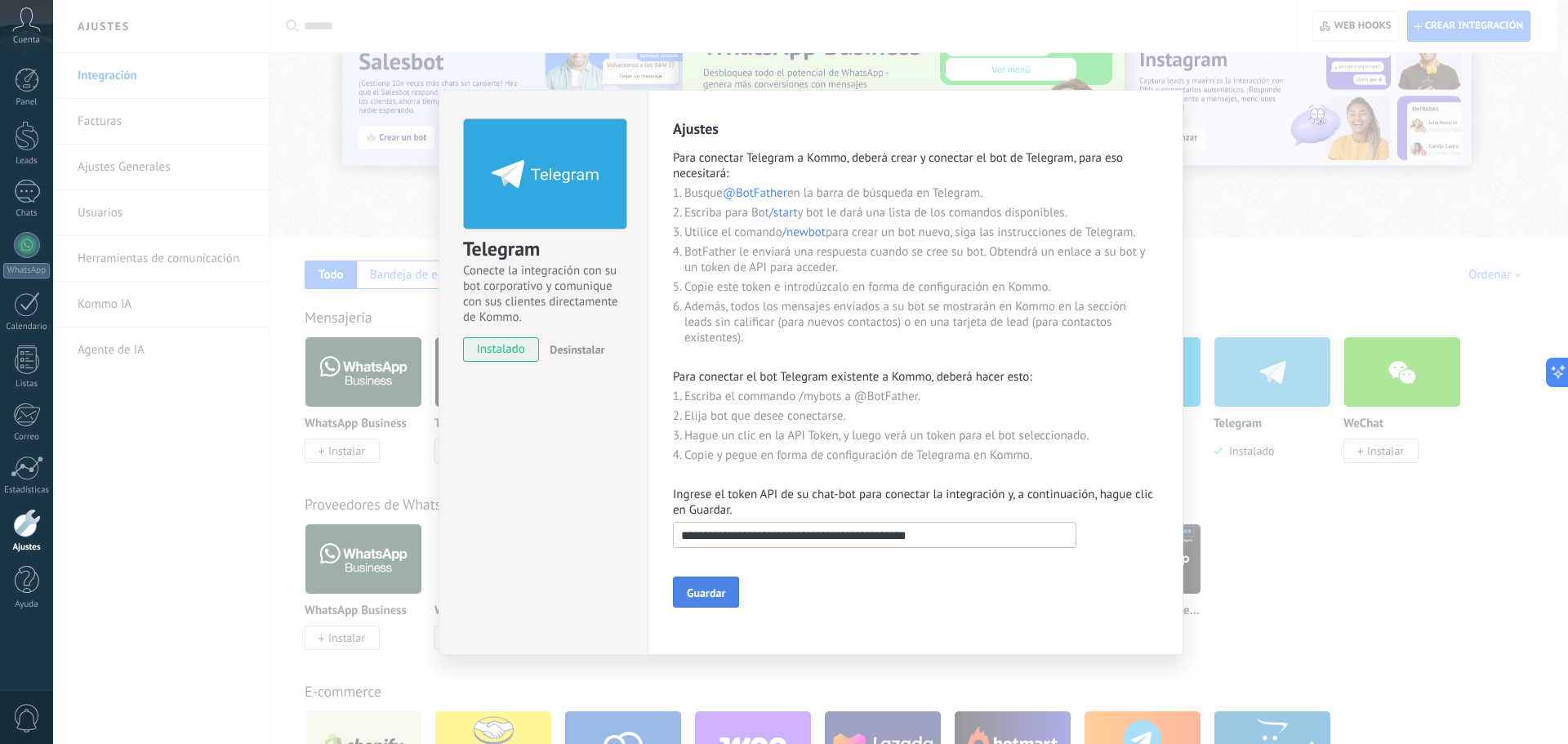 type on "**********" 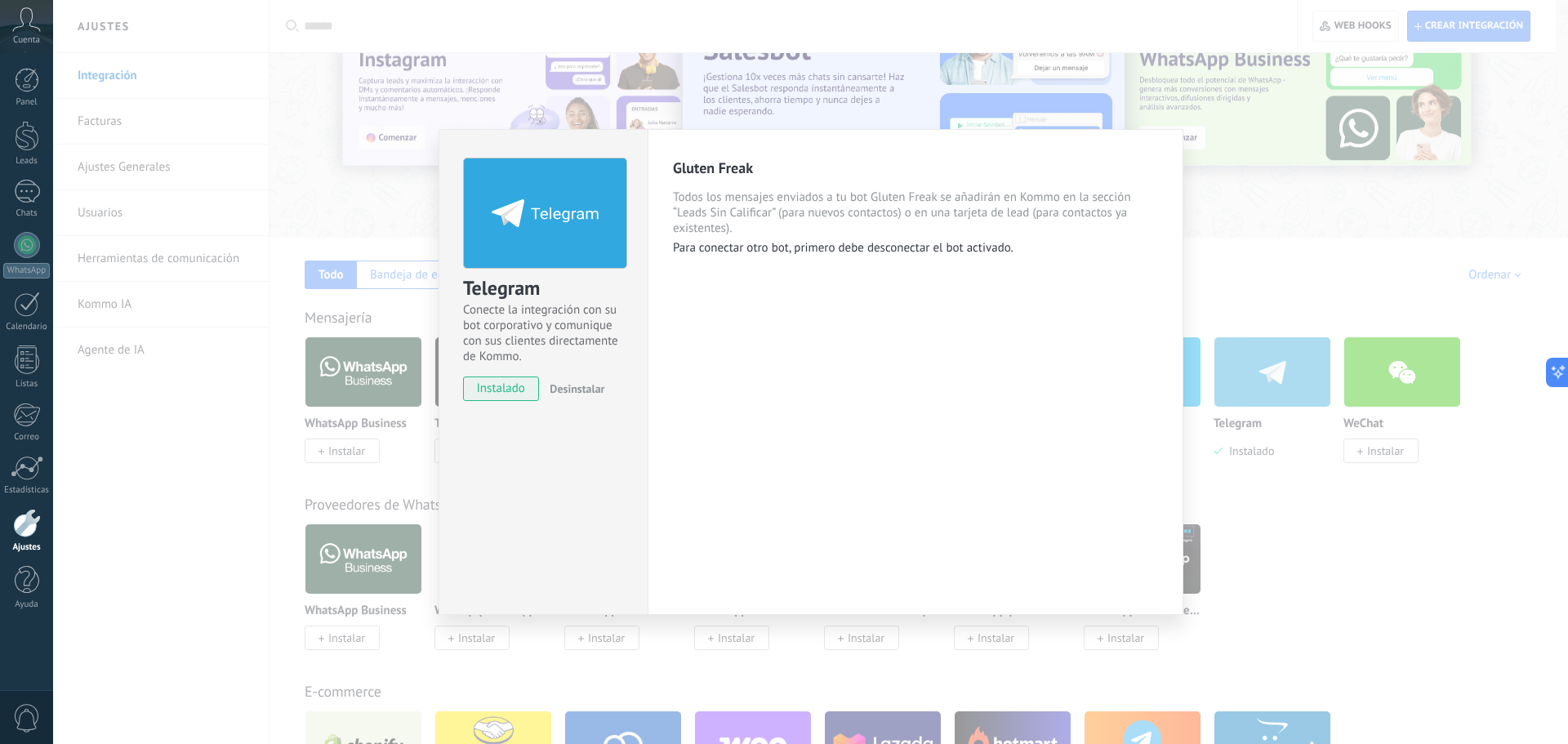 click on "Telegram Conecte la integración con su bot corporativo y comunique con sus clientes directamente de Kommo. instalado Desinstalar Gluten Freak Todos los mensajes enviados a tu bot Gluten Freak se añadirán en Kommo en la sección “Leads Sin Calificar” (para nuevos contactos) o en una tarjeta de lead (para contactos ya existentes). Para conectar otro bot, primero debe desconectar el bot activado. más" at bounding box center (810, 372) 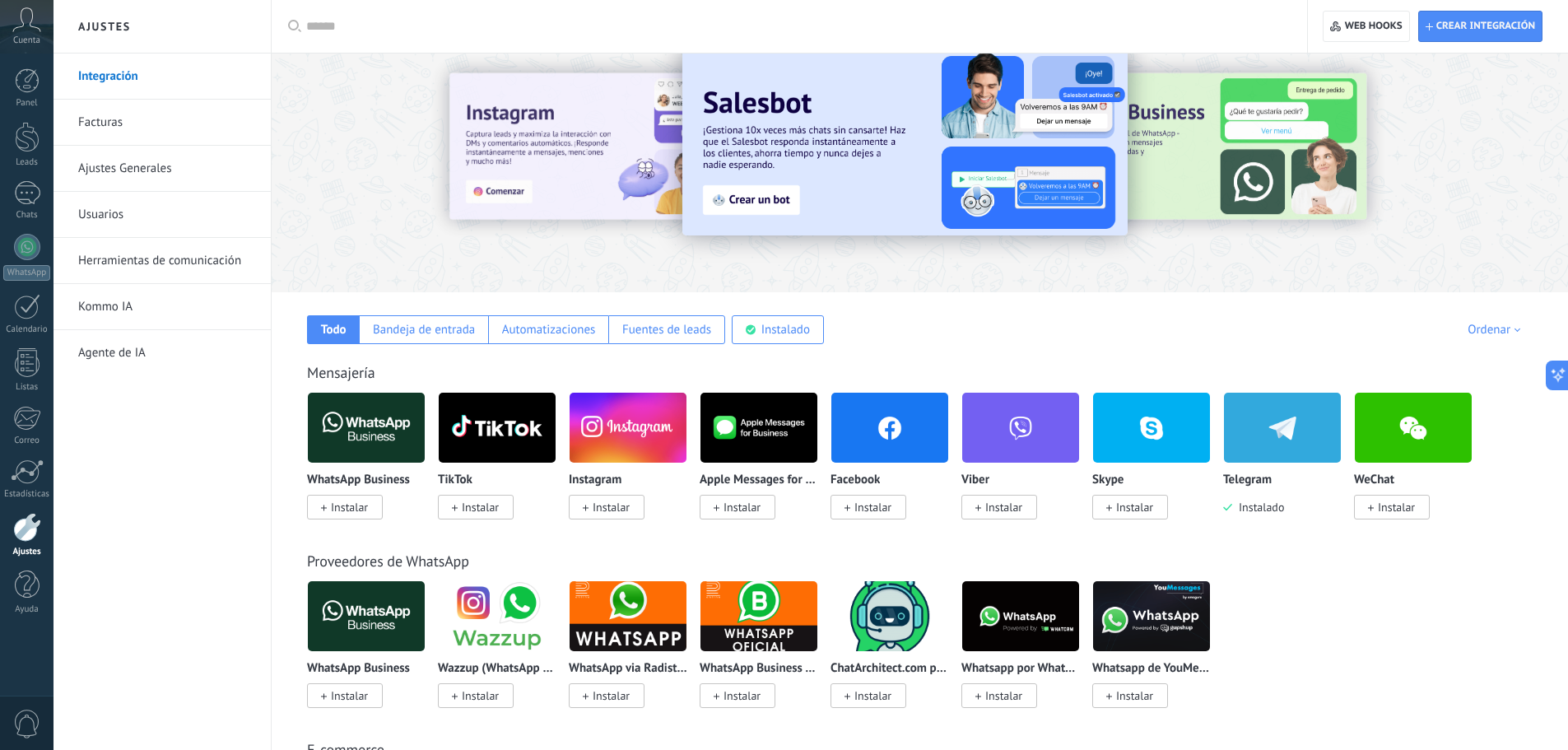 scroll, scrollTop: 0, scrollLeft: 0, axis: both 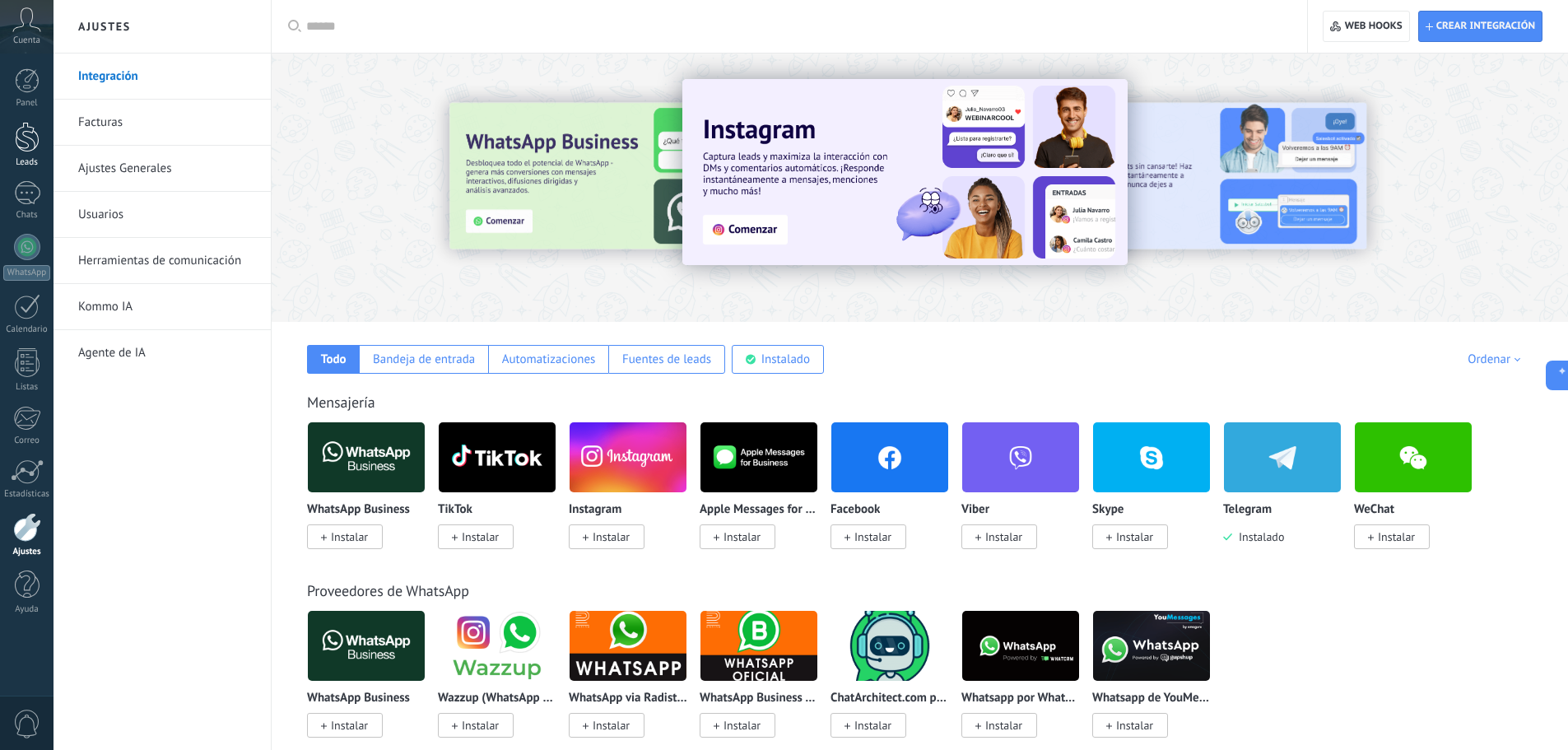 click at bounding box center (27, 137) 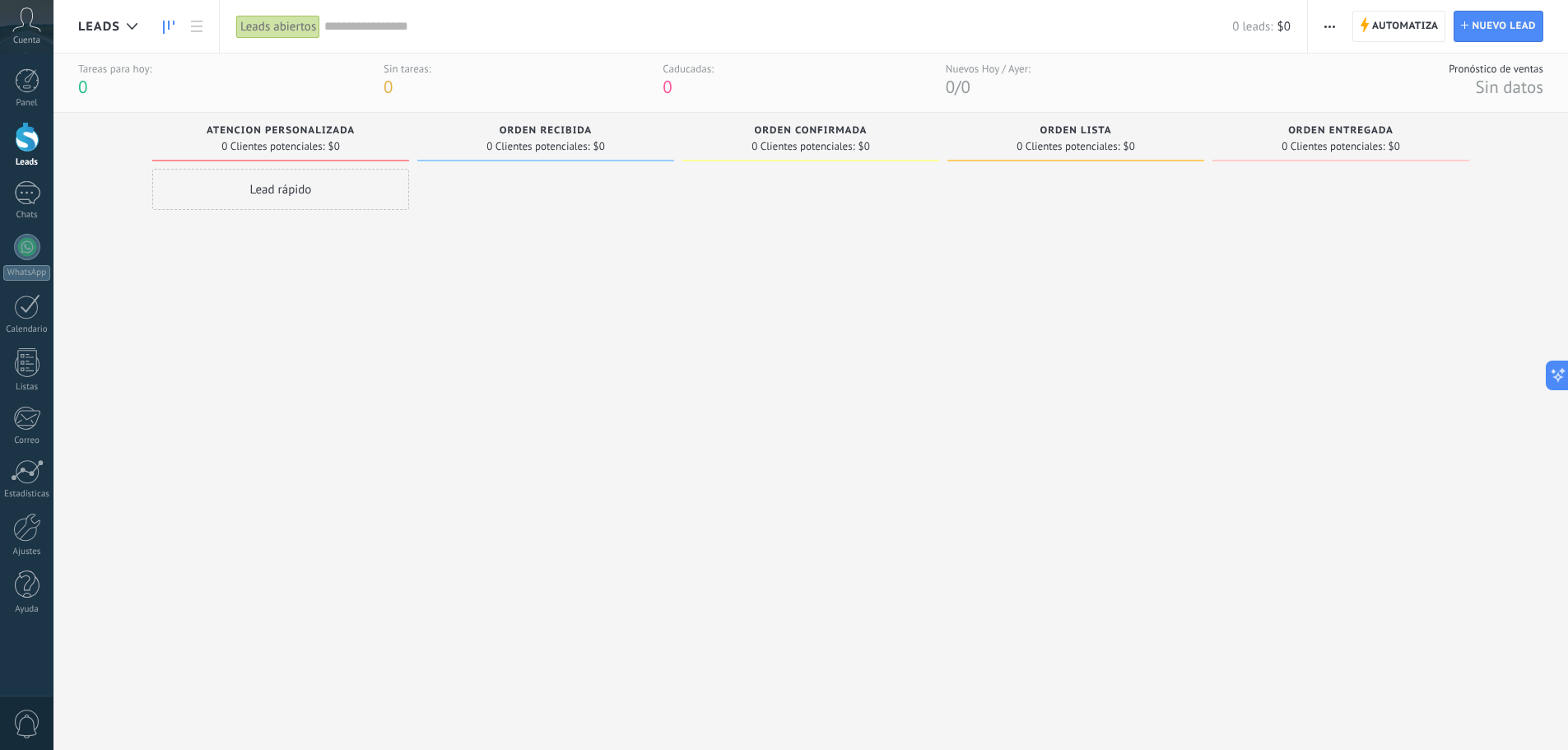 scroll, scrollTop: 0, scrollLeft: 0, axis: both 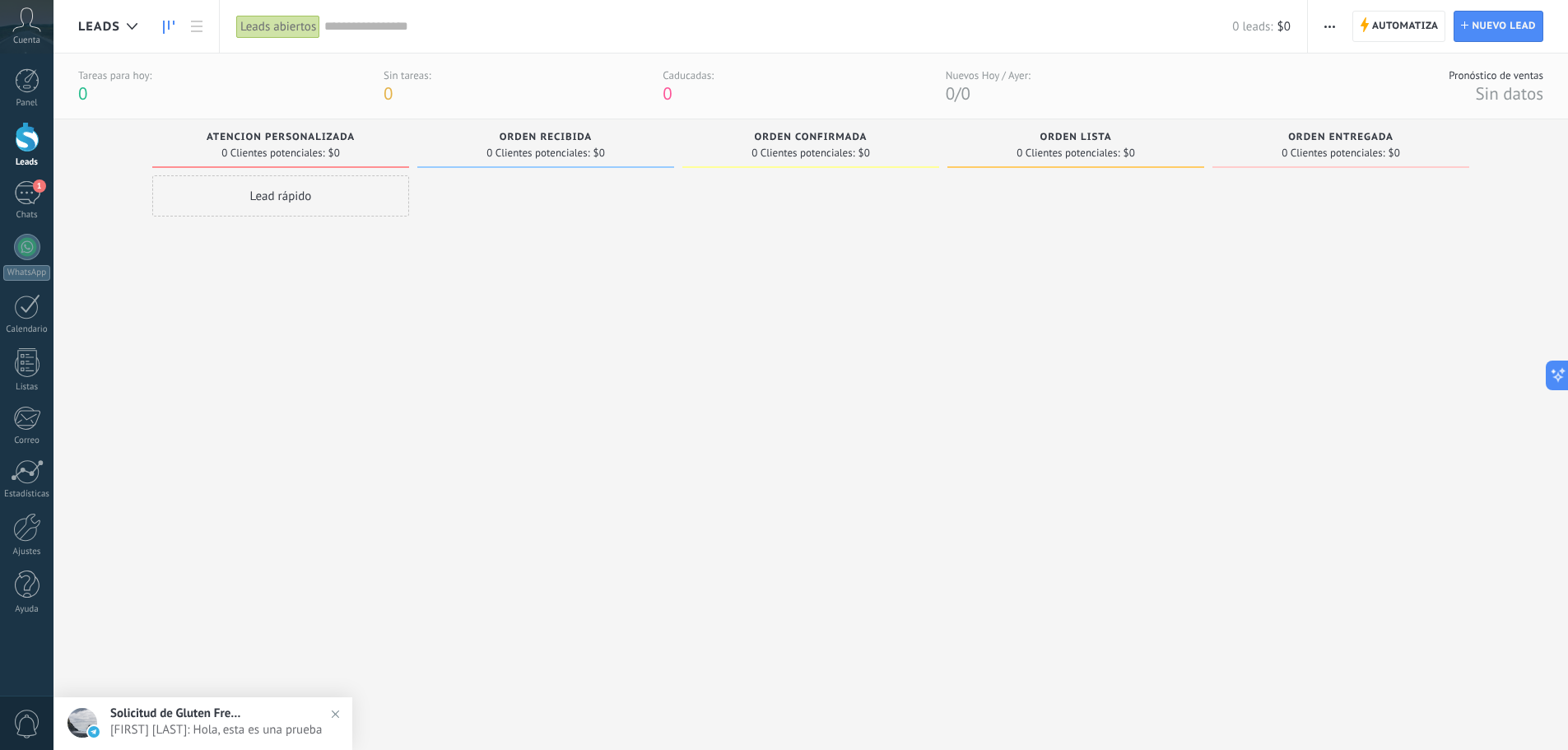 click at bounding box center [546, 443] 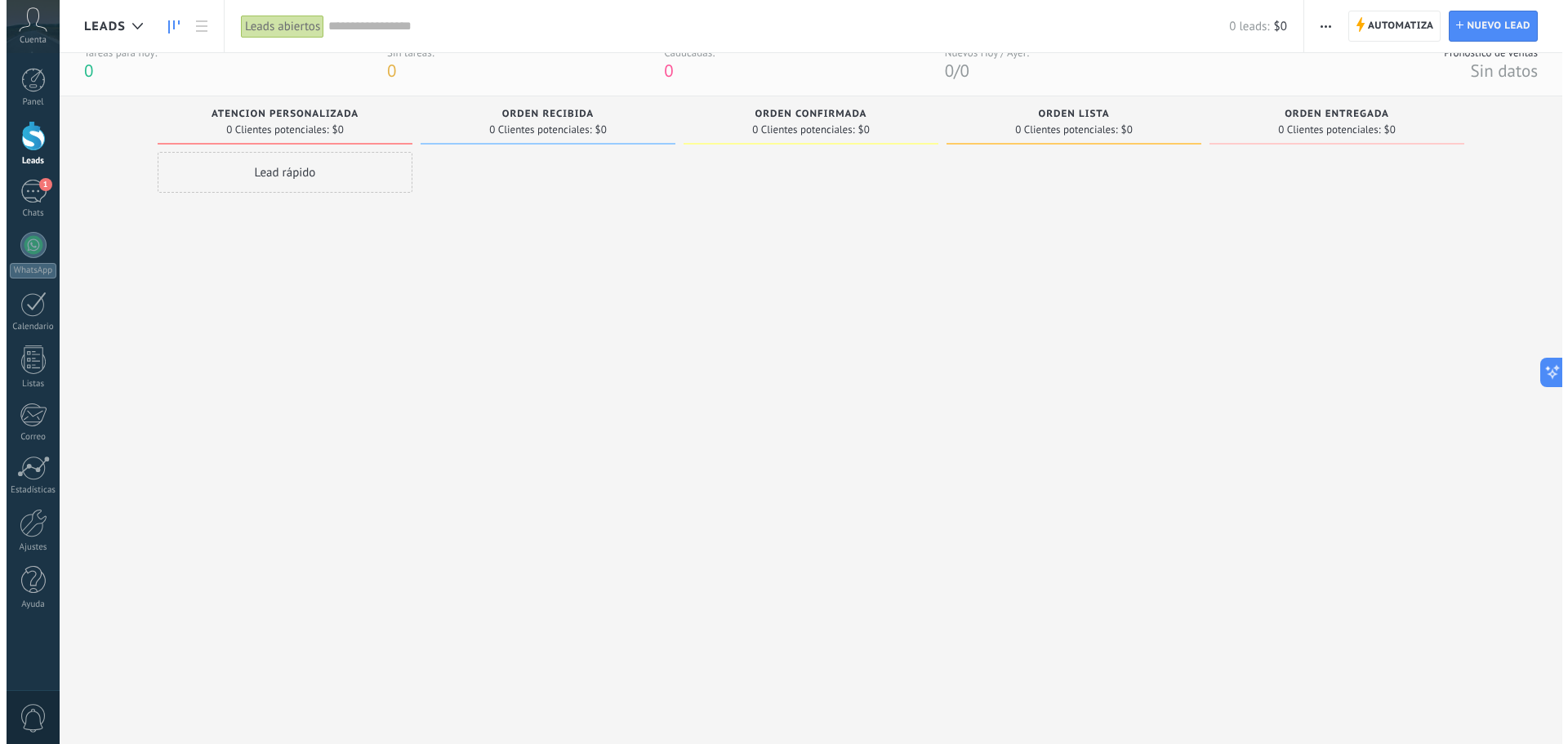 scroll, scrollTop: 0, scrollLeft: 0, axis: both 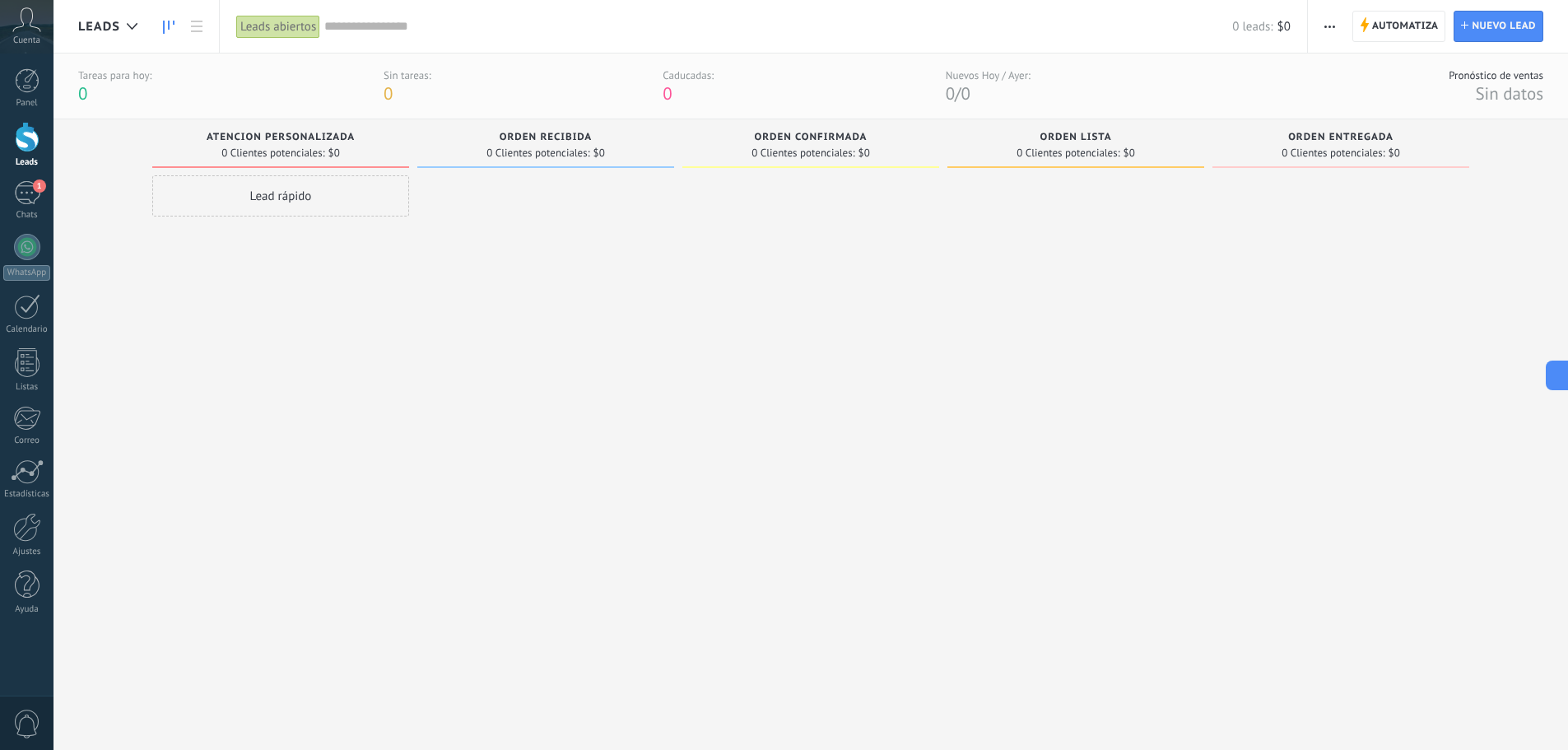 click at bounding box center (27, 137) 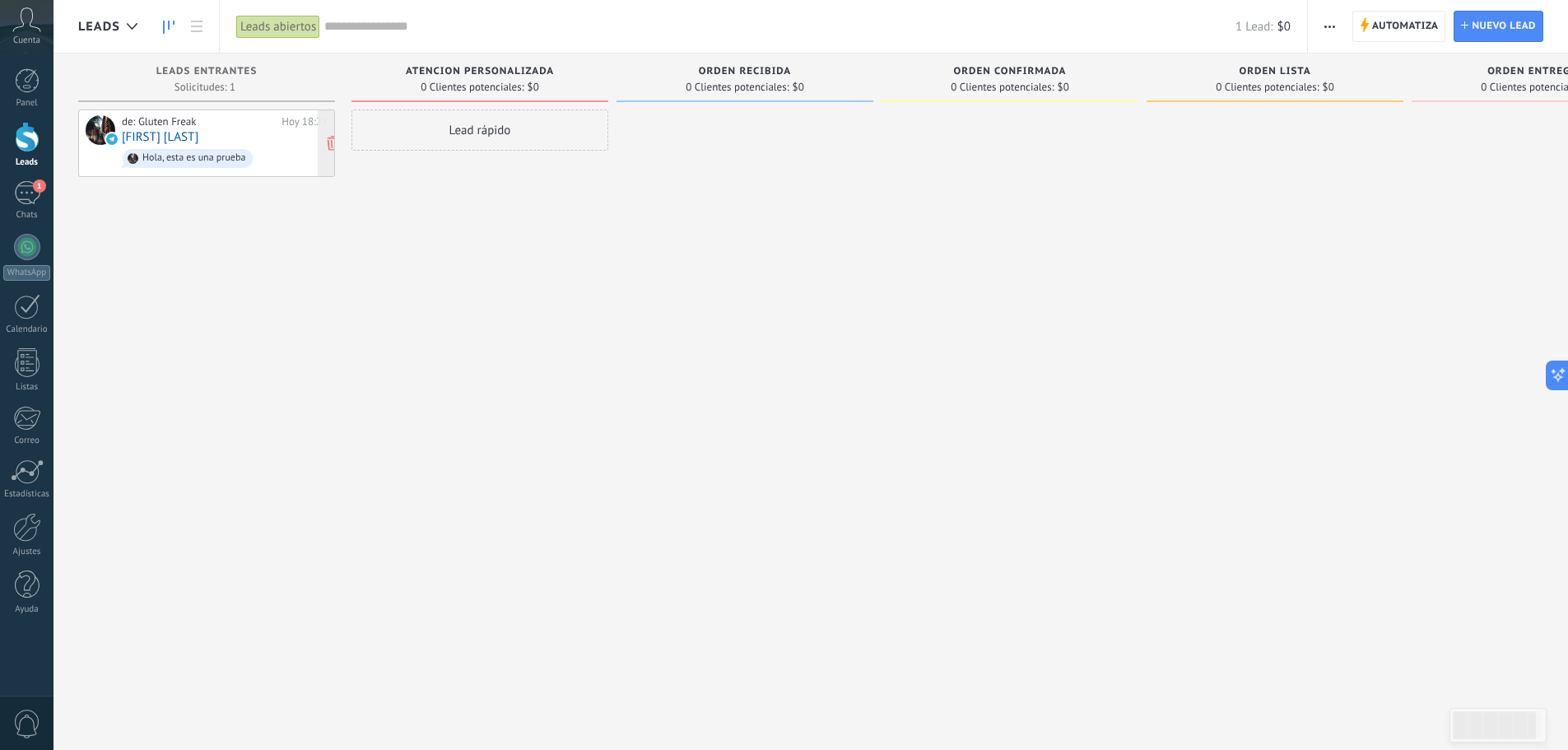click on "de: Gluten Freak Hoy 18:27 [FIRST] [LAST] Hola, esta es una prueba" at bounding box center (225, 143) 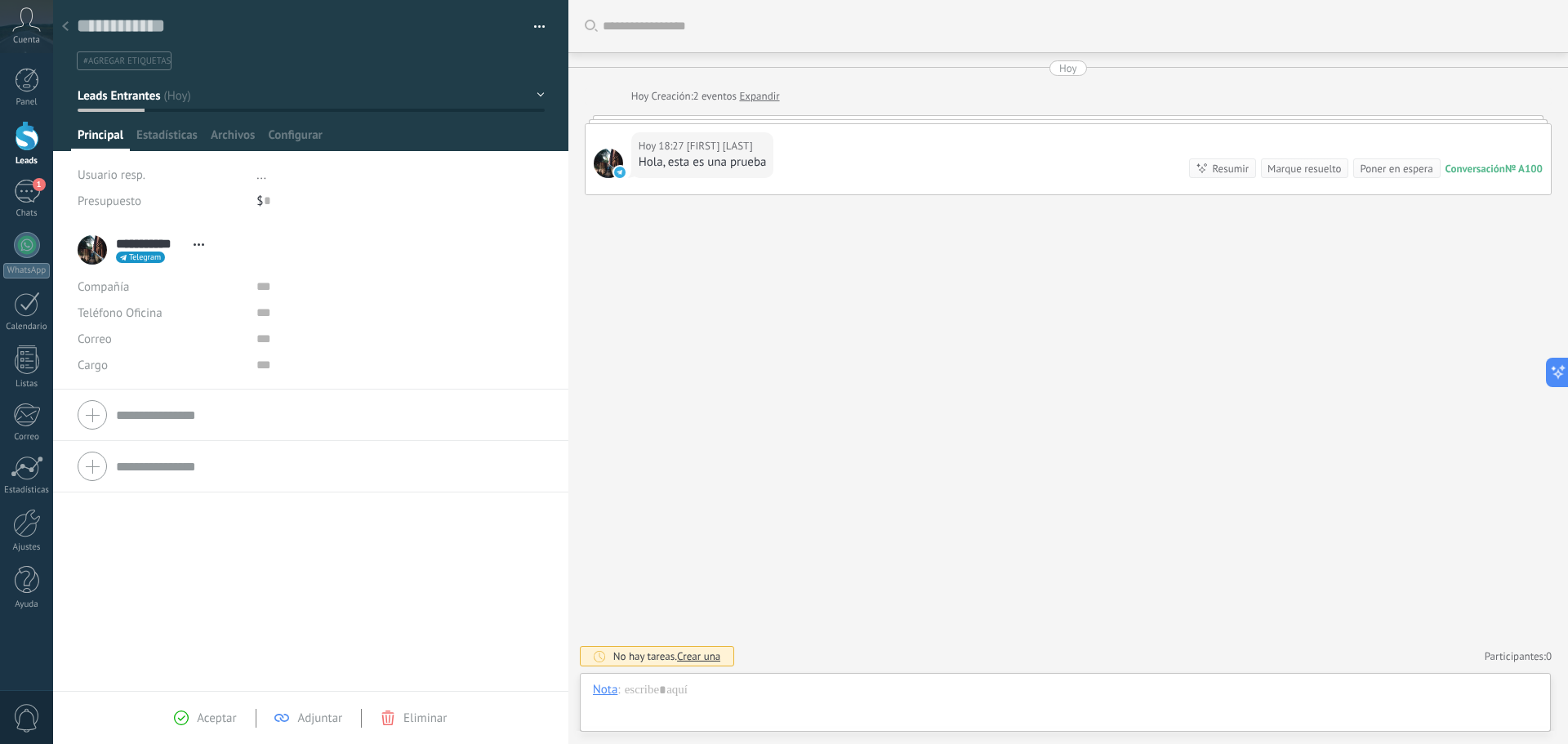 scroll, scrollTop: 25, scrollLeft: 0, axis: vertical 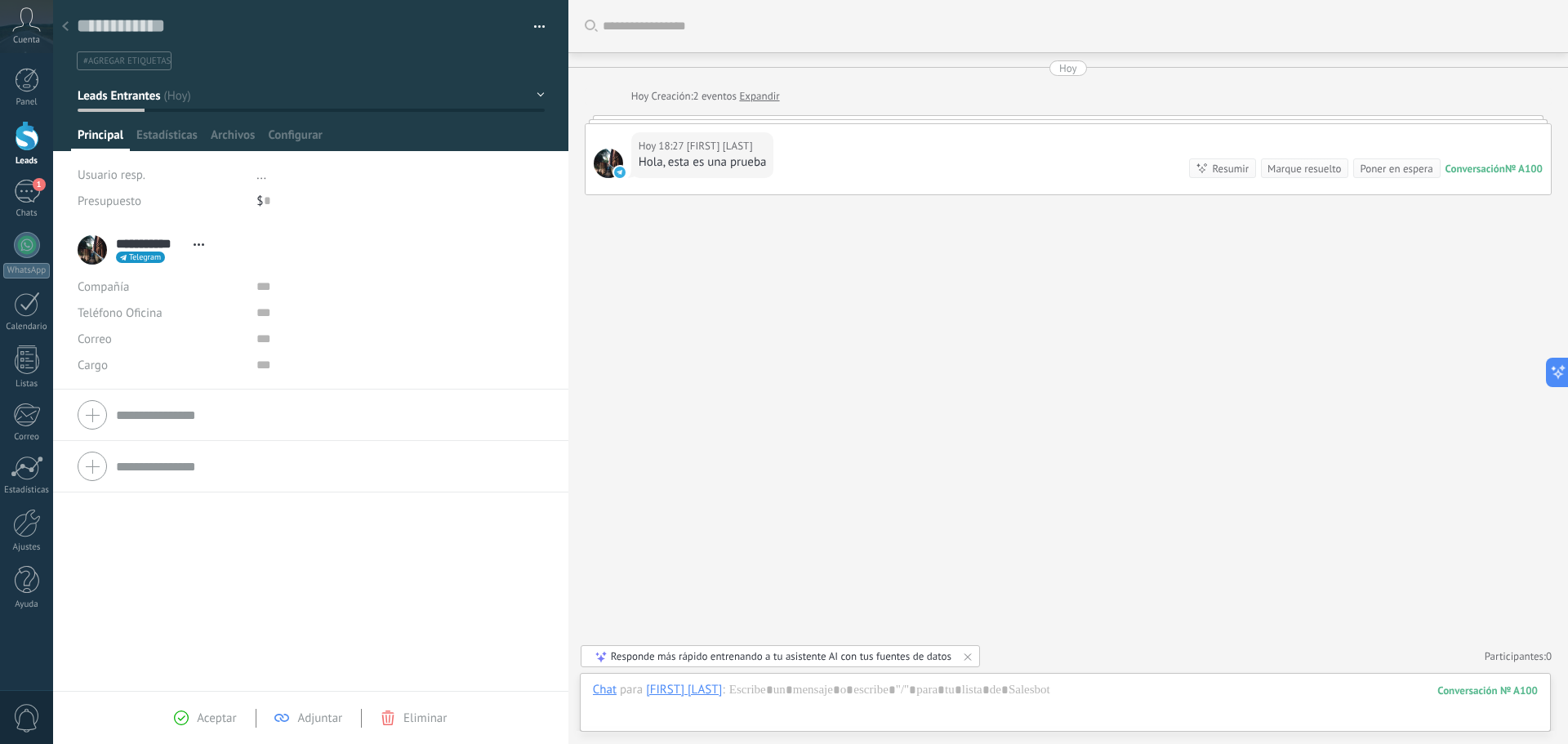 click on "Leads" at bounding box center [26, 144] 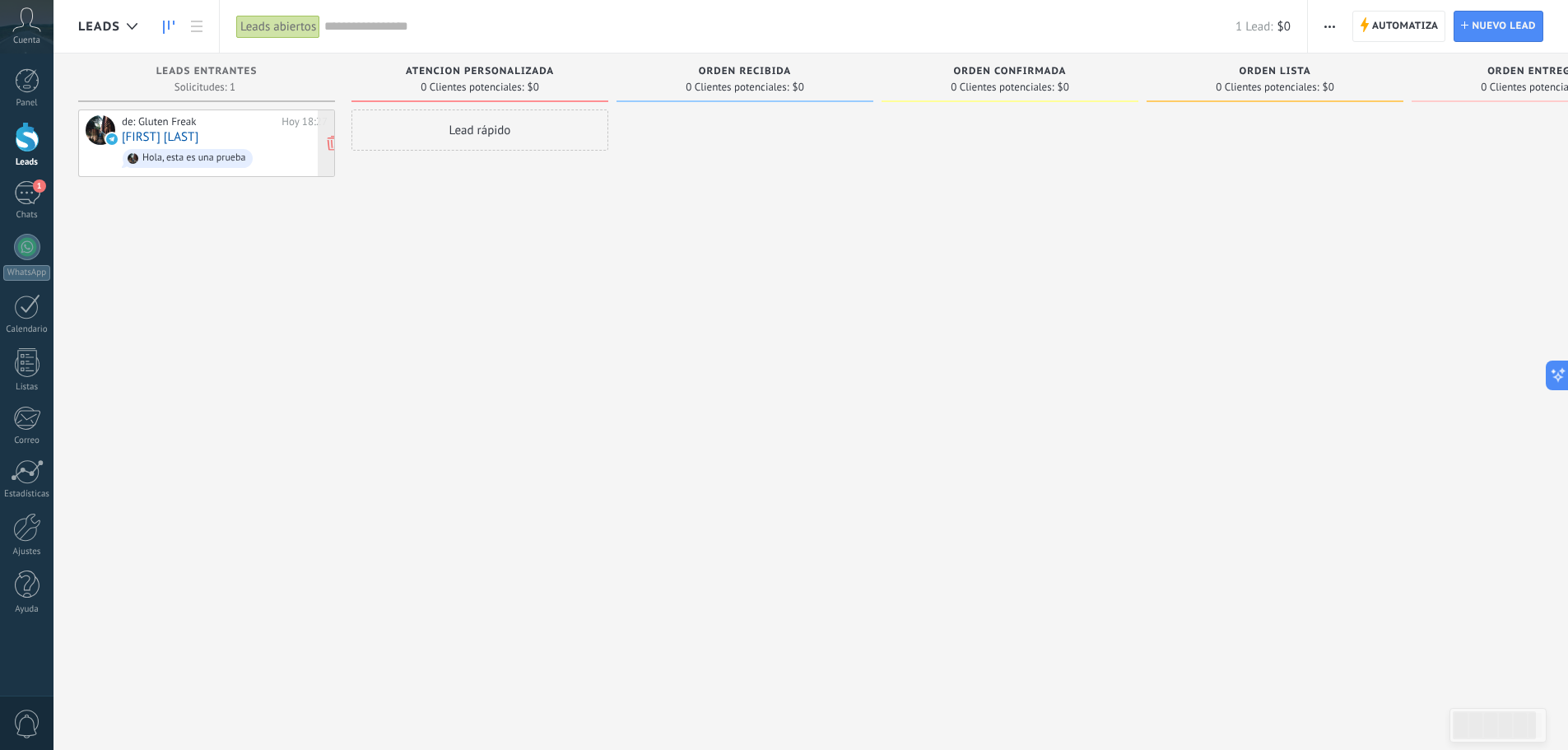 click on "de: Gluten Freak Hoy 18:27 [FIRST] [LAST] Hola, esta es una prueba" at bounding box center (225, 143) 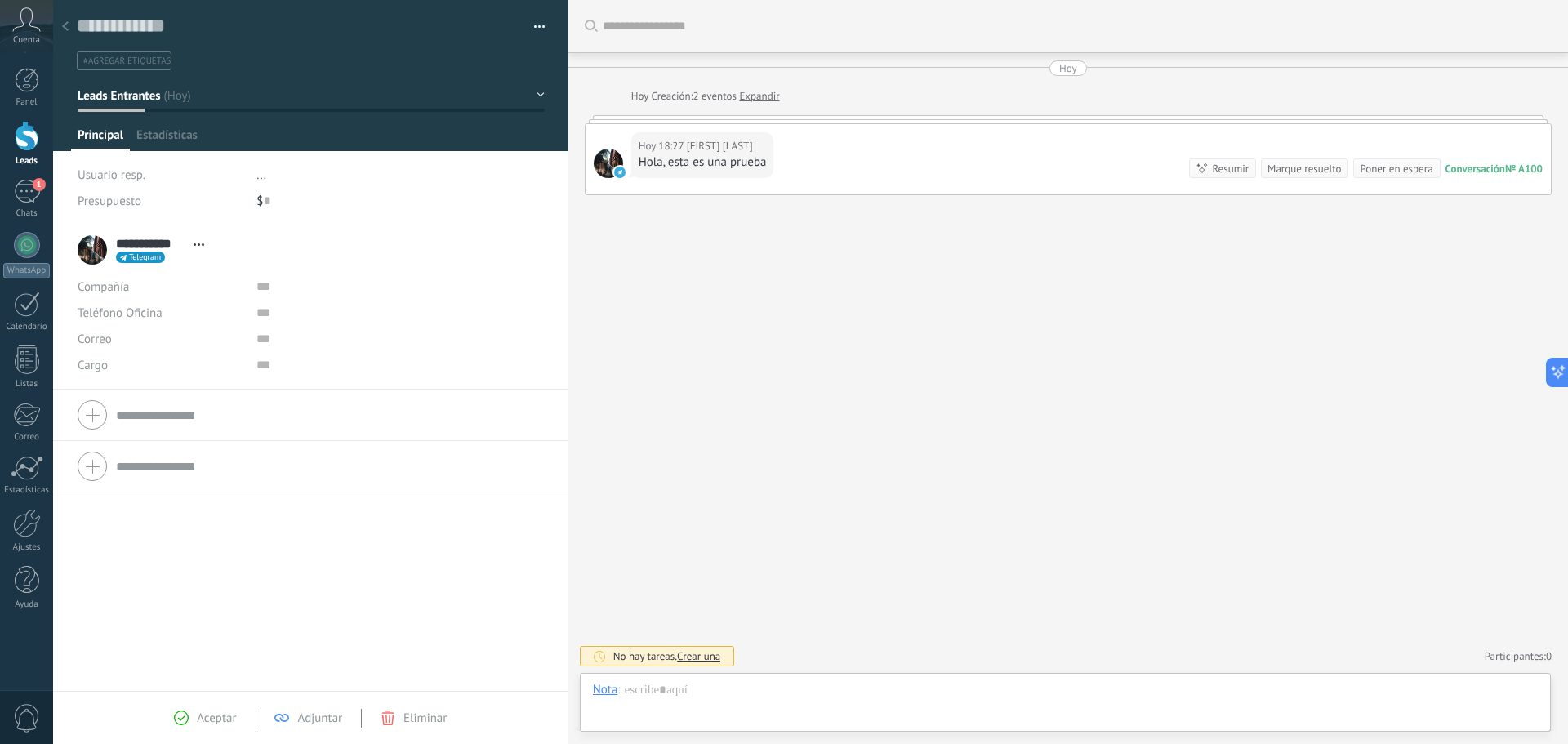 scroll, scrollTop: 25, scrollLeft: 0, axis: vertical 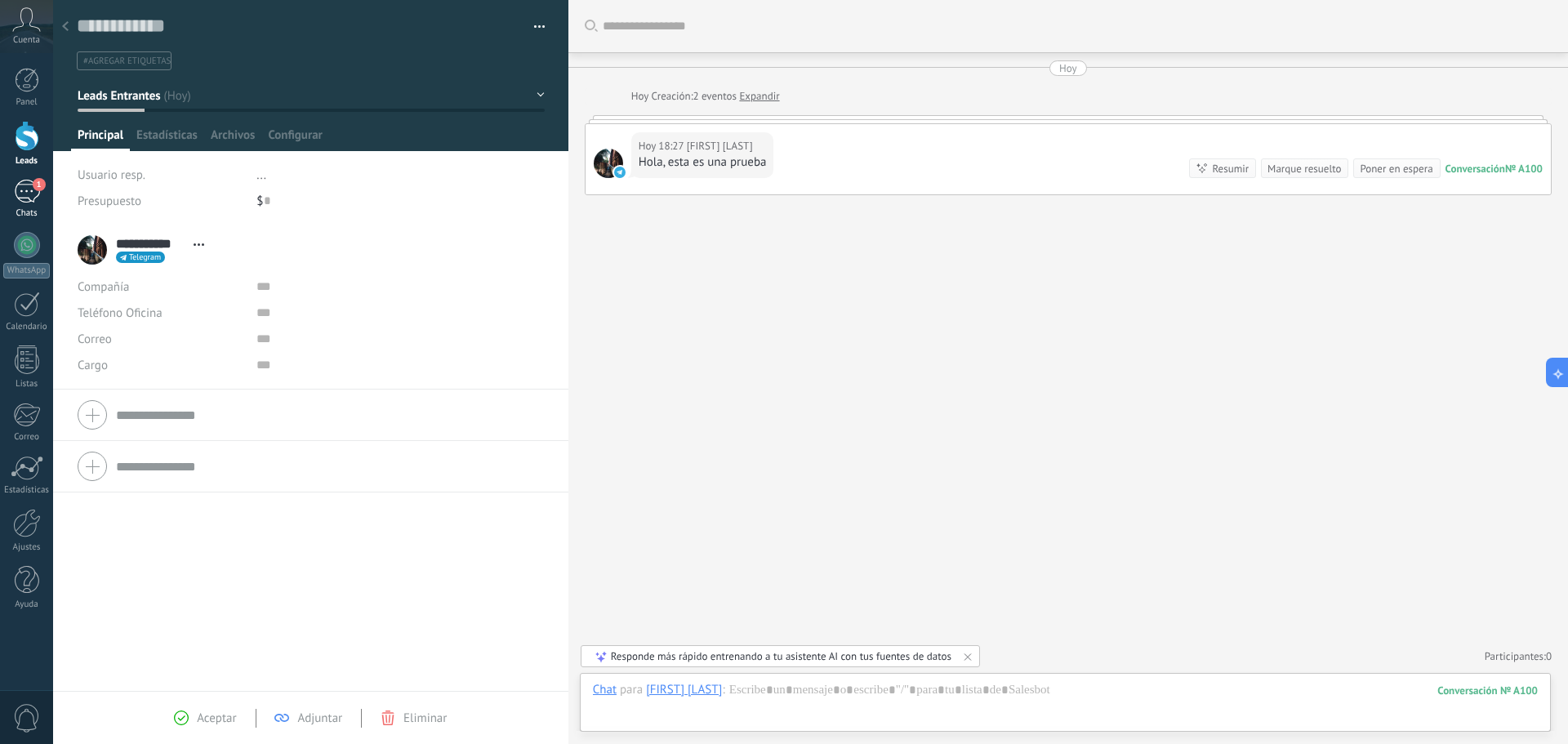 click on "1" at bounding box center [27, 191] 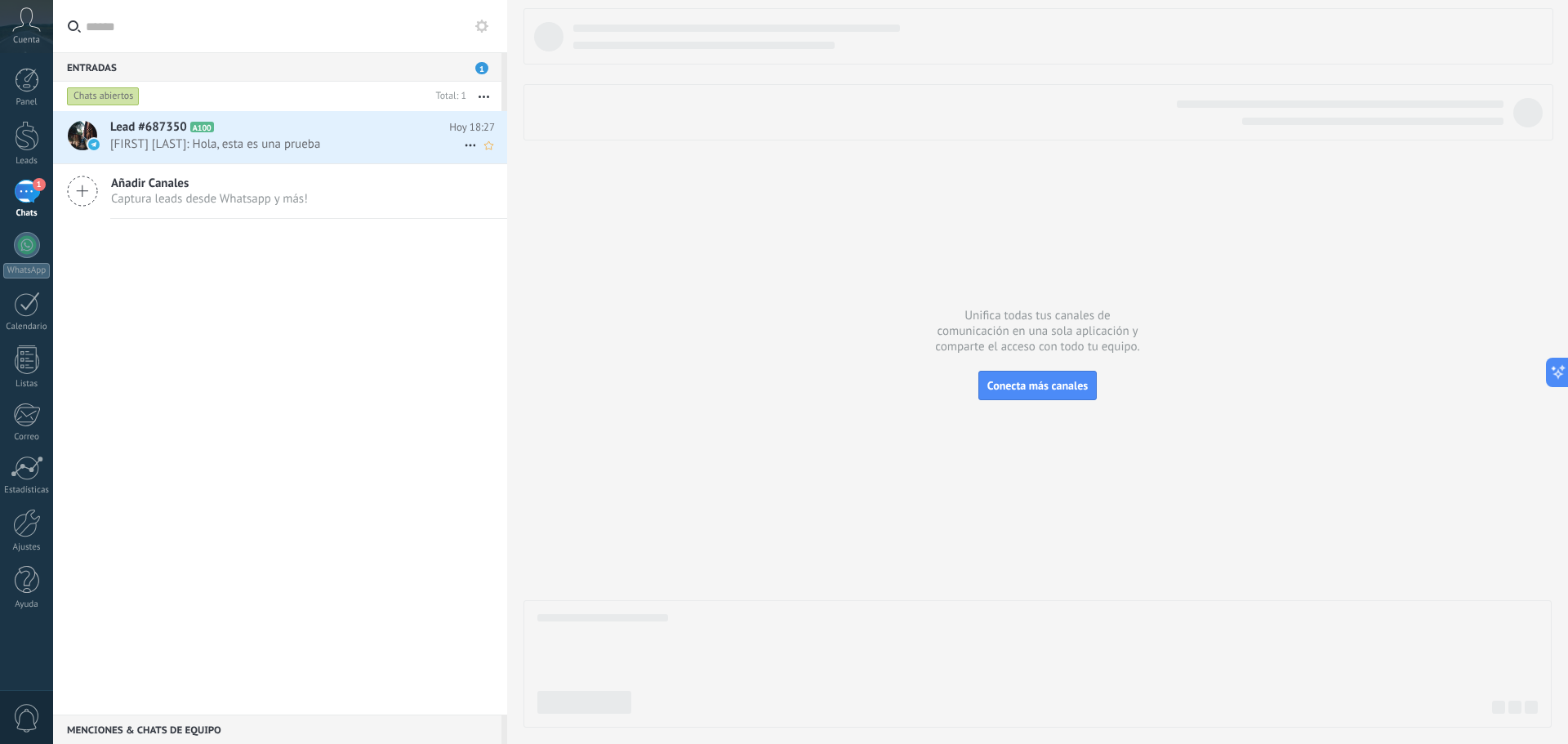 click on "[FIRST] [LAST]: Hola, esta es una prueba" at bounding box center (287, 144) 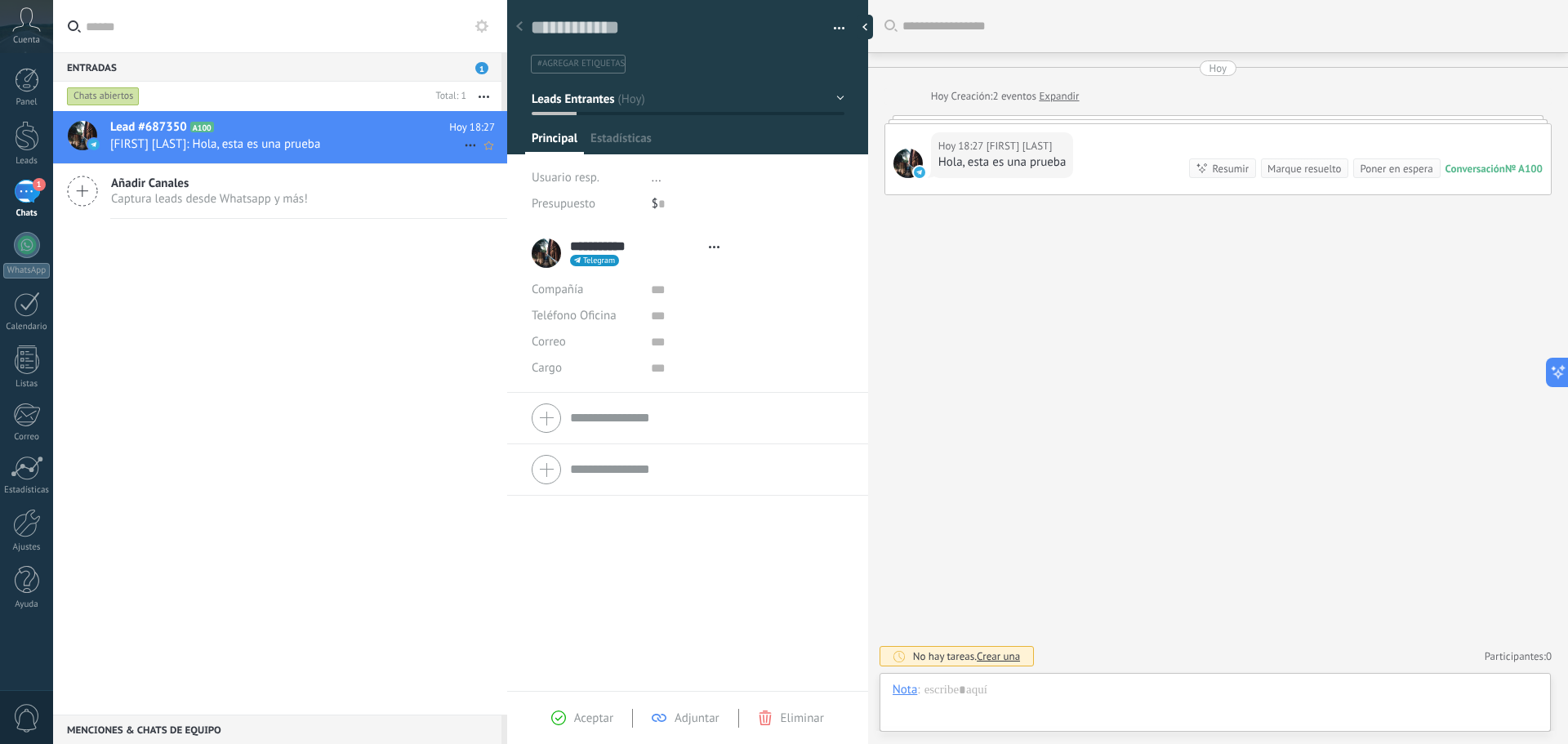 type on "**********" 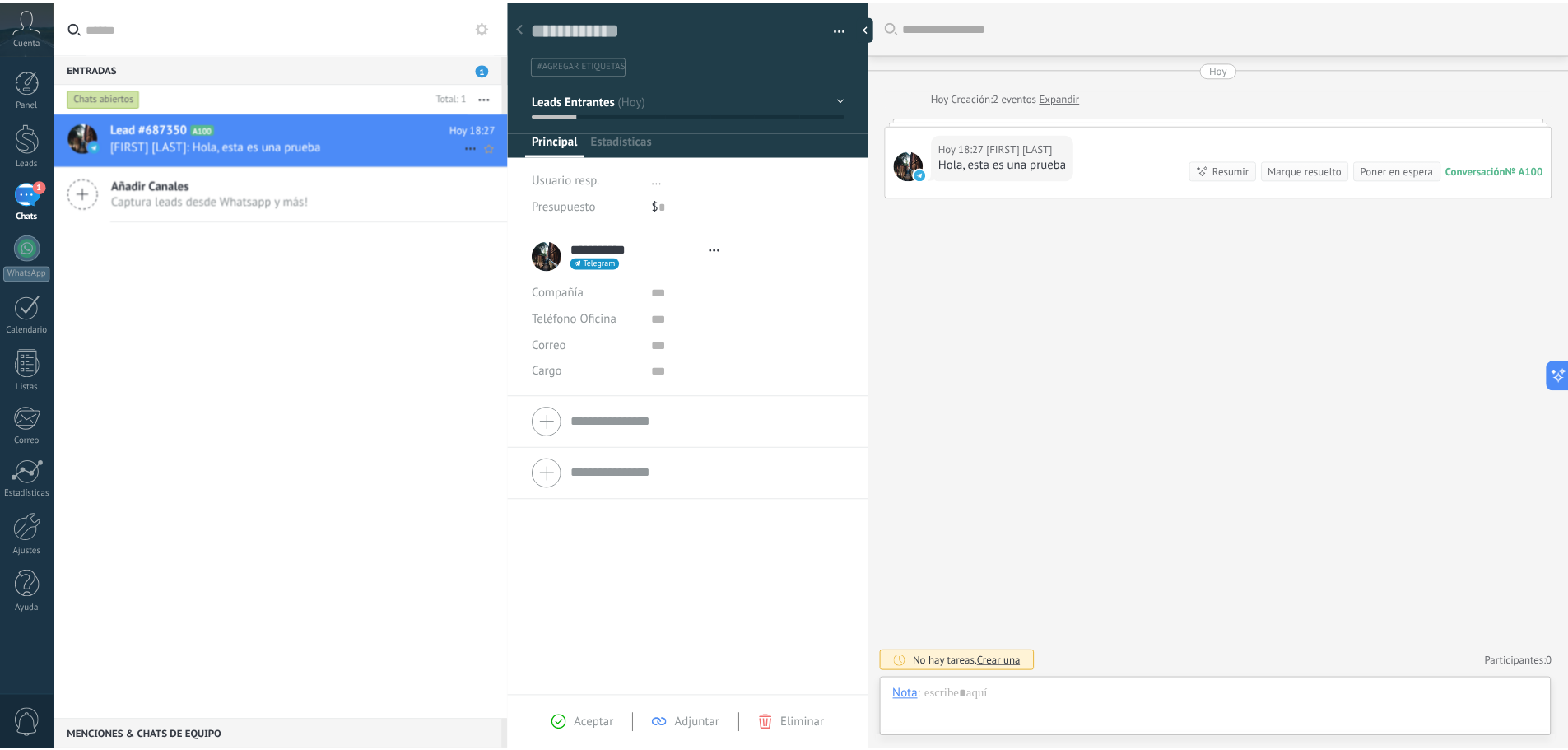 scroll, scrollTop: 25, scrollLeft: 0, axis: vertical 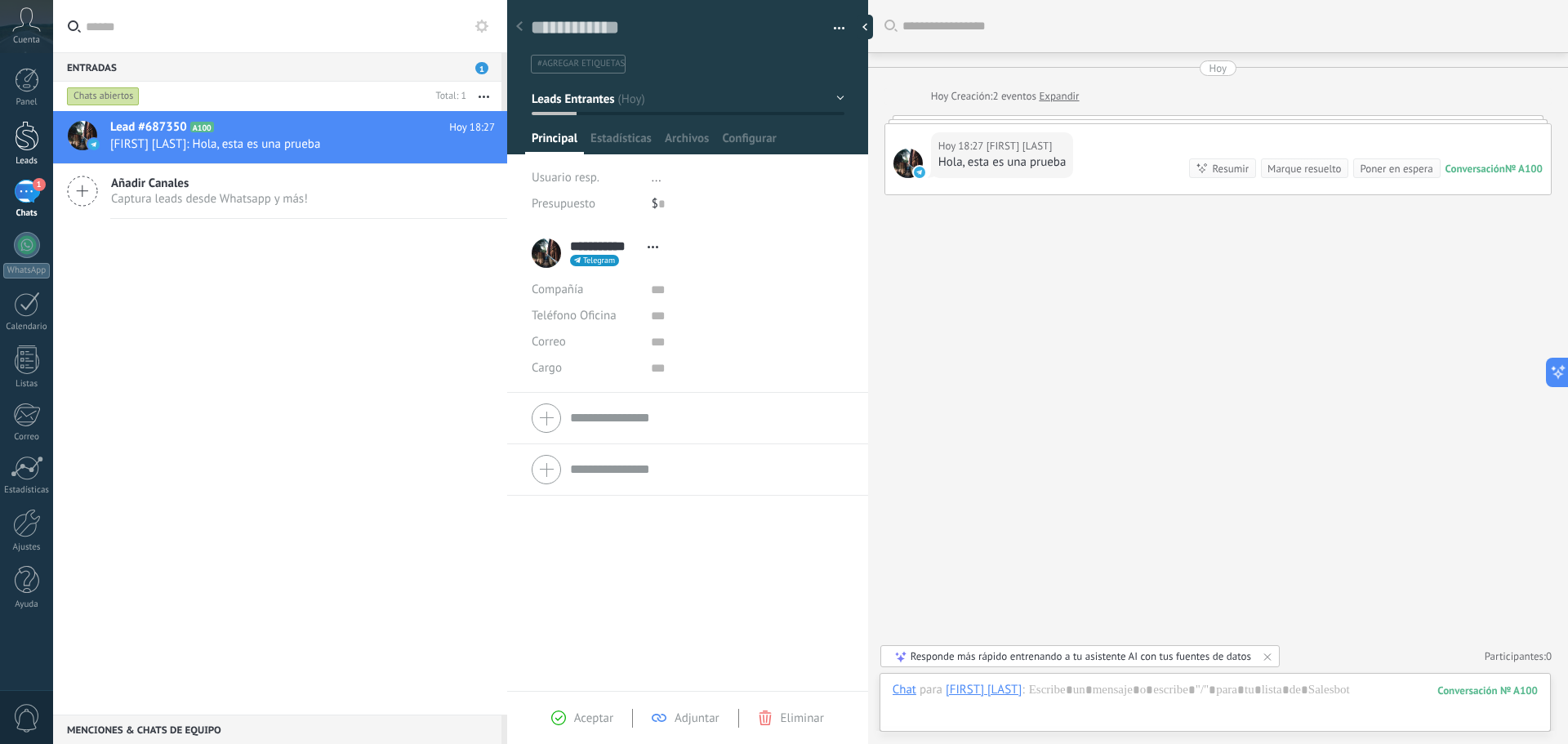 click at bounding box center (27, 136) 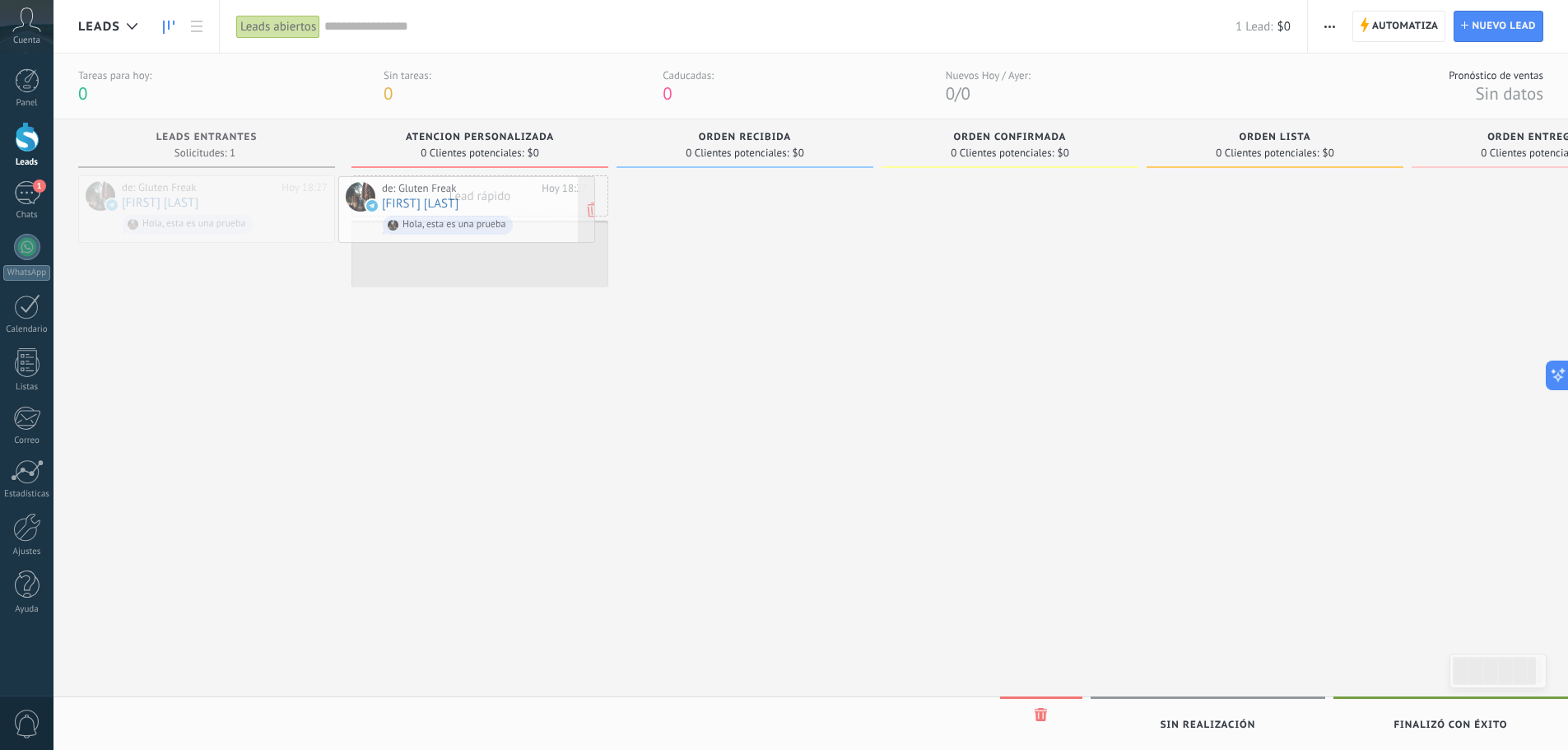 drag, startPoint x: 240, startPoint y: 202, endPoint x: 500, endPoint y: 203, distance: 260.00192 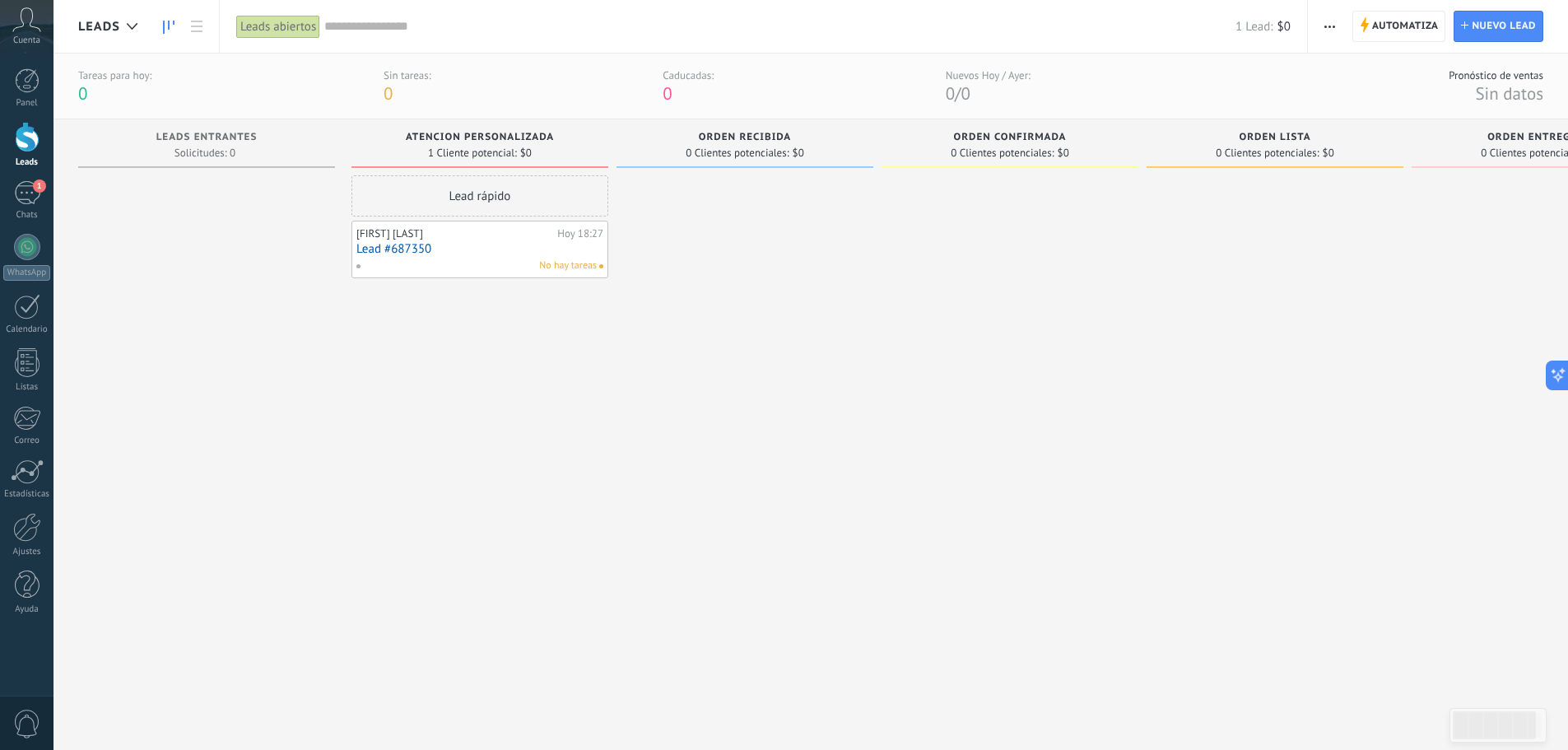 click at bounding box center [207, 443] 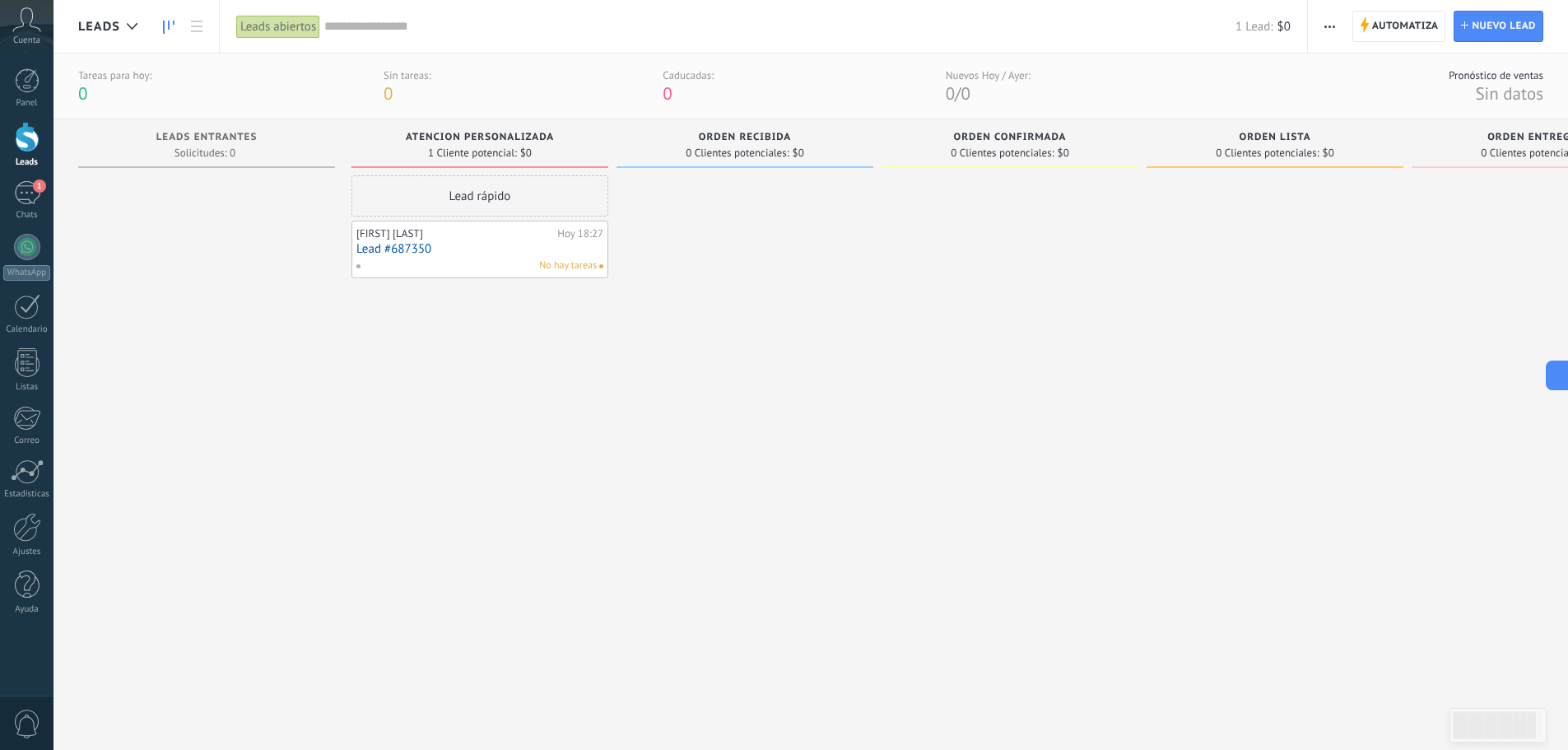 drag, startPoint x: 487, startPoint y: 144, endPoint x: 964, endPoint y: 139, distance: 477.0262 